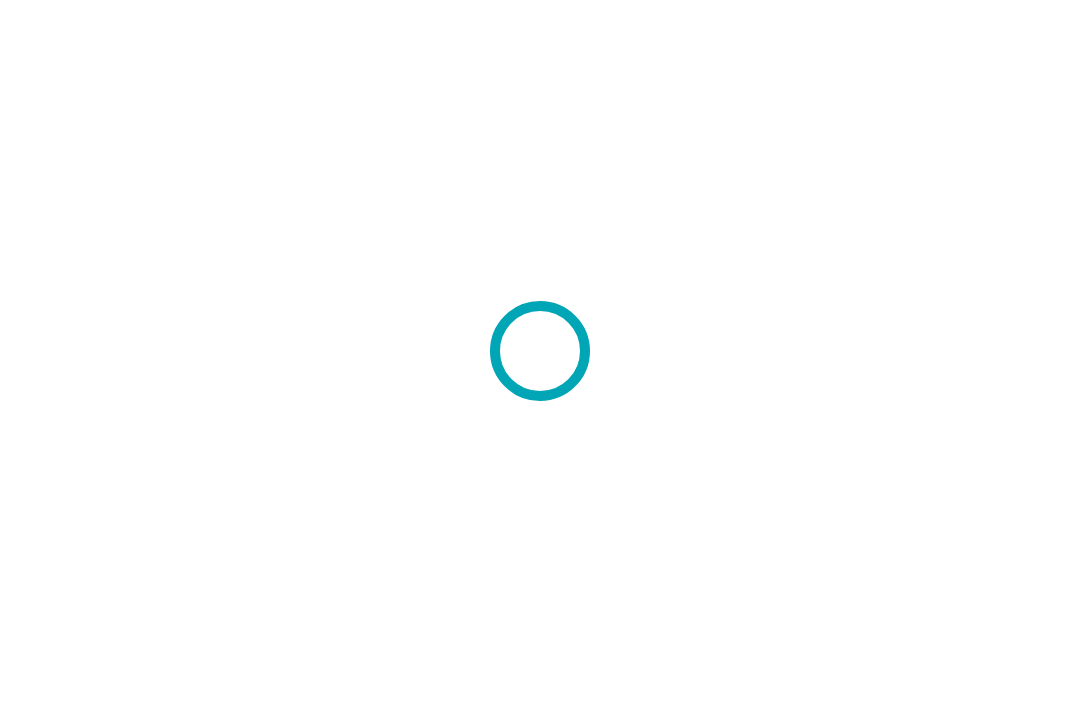 scroll, scrollTop: 0, scrollLeft: 0, axis: both 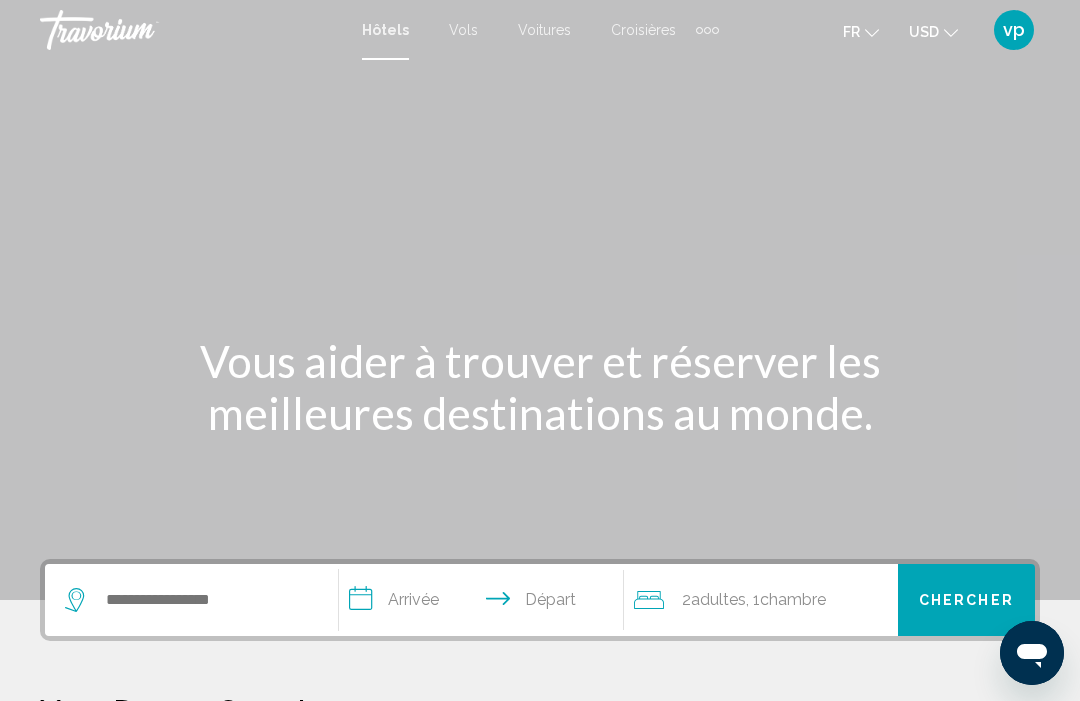 click at bounding box center (707, 30) 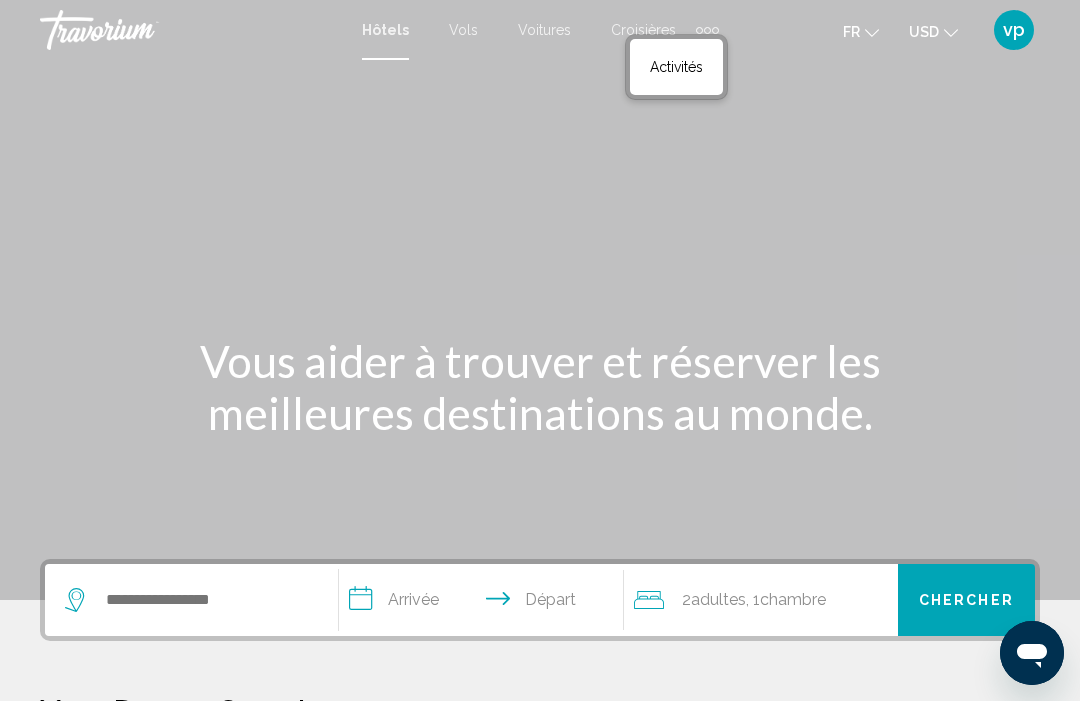 click on "Activités" at bounding box center [676, 67] 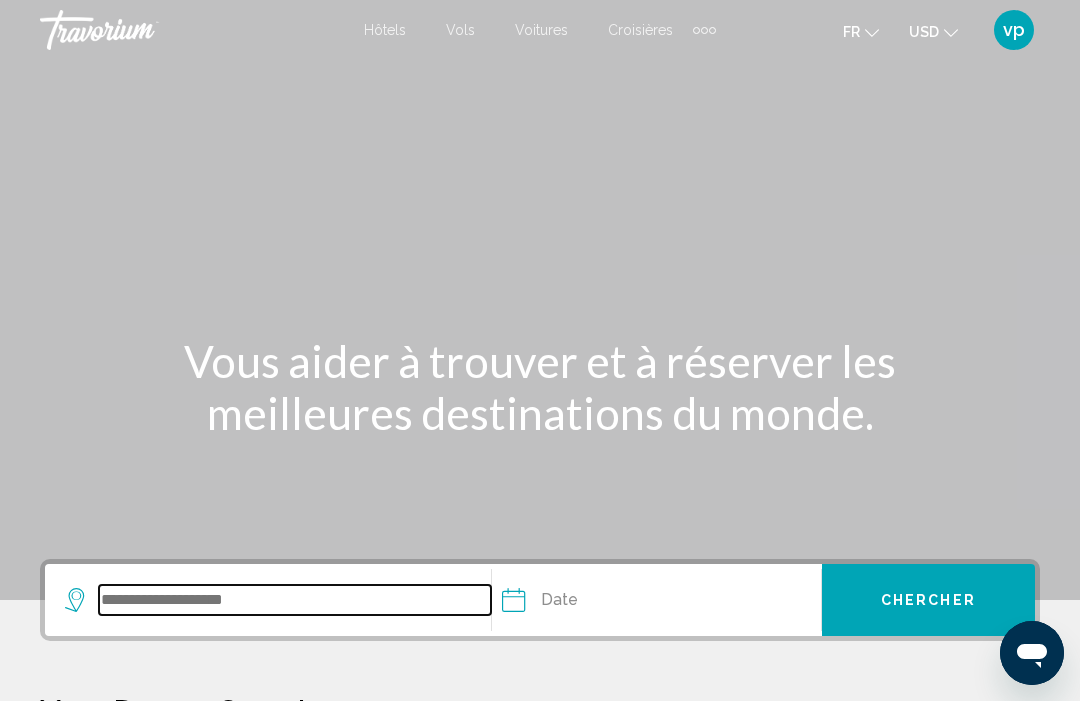 click at bounding box center [295, 600] 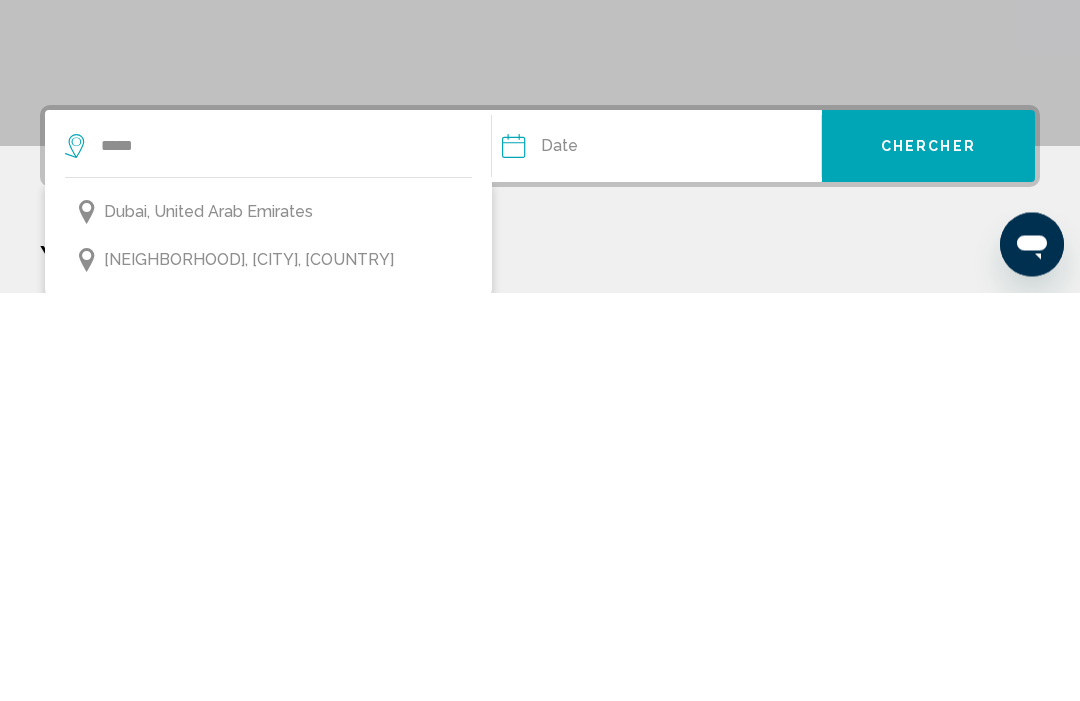 click on "Dubai, United Arab Emirates" at bounding box center [268, 621] 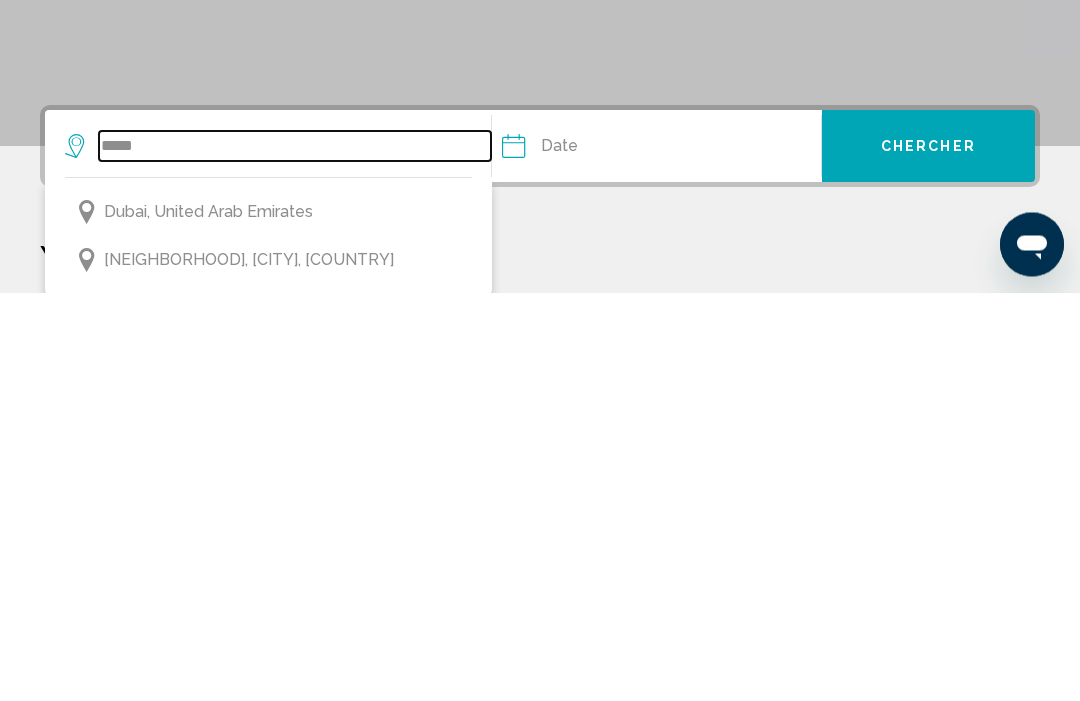 type on "**********" 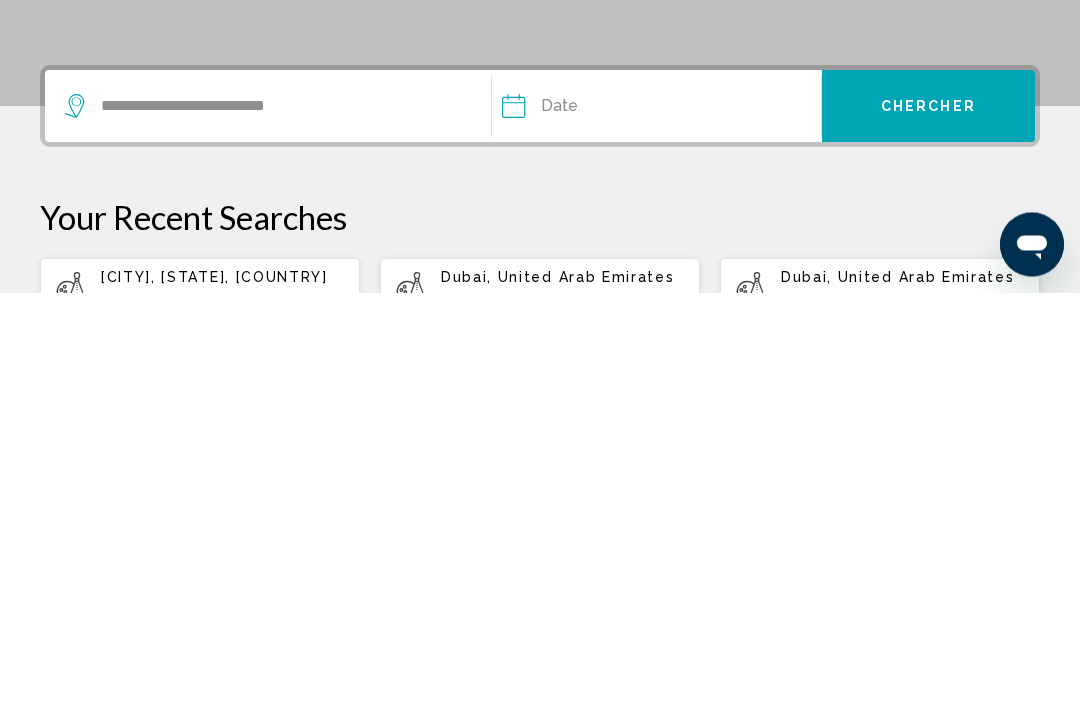 click on "Date  Aug  *** *** *** *** *** *** *** *** *** *** *** ***   2025  **** **** **** **** **** **** Su Mo Tu We Th Fr Sa 27 28 29 30 31 1 2 3 4 5 6 7 8 9 10 11 12 13 14 15 16 17 18 19 20 21 22 23 24 25 26 27 28 29 30 31 1 2 3 4 5 6 * * * * * * * * * ** ** ** ** ** ** ** ** ** ** ** ** ** ** ** ** ** ** ** ** ** ** ** ** ** ** ** ** ** ** ** ** ** ** ** ** ** ** ** ** ** ** ** ** ** ** ** ** ** ** ** ** ** ** ** ** ** ** ** ** ** ** ** ** **" at bounding box center (661, 515) 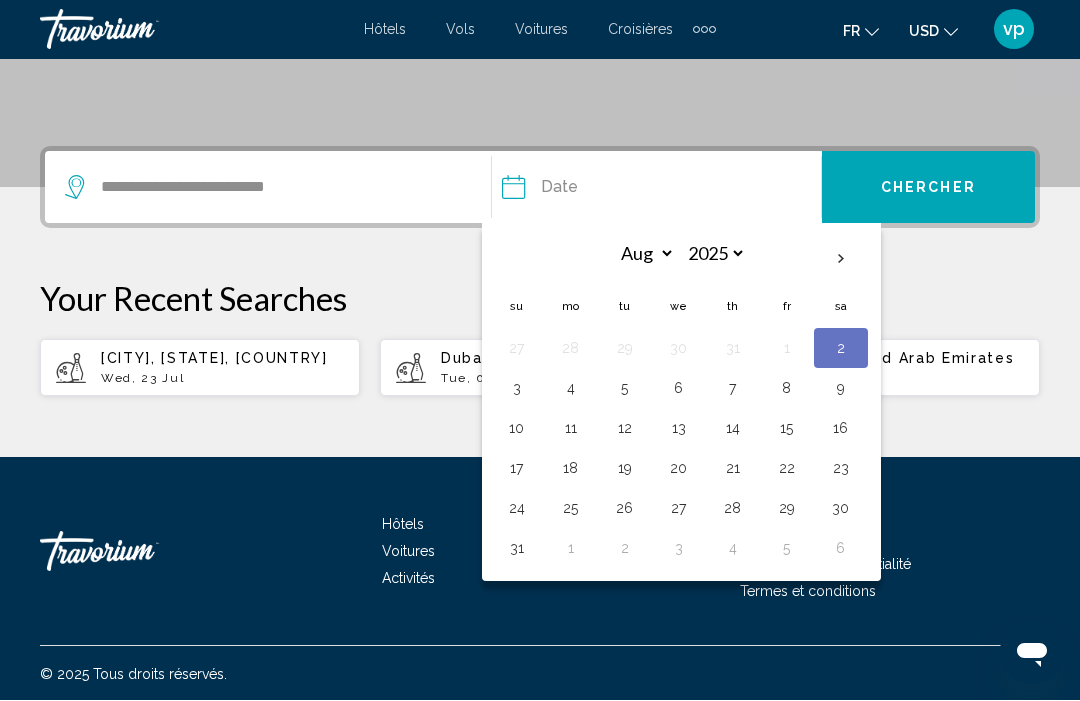 click at bounding box center [841, 260] 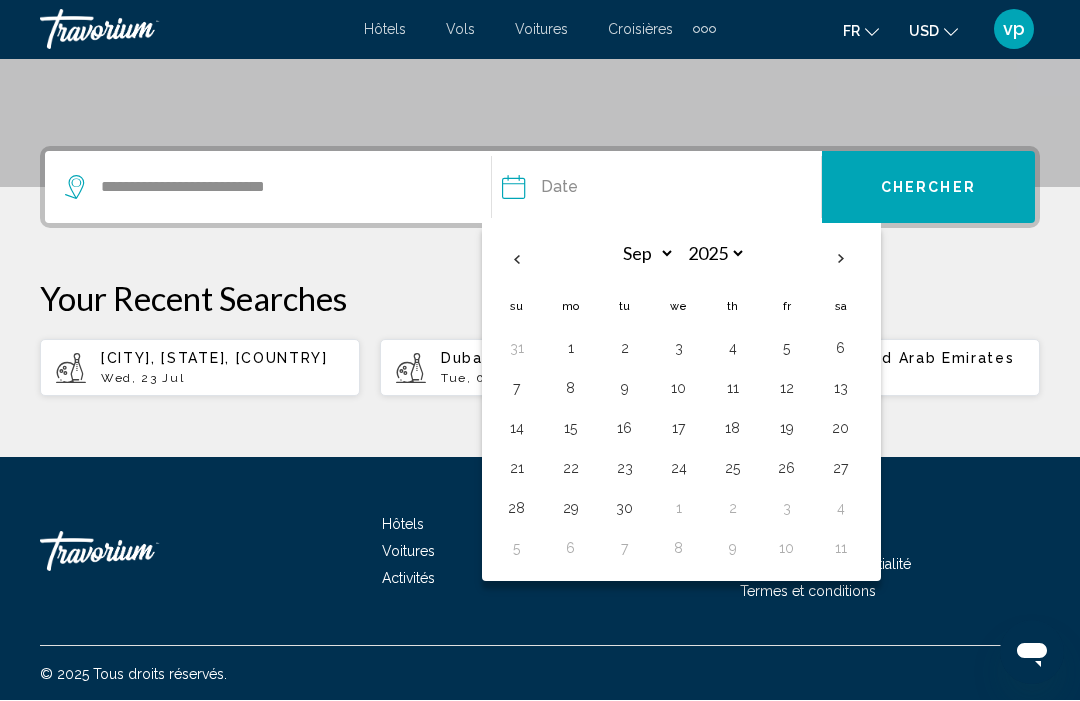 click on "2" at bounding box center (625, 349) 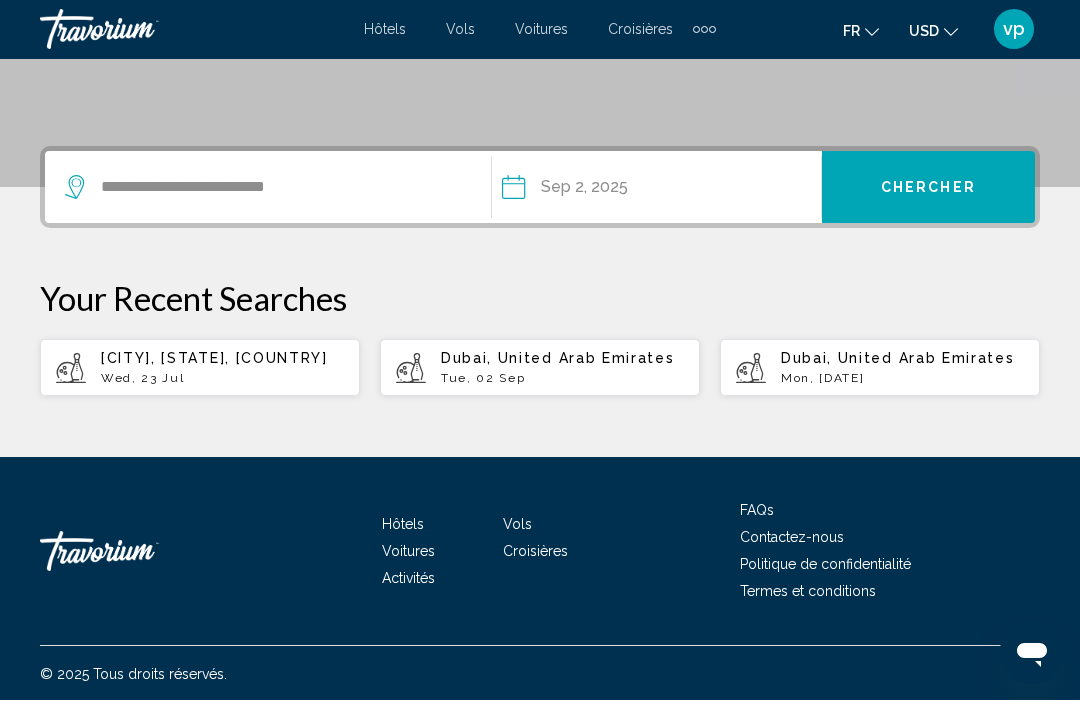 click on "**********" at bounding box center (661, 188) 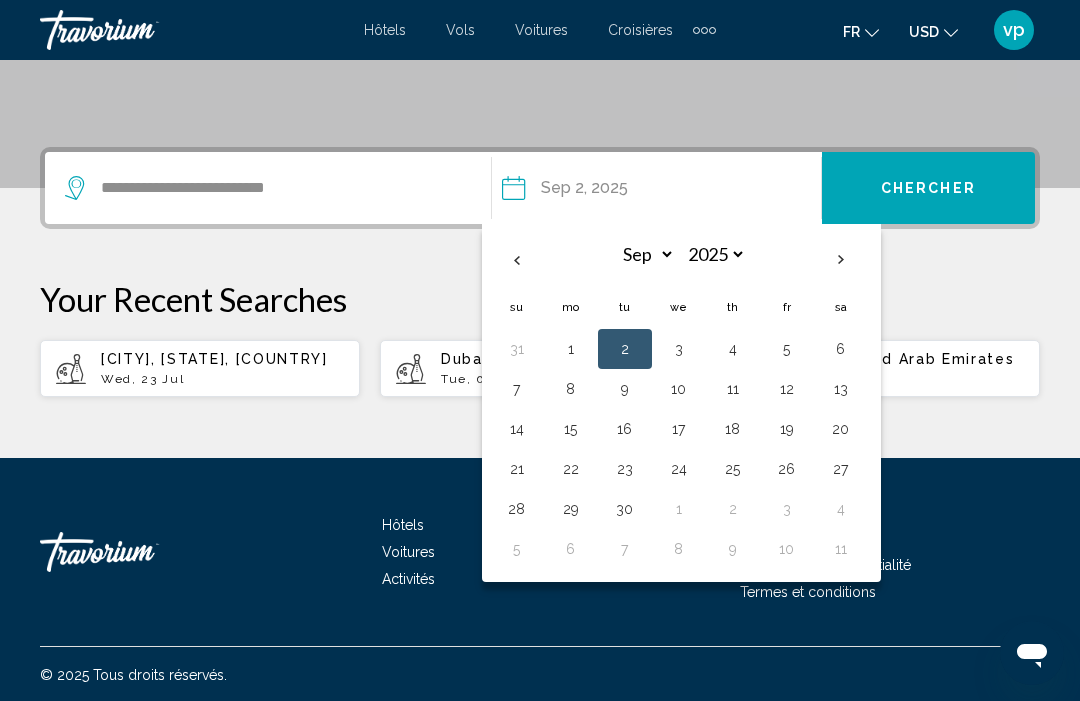 click on "2" at bounding box center (625, 349) 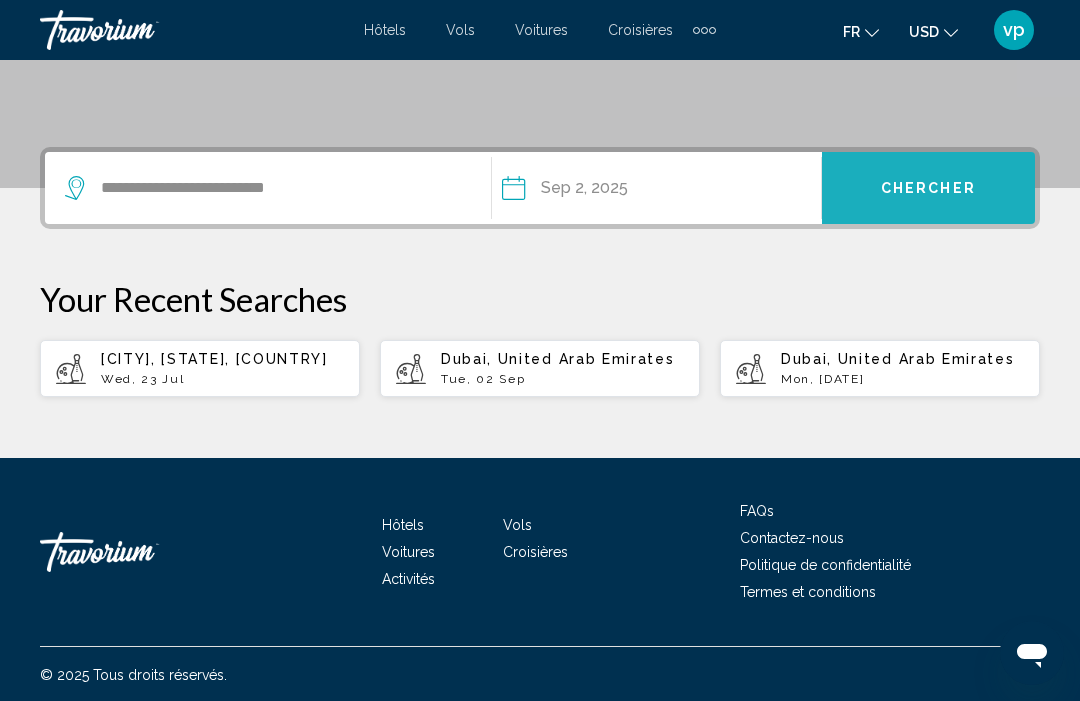 click on "Chercher" at bounding box center (928, 189) 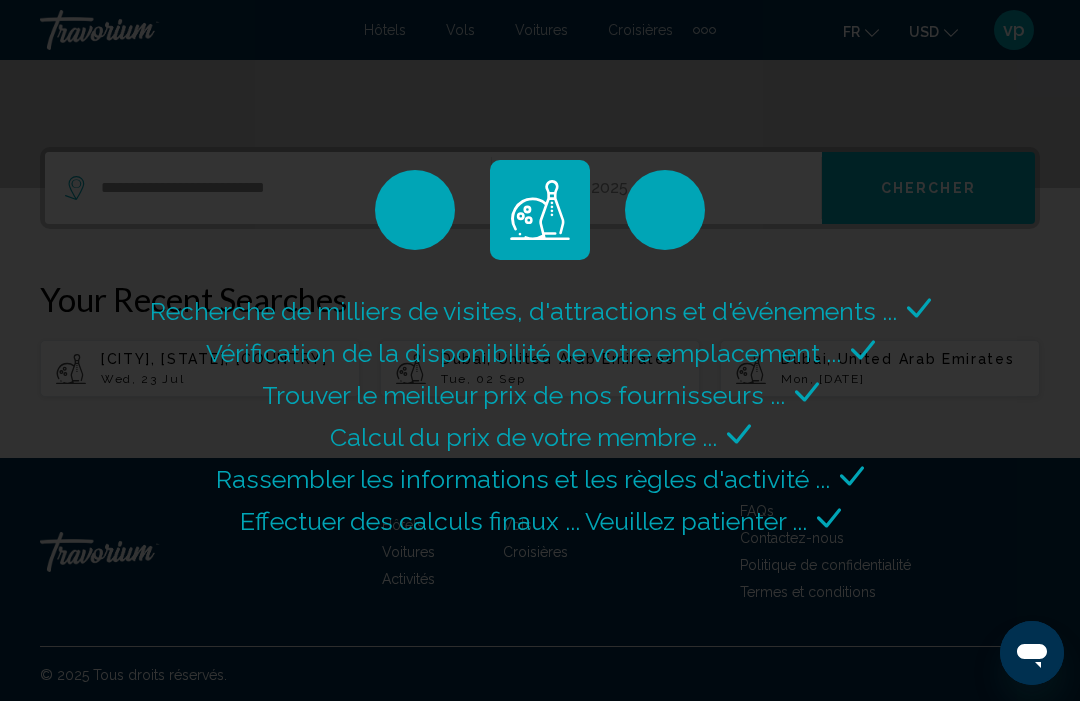 scroll, scrollTop: 0, scrollLeft: 0, axis: both 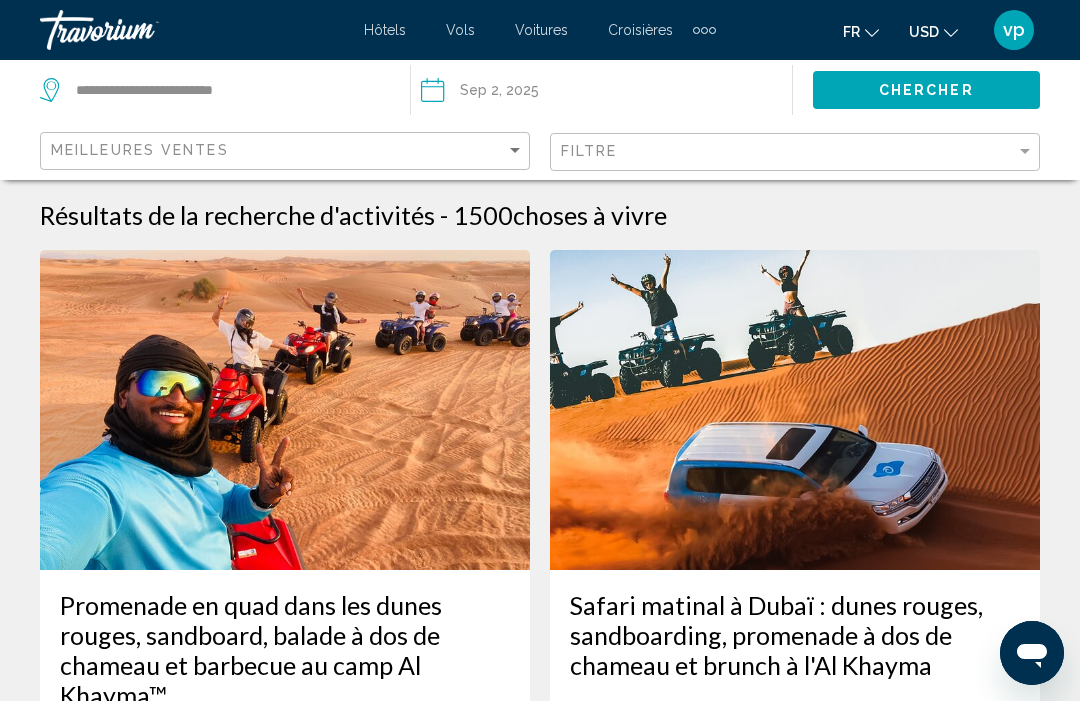click at bounding box center (512, 93) 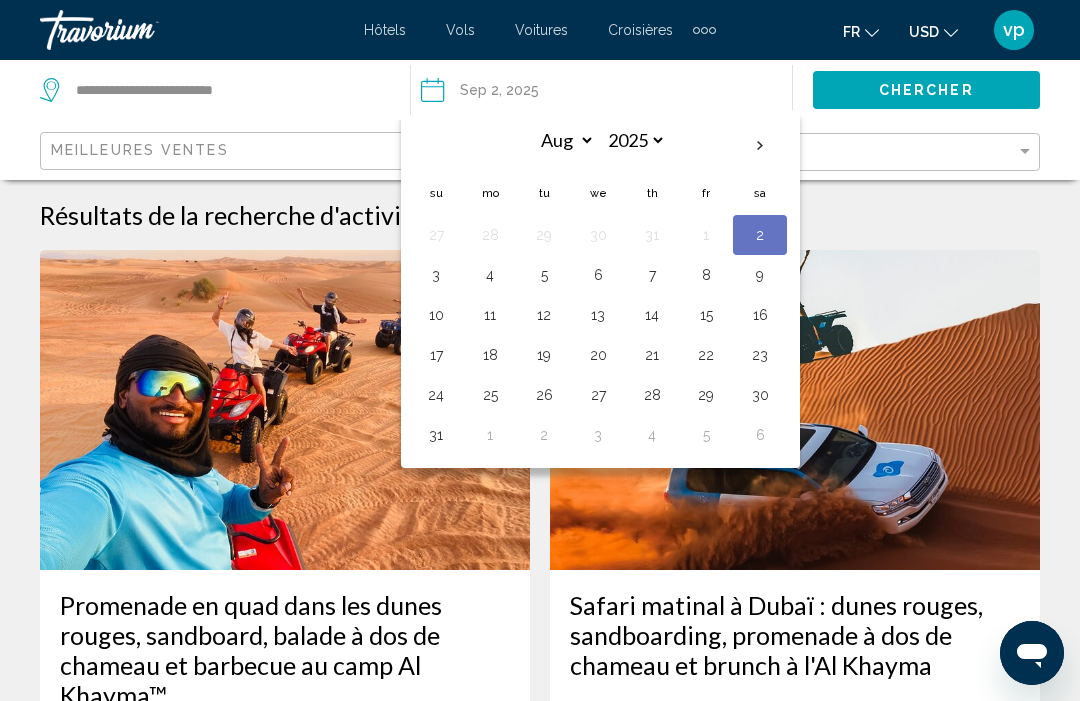click at bounding box center [760, 146] 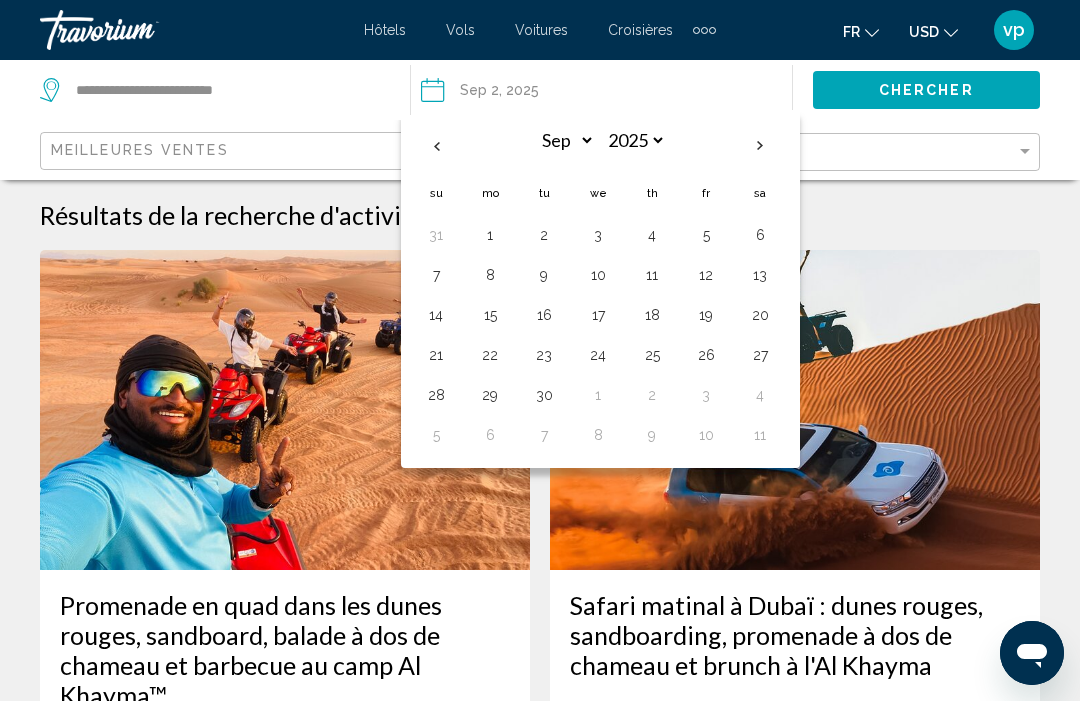 click on "1" at bounding box center [490, 235] 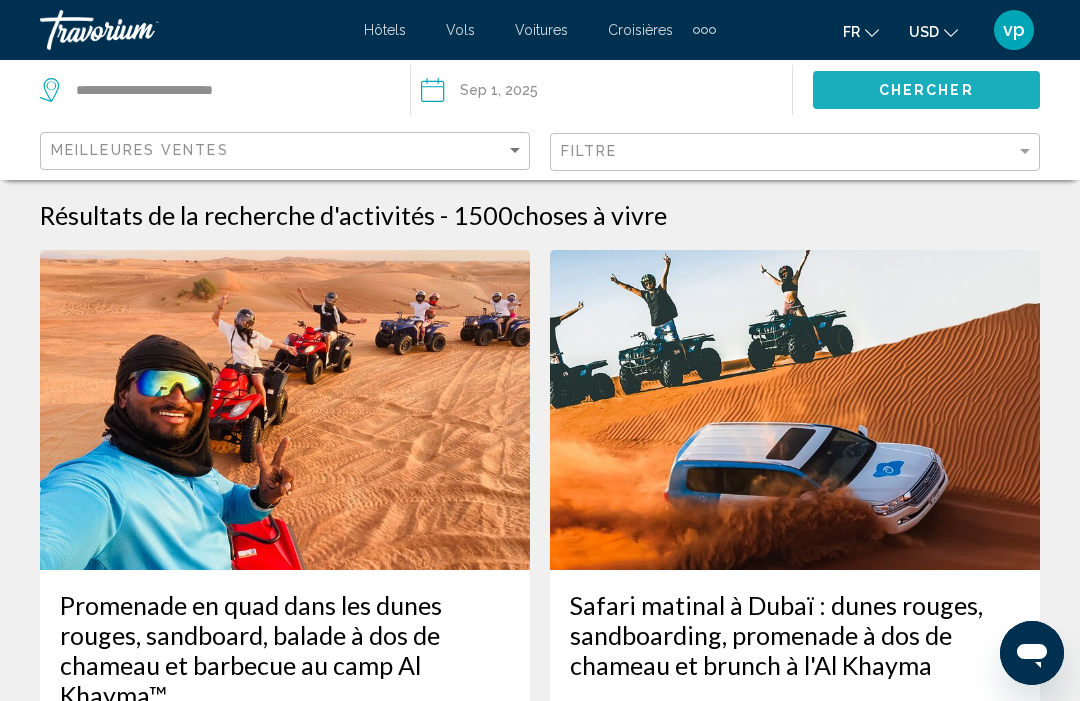 click on "Chercher" 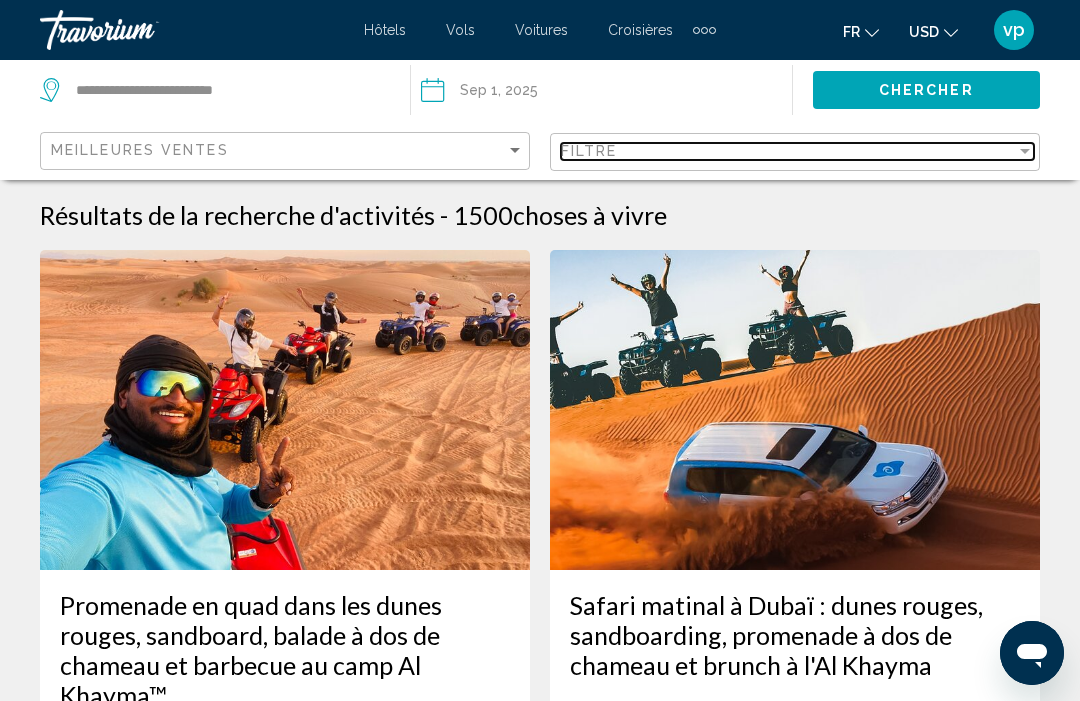 click at bounding box center (1025, 151) 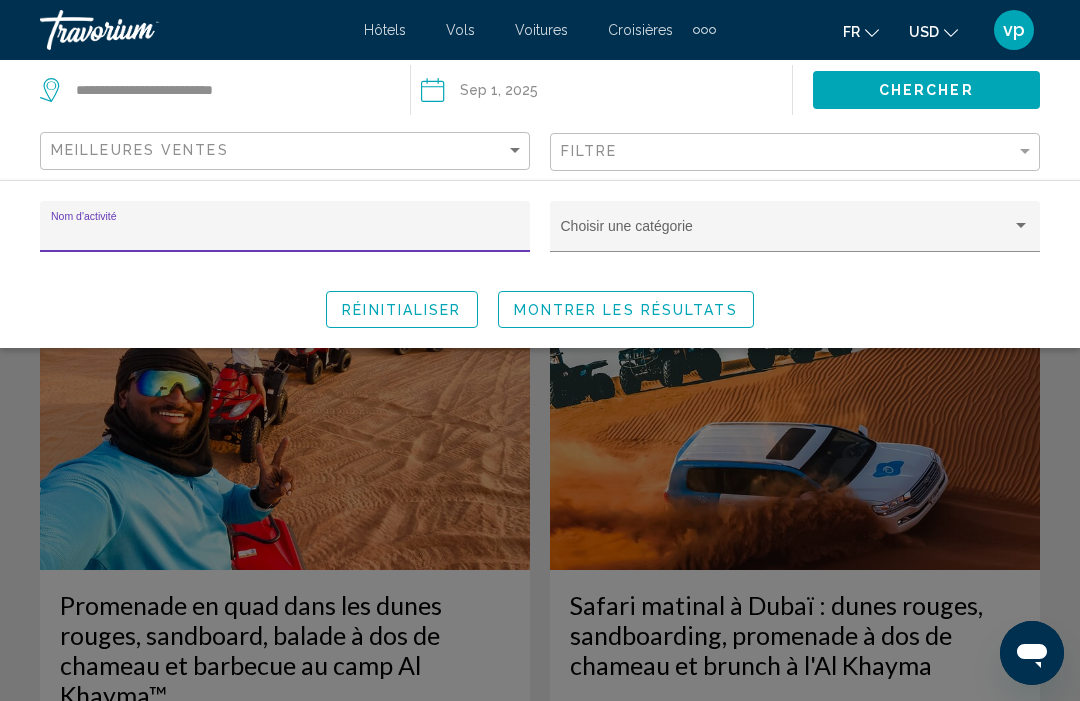 click at bounding box center (1021, 226) 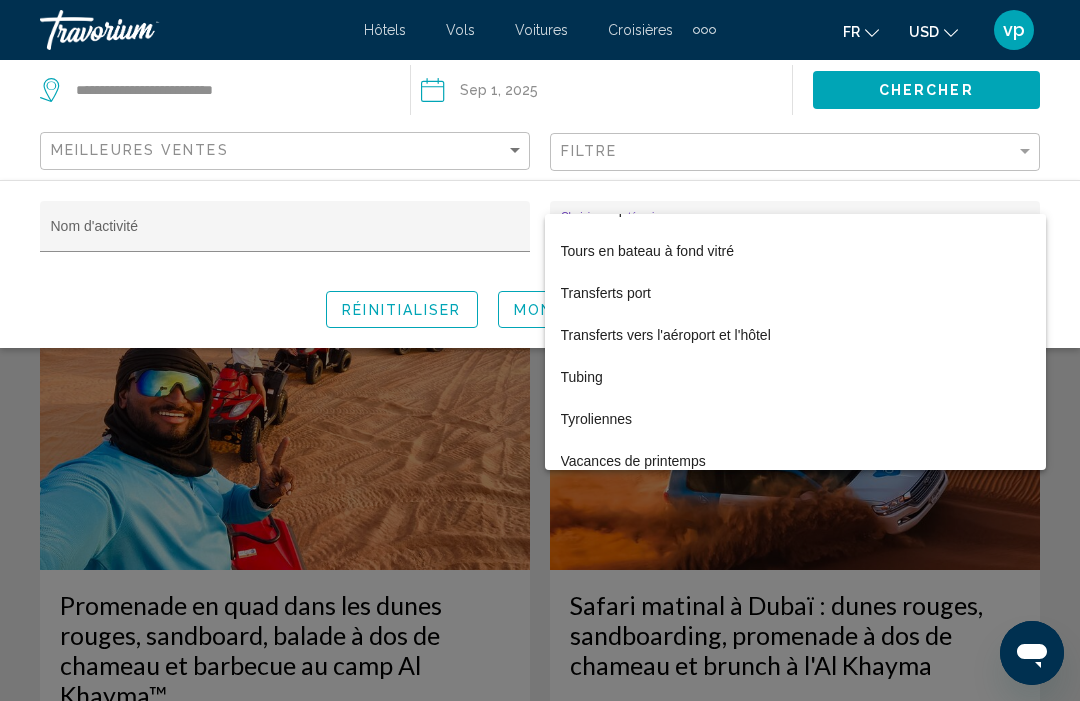scroll, scrollTop: 7327, scrollLeft: 0, axis: vertical 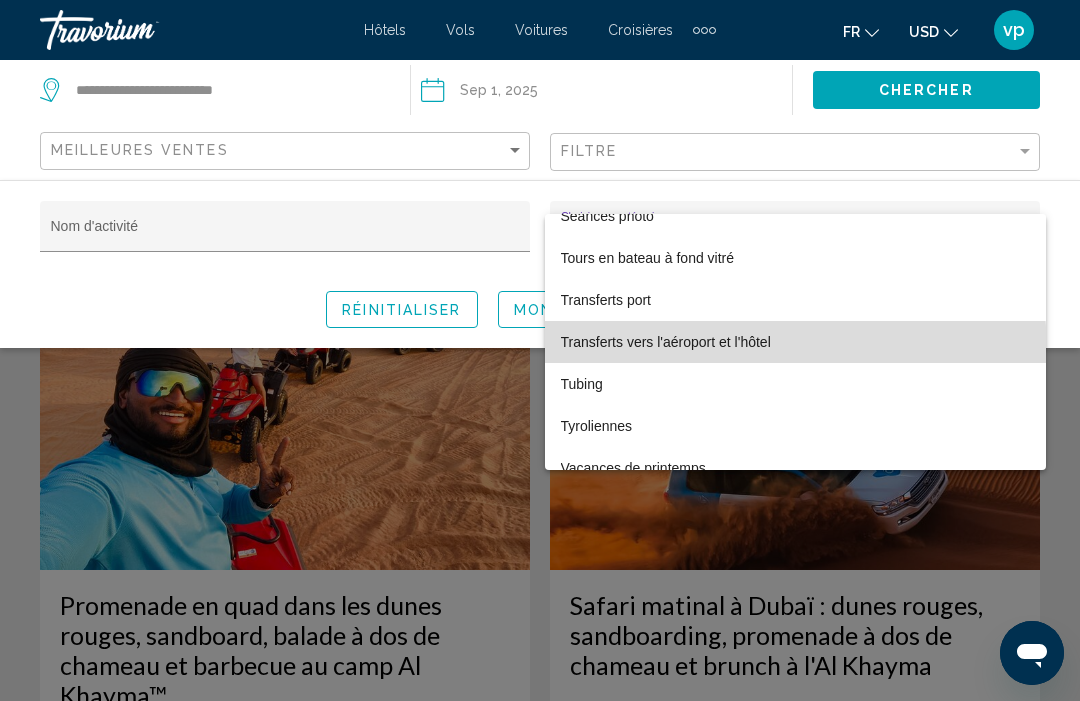 click on "Transferts vers l'aéroport et l'hôtel" at bounding box center [795, 342] 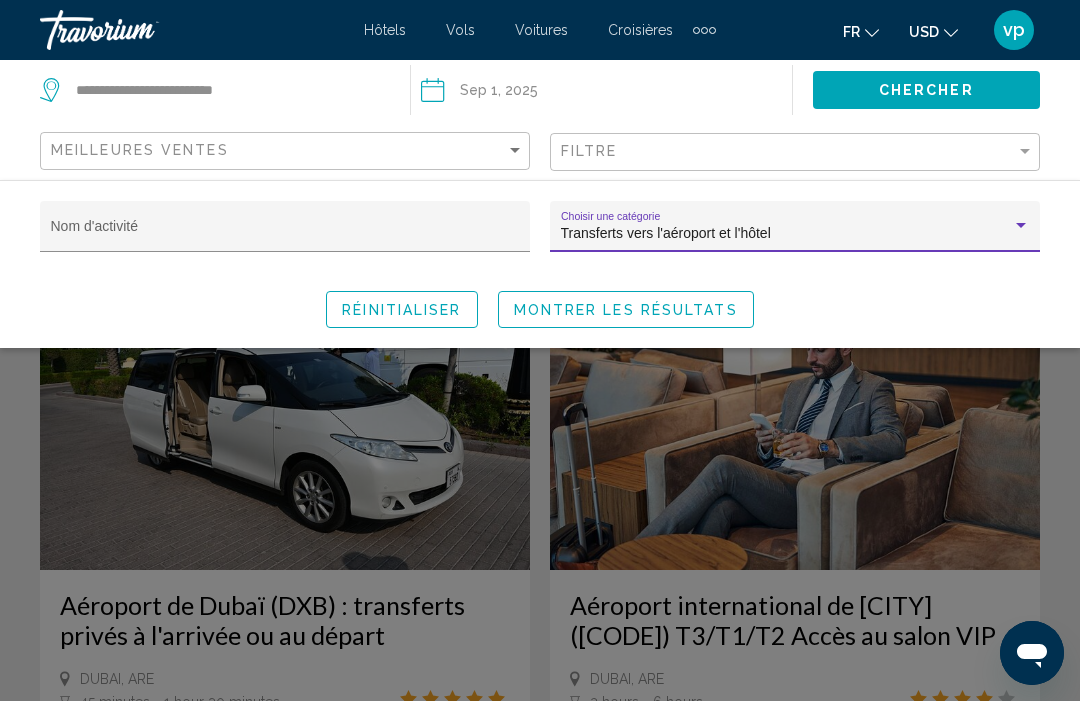 click on "Réinitialiser Montrer les résultats" 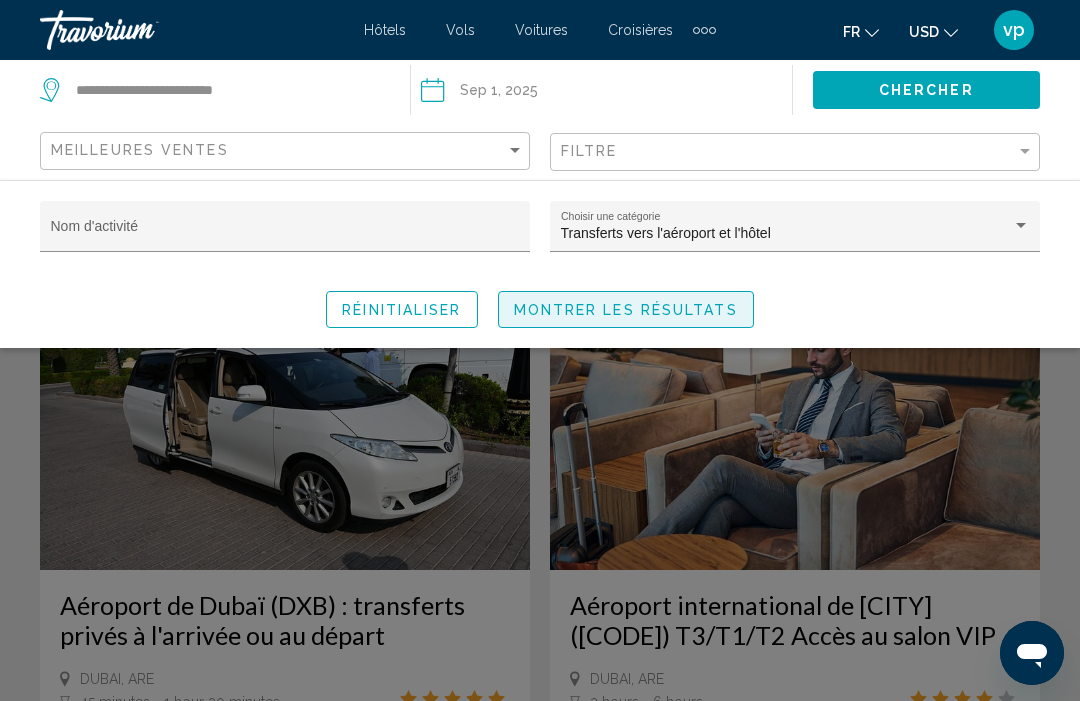 click on "Montrer les résultats" 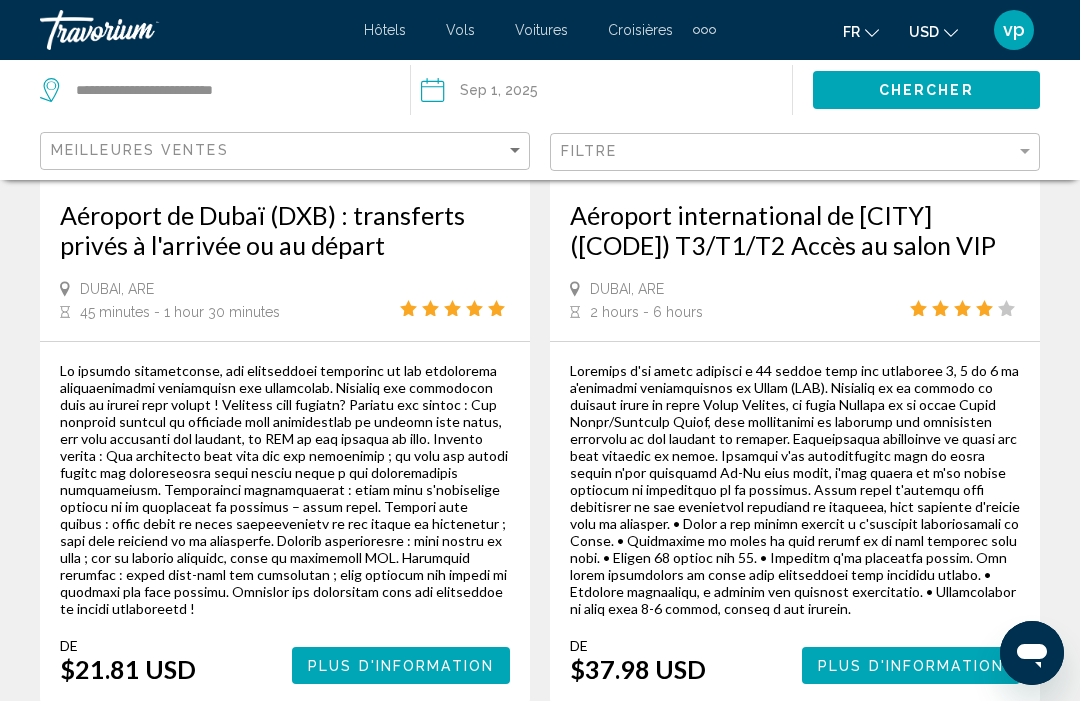 scroll, scrollTop: 389, scrollLeft: 0, axis: vertical 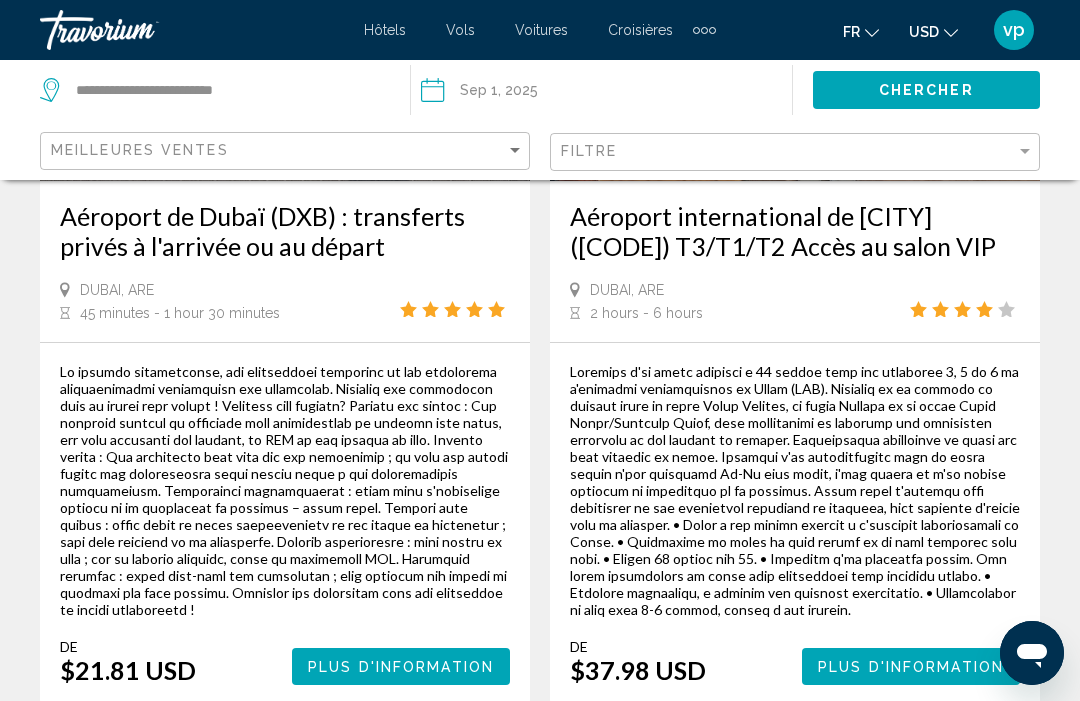 click on "Plus d'information" at bounding box center (401, 667) 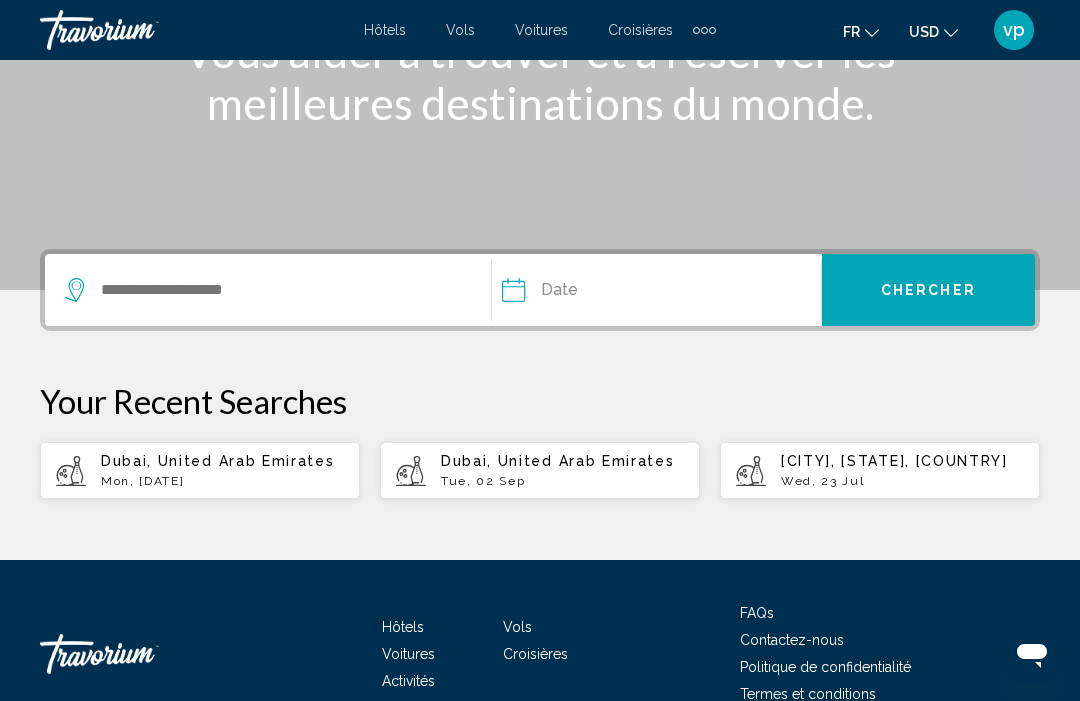 scroll, scrollTop: 345, scrollLeft: 0, axis: vertical 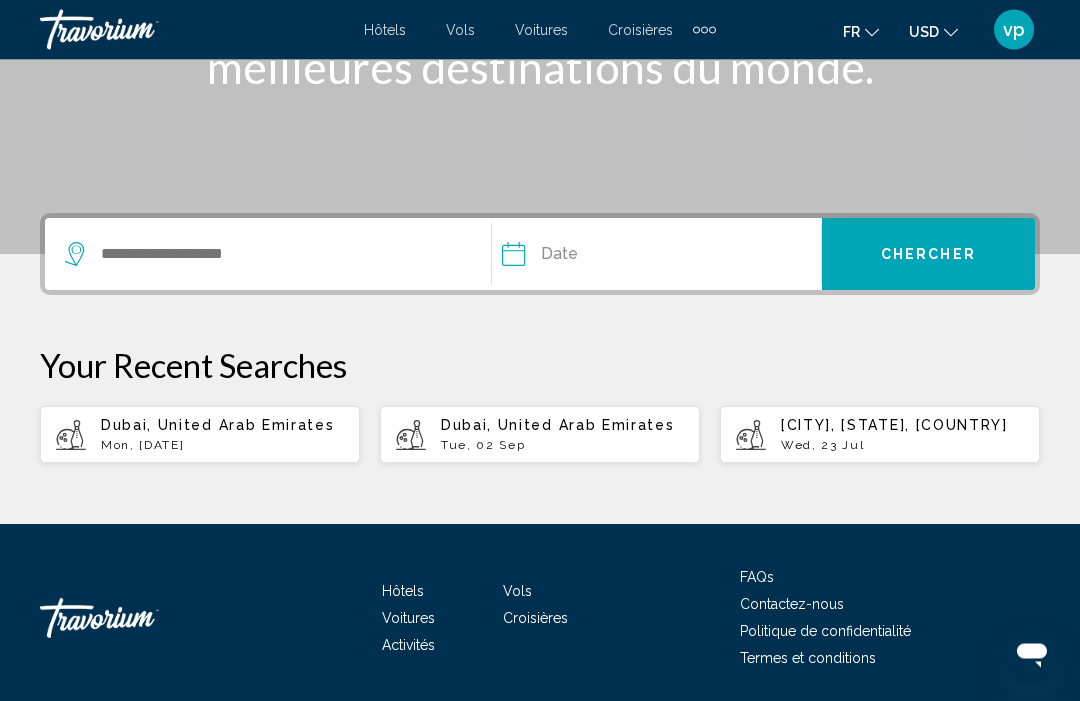 click on "Quebec City, Quebec, Canada  Wed, 23 Jul" at bounding box center [902, 435] 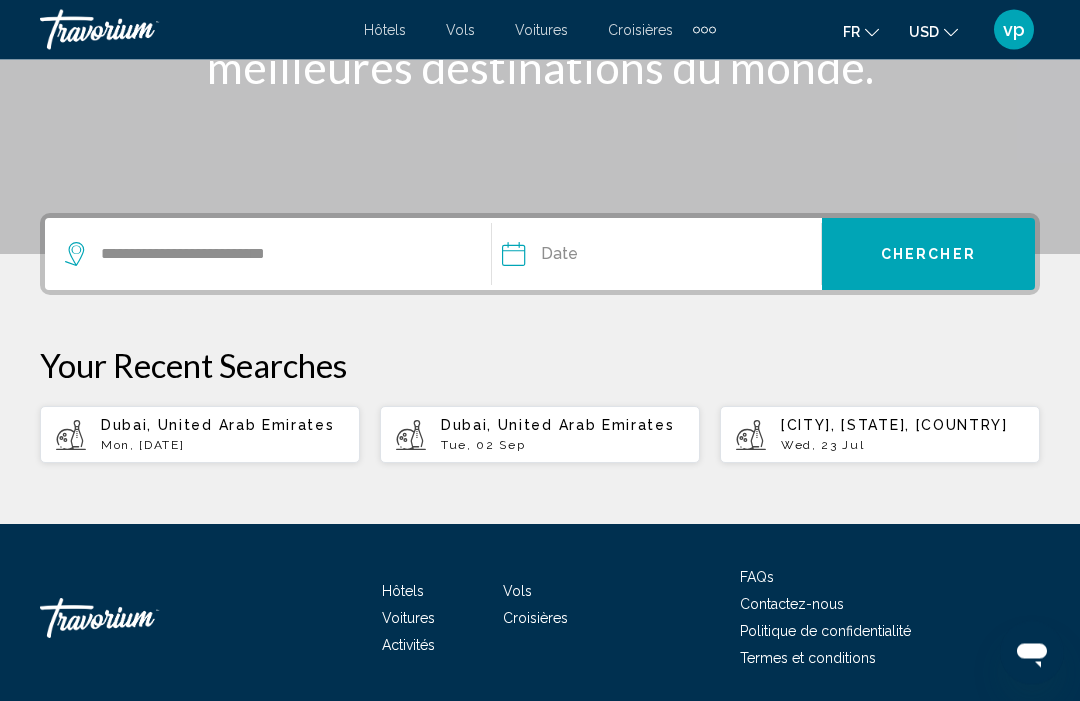 scroll, scrollTop: 345, scrollLeft: 0, axis: vertical 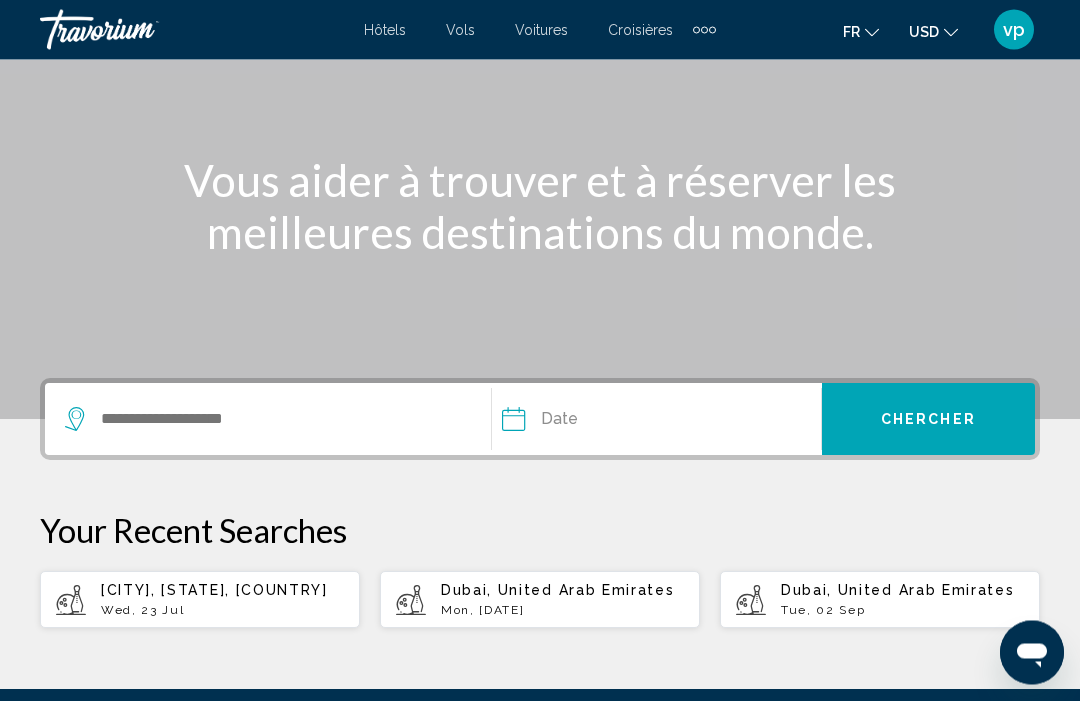 click on "Mon, 01 Sep" at bounding box center (562, 611) 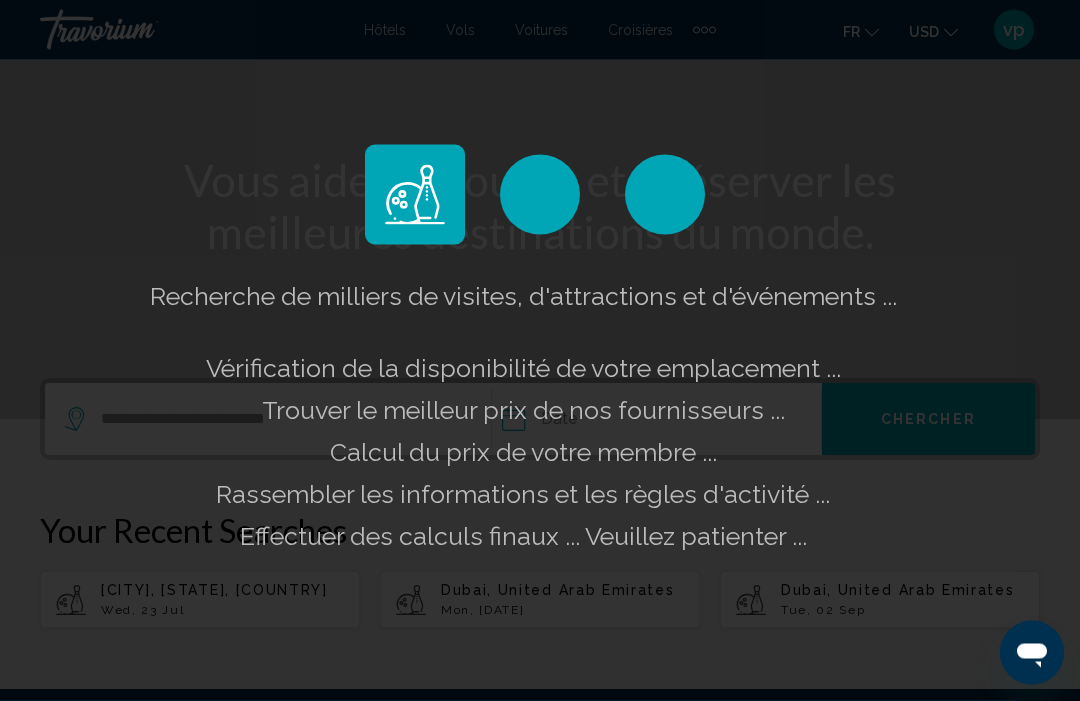 scroll, scrollTop: 181, scrollLeft: 0, axis: vertical 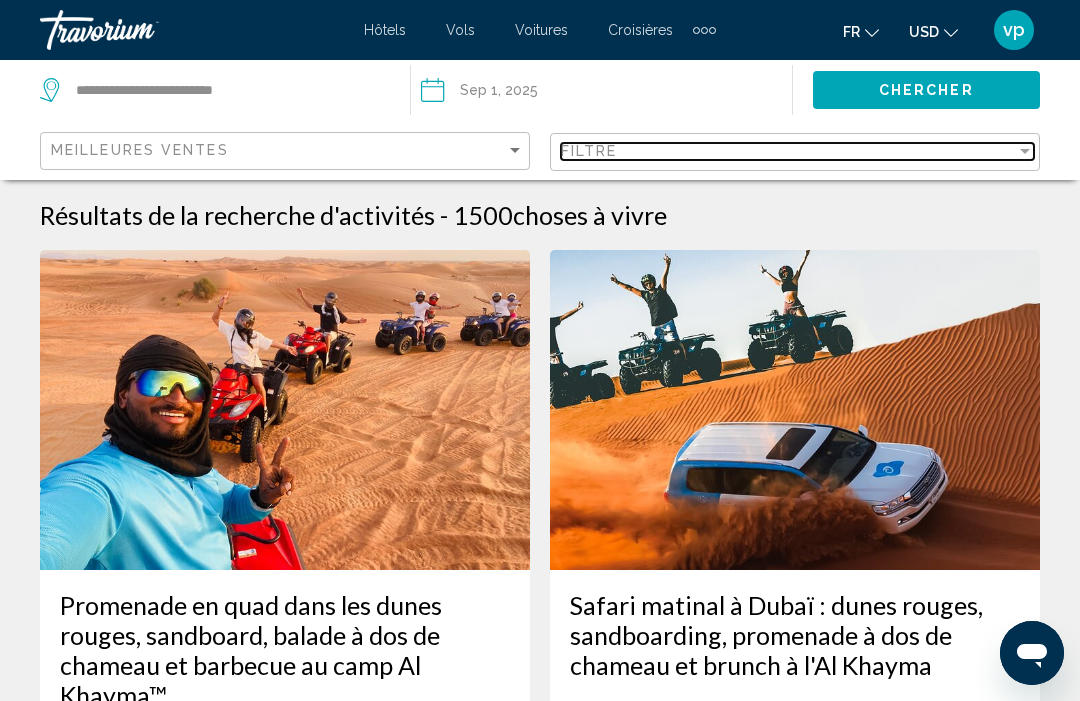 click on "Filtre" at bounding box center [788, 151] 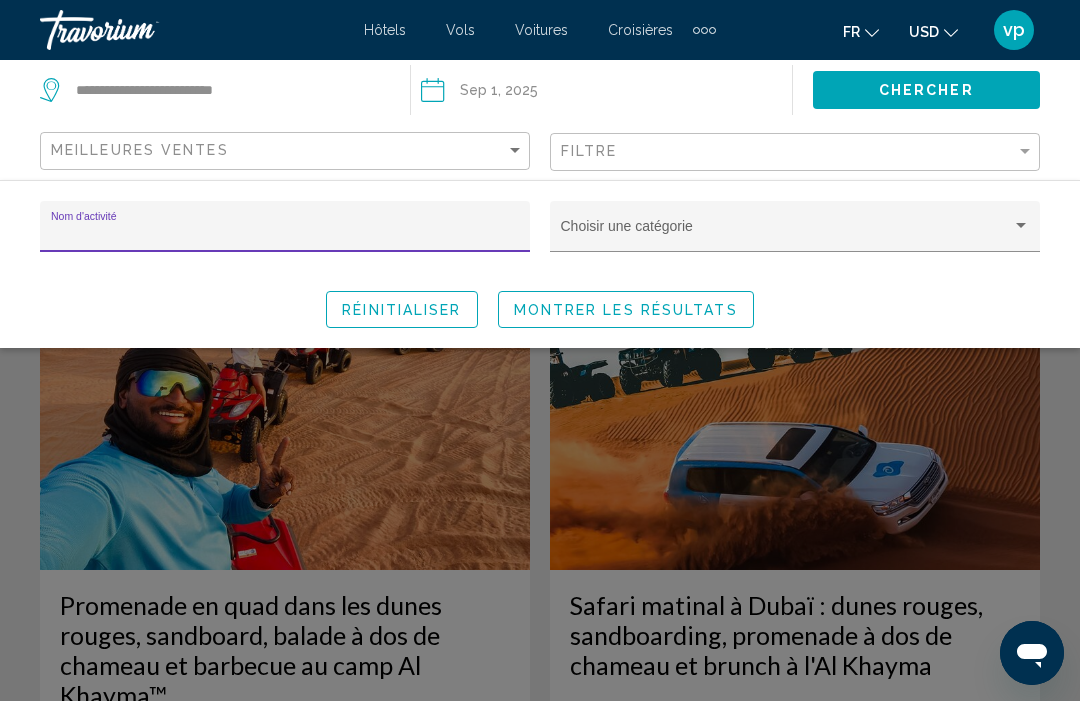 click at bounding box center (1021, 226) 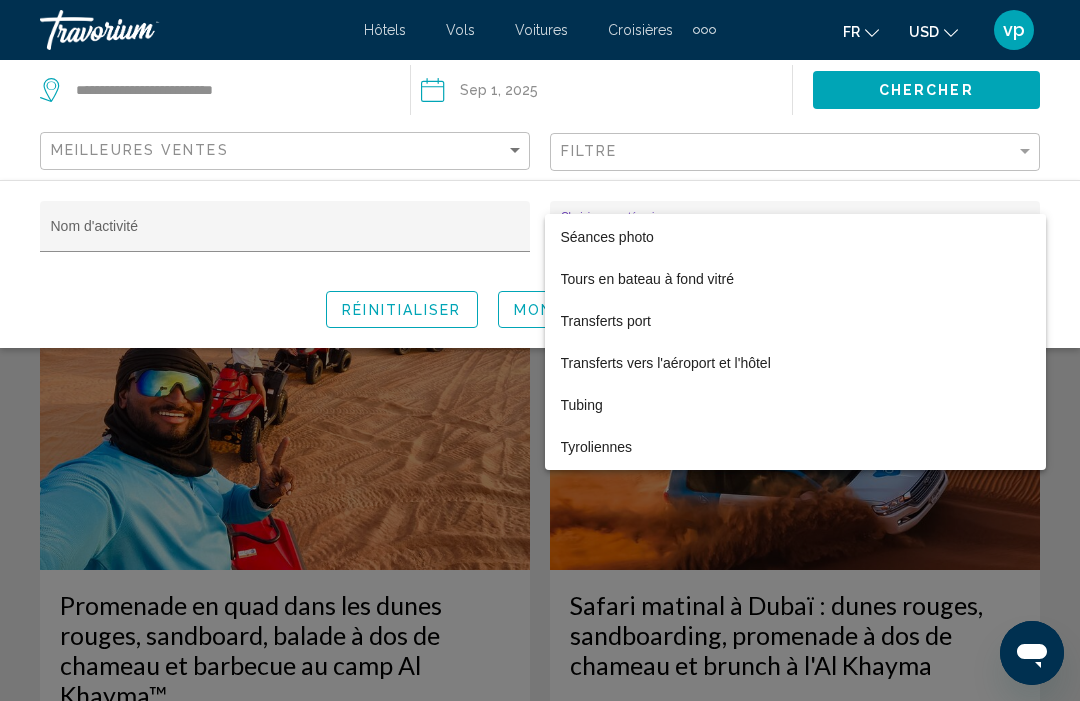 scroll, scrollTop: 7324, scrollLeft: 0, axis: vertical 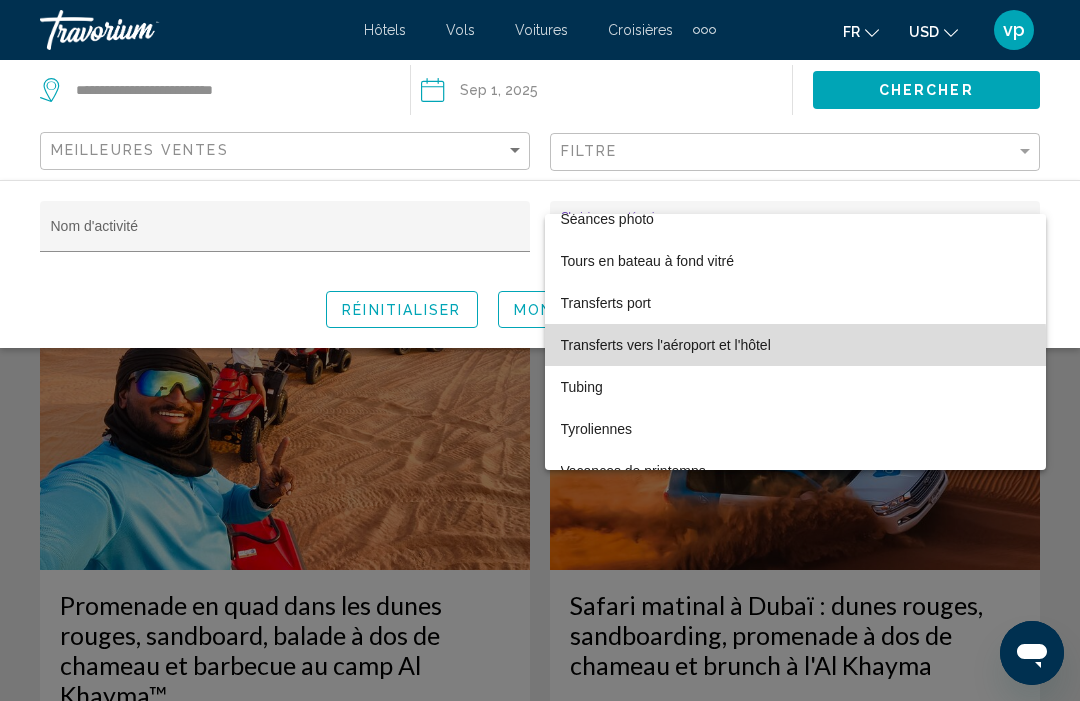 click on "Transferts vers l'aéroport et l'hôtel" at bounding box center [795, 345] 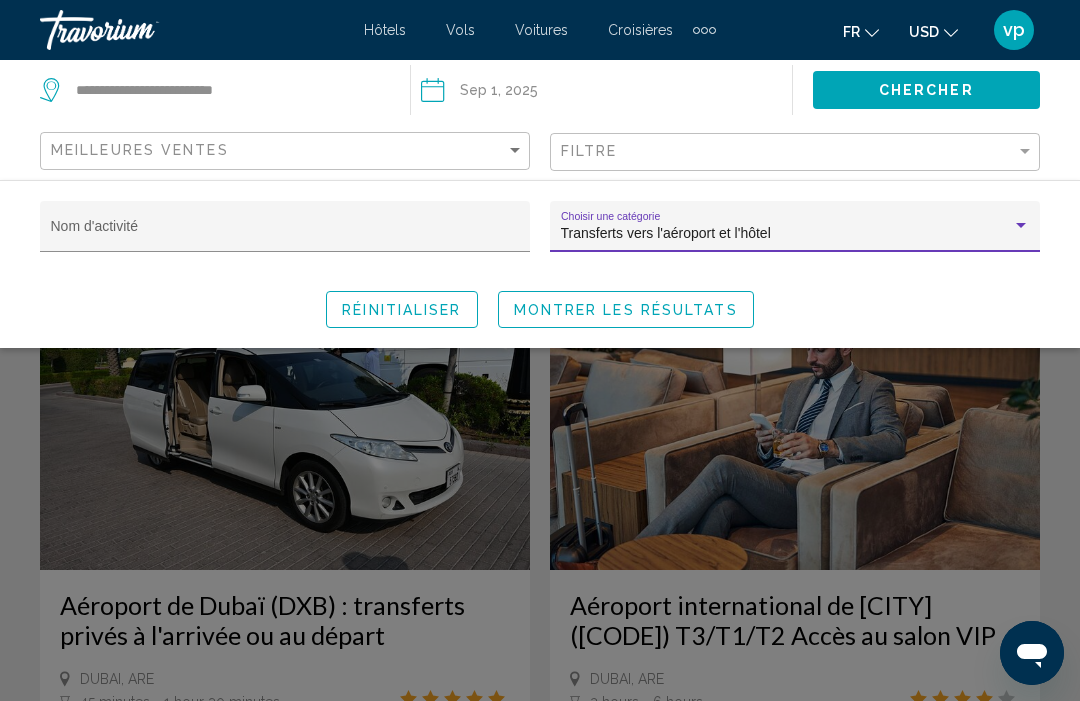 click on "Montrer les résultats" 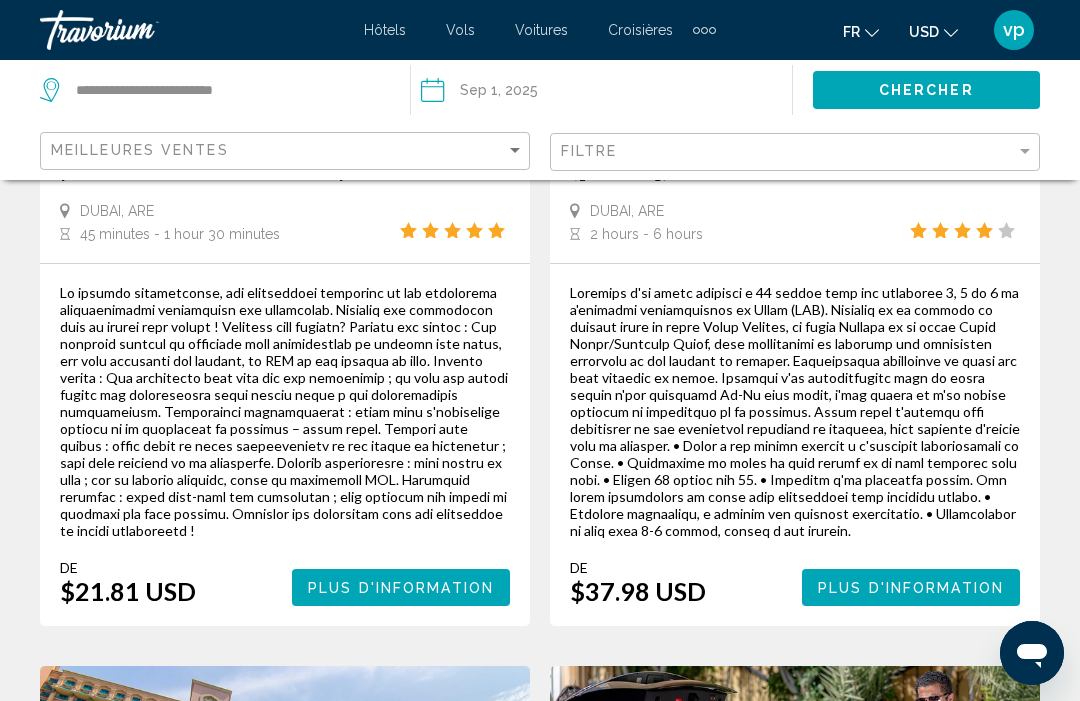 scroll, scrollTop: 482, scrollLeft: 0, axis: vertical 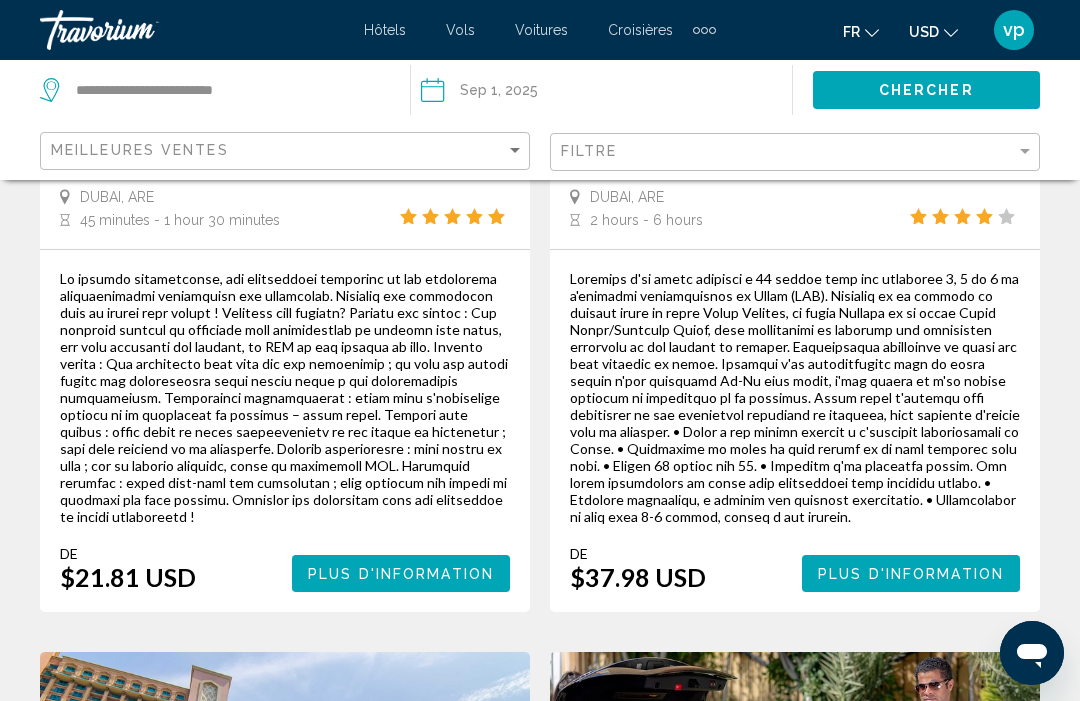 click on "Plus d'information" at bounding box center (401, 573) 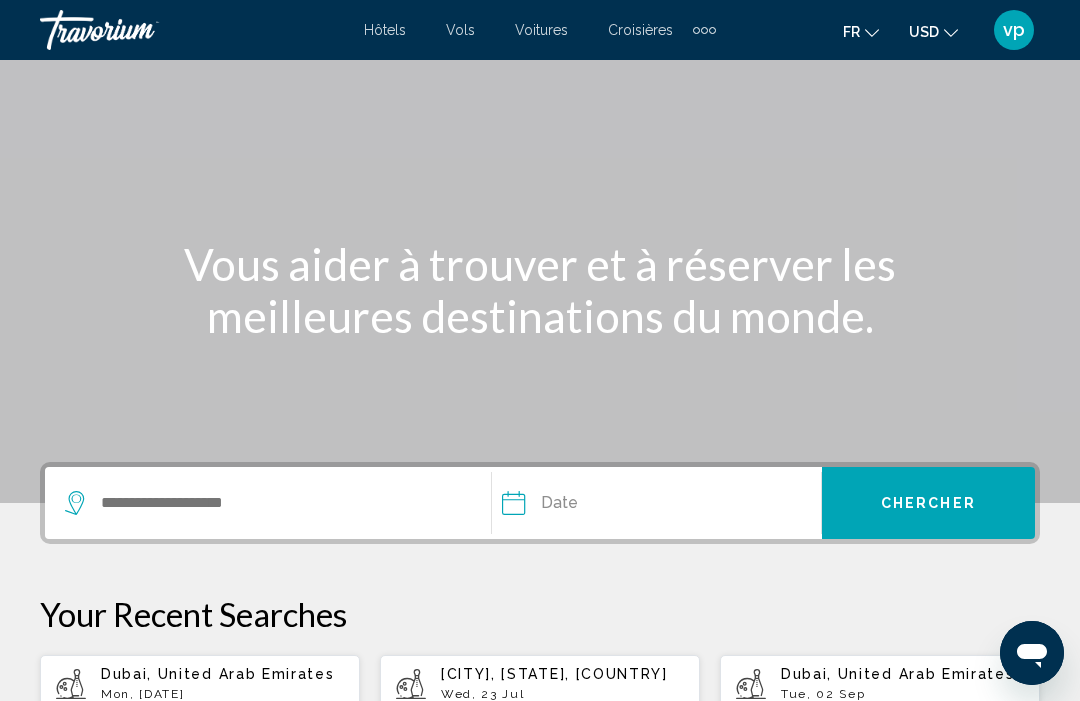 scroll, scrollTop: 96, scrollLeft: 0, axis: vertical 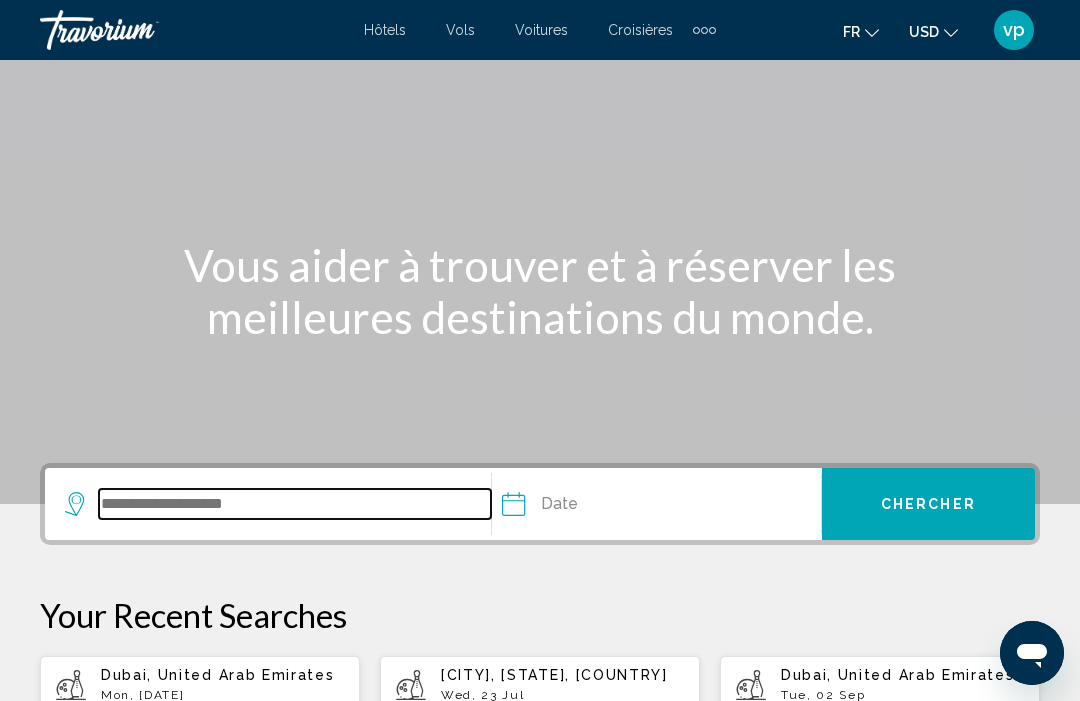 click at bounding box center (295, 504) 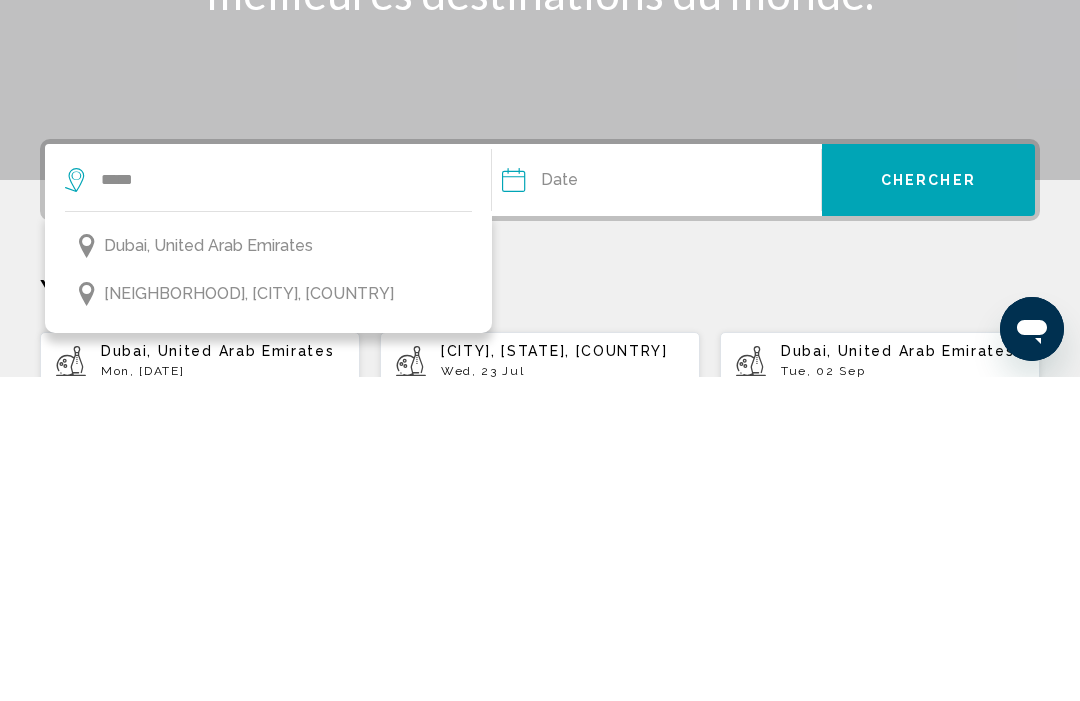 click on "Dubai, United Arab Emirates" at bounding box center (268, 570) 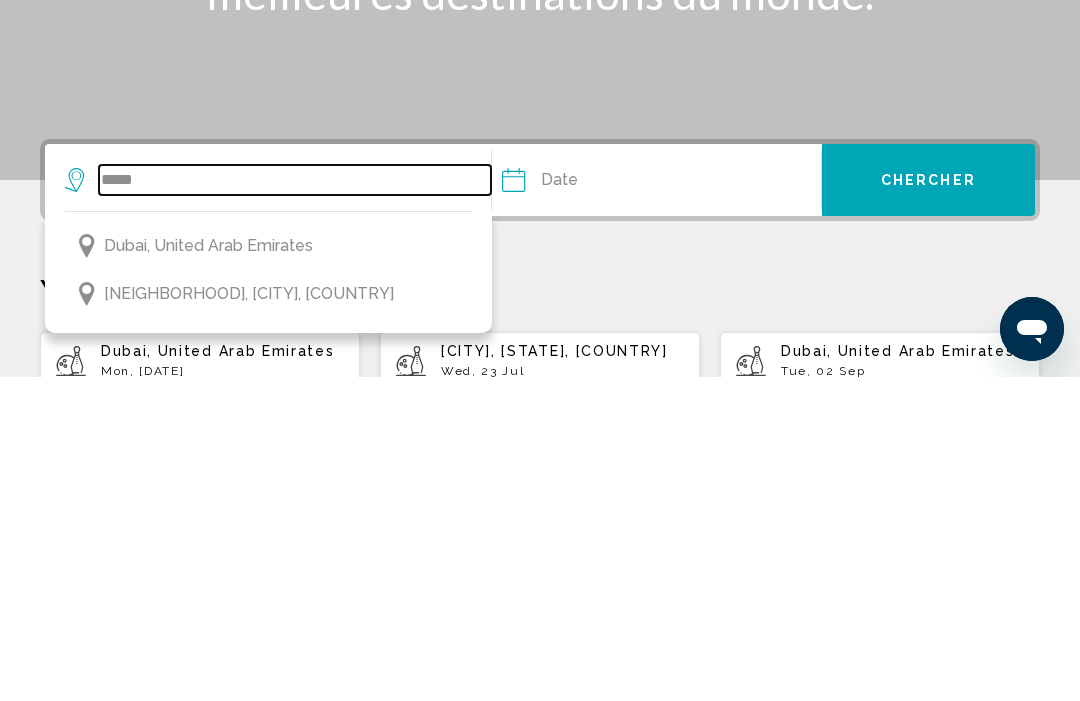 type on "**********" 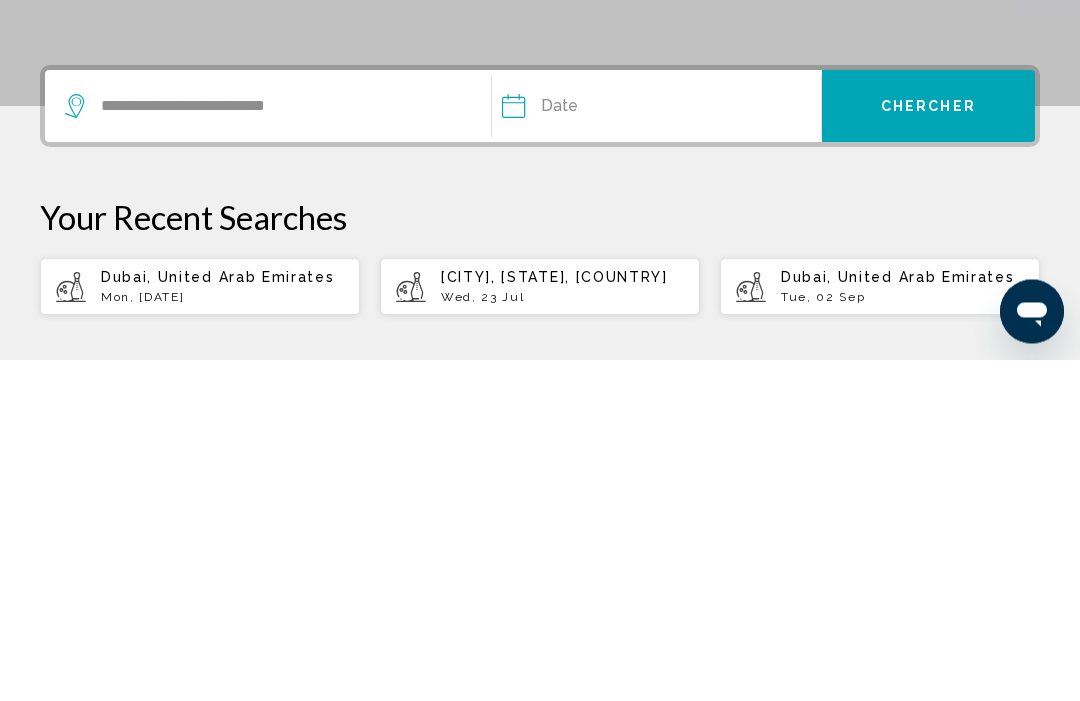 click on "Date  Aug  *** *** *** *** *** *** *** *** *** *** *** ***   2025  **** **** **** **** **** **** Su Mo Tu We Th Fr Sa 27 28 29 30 31 1 2 3 4 5 6 7 8 9 10 11 12 13 14 15 16 17 18 19 20 21 22 23 24 25 26 27 28 29 30 31 1 2 3 4 5 6 * * * * * * * * * ** ** ** ** ** ** ** ** ** ** ** ** ** ** ** ** ** ** ** ** ** ** ** ** ** ** ** ** ** ** ** ** ** ** ** ** ** ** ** ** ** ** ** ** ** ** ** ** ** ** ** ** ** ** ** ** ** ** ** ** ** ** ** ** **" at bounding box center (661, 448) 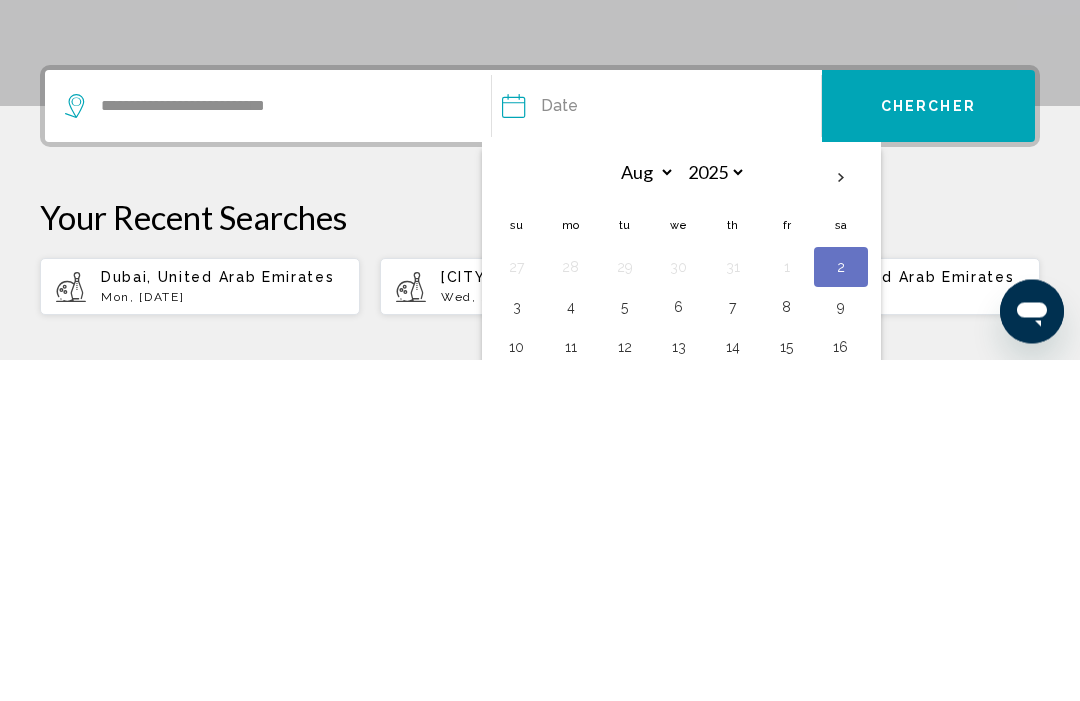 scroll, scrollTop: 345, scrollLeft: 0, axis: vertical 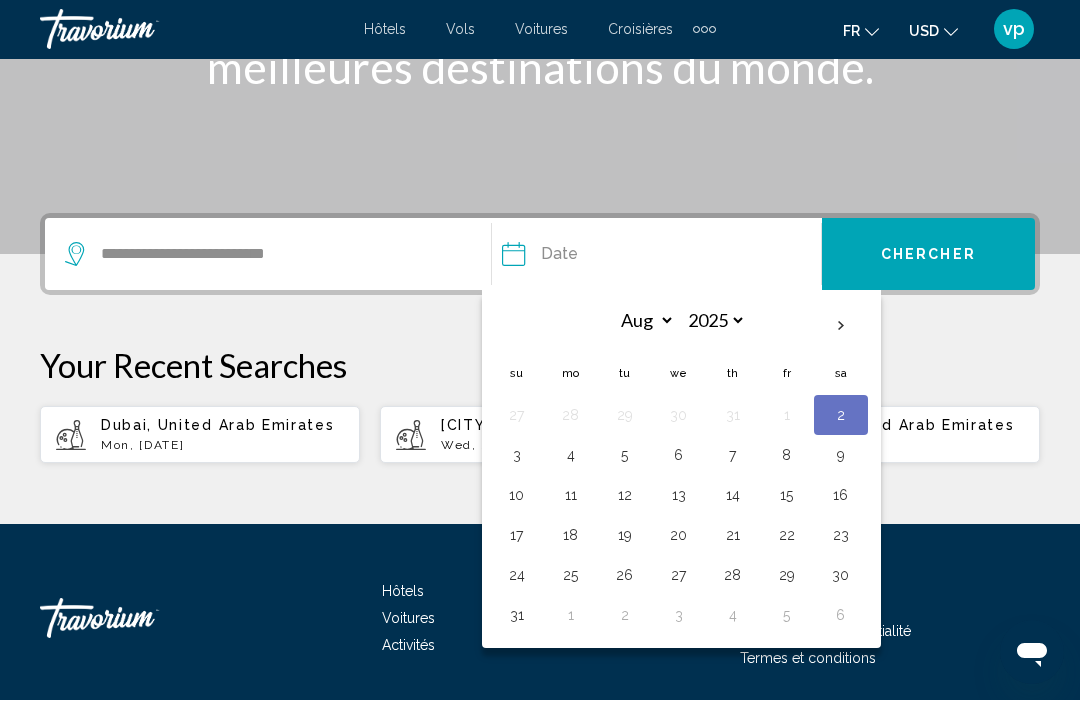 click at bounding box center [841, 327] 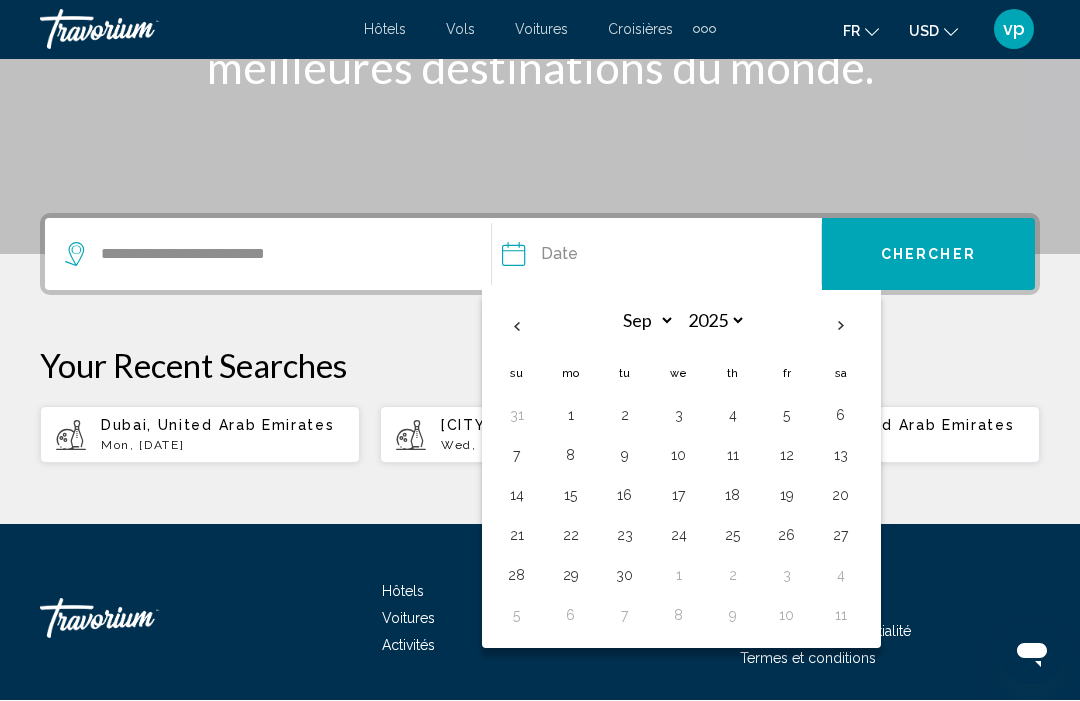 click on "1" at bounding box center [571, 416] 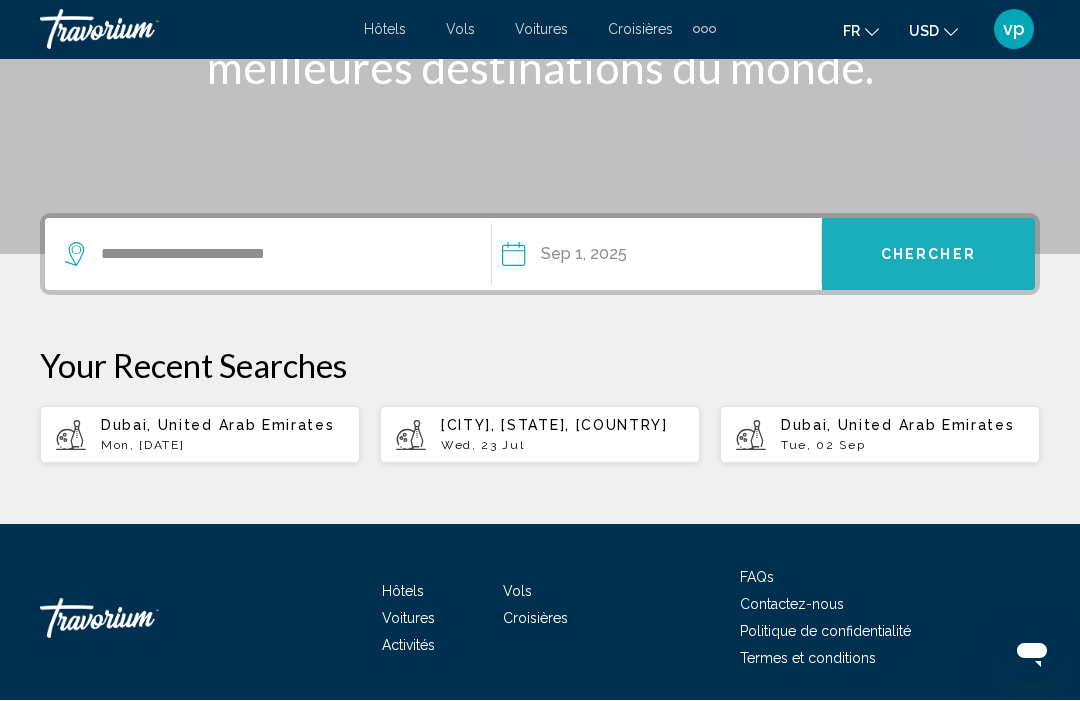 click on "Chercher" at bounding box center (928, 256) 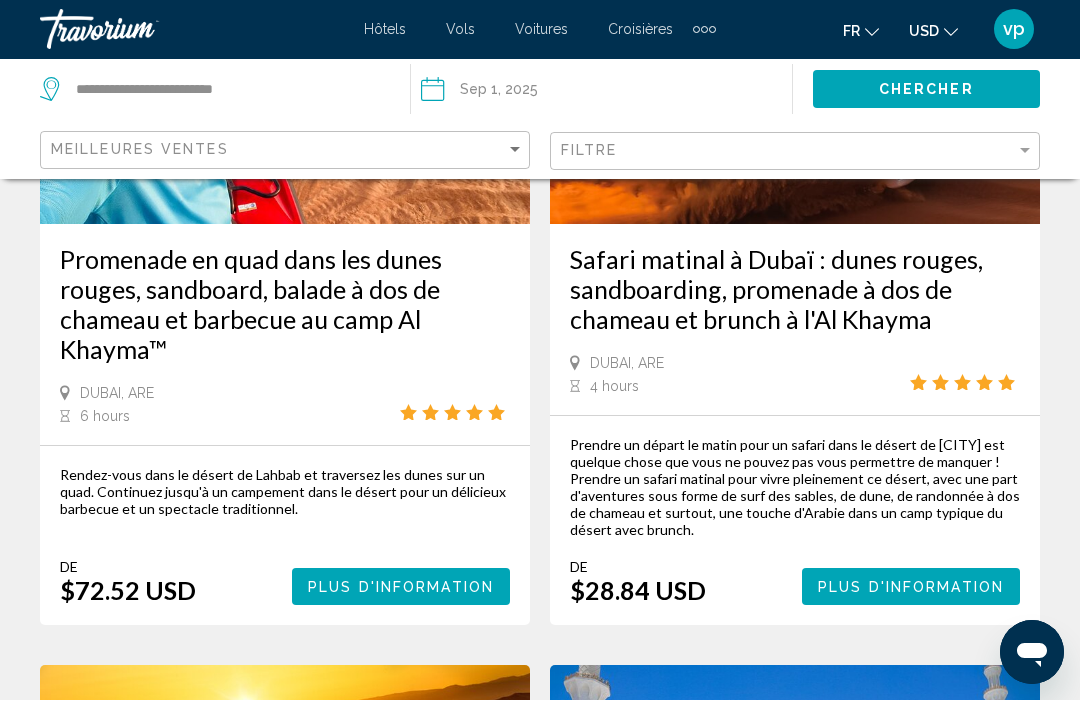 scroll, scrollTop: 0, scrollLeft: 0, axis: both 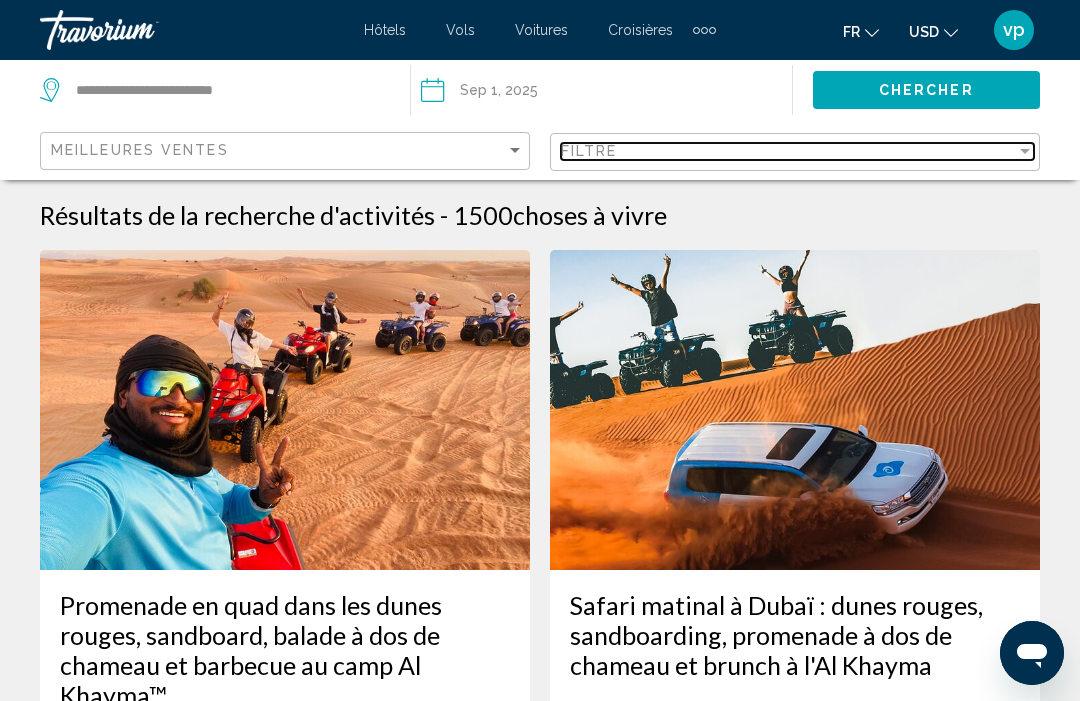 click at bounding box center (1025, 151) 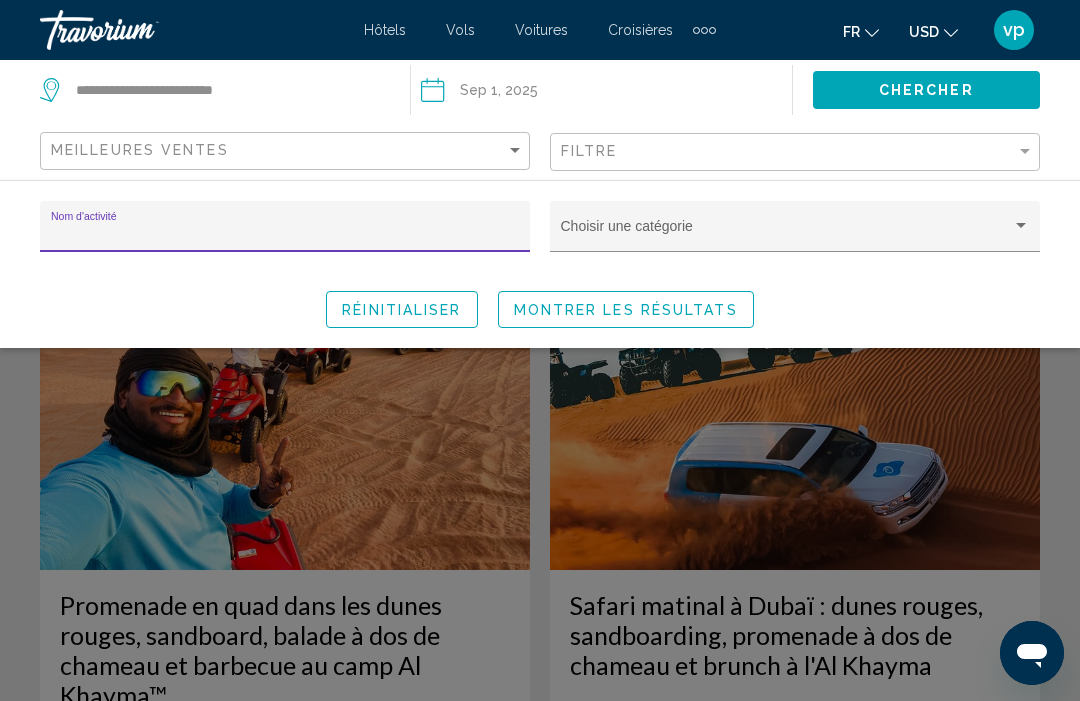 click at bounding box center [1021, 225] 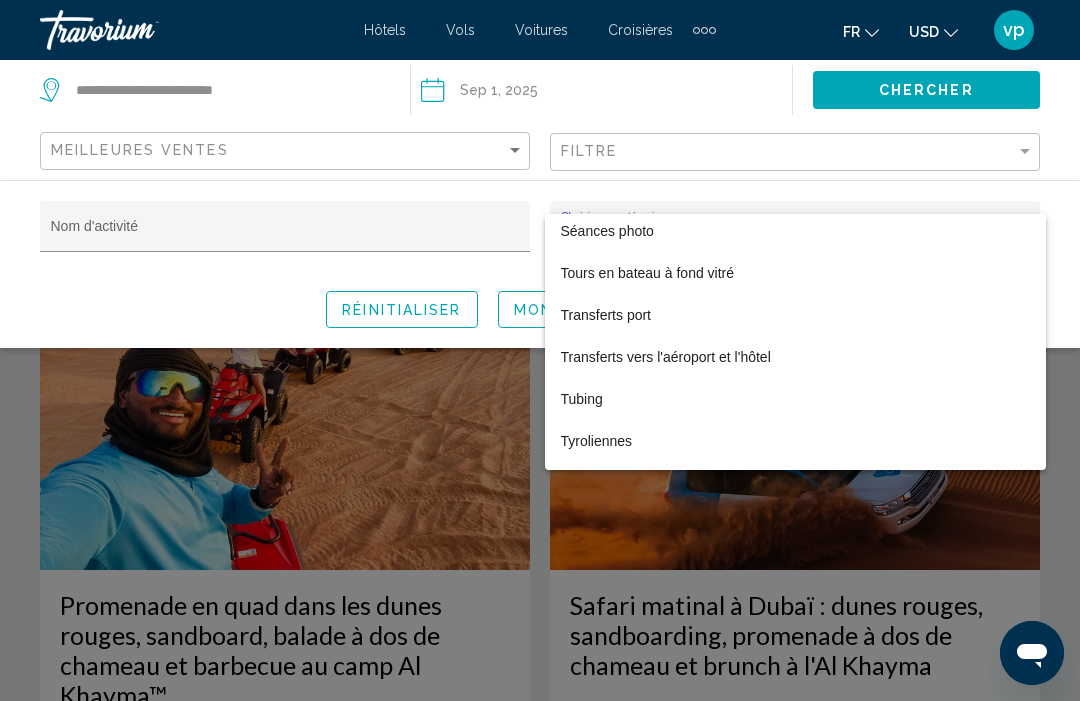 scroll, scrollTop: 7375, scrollLeft: 0, axis: vertical 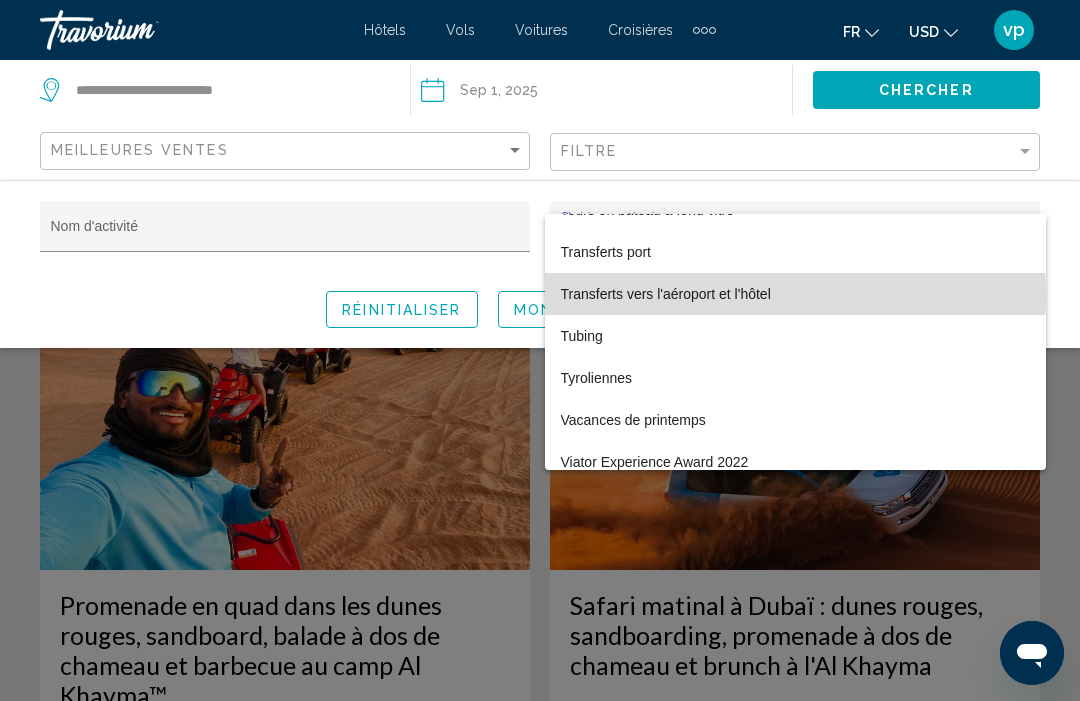 click on "Transferts vers l'aéroport et l'hôtel" at bounding box center [795, 294] 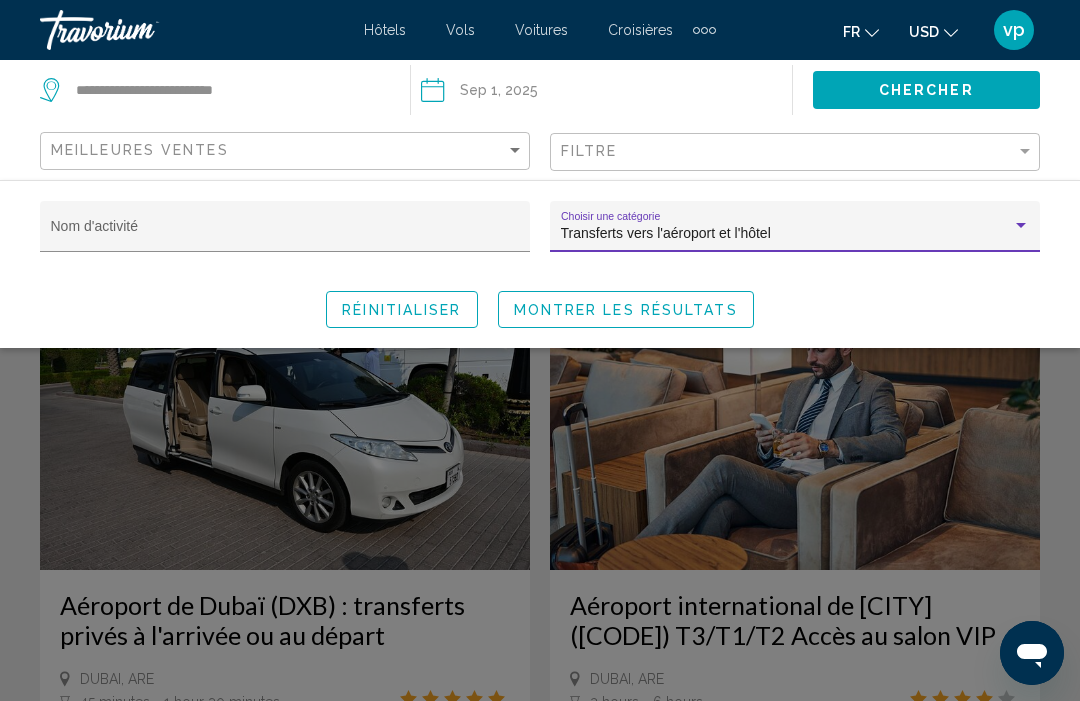 click on "Montrer les résultats" 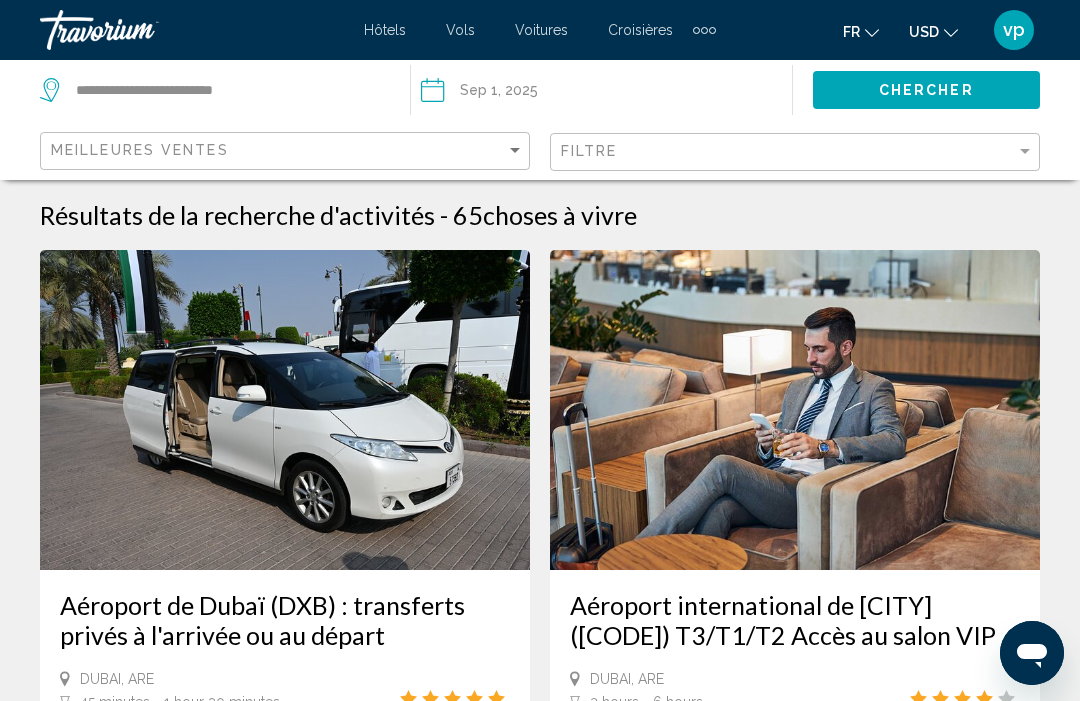click on "Aéroport de Dubaï (DXB) : transferts privés à l'arrivée ou au départ" at bounding box center [285, 620] 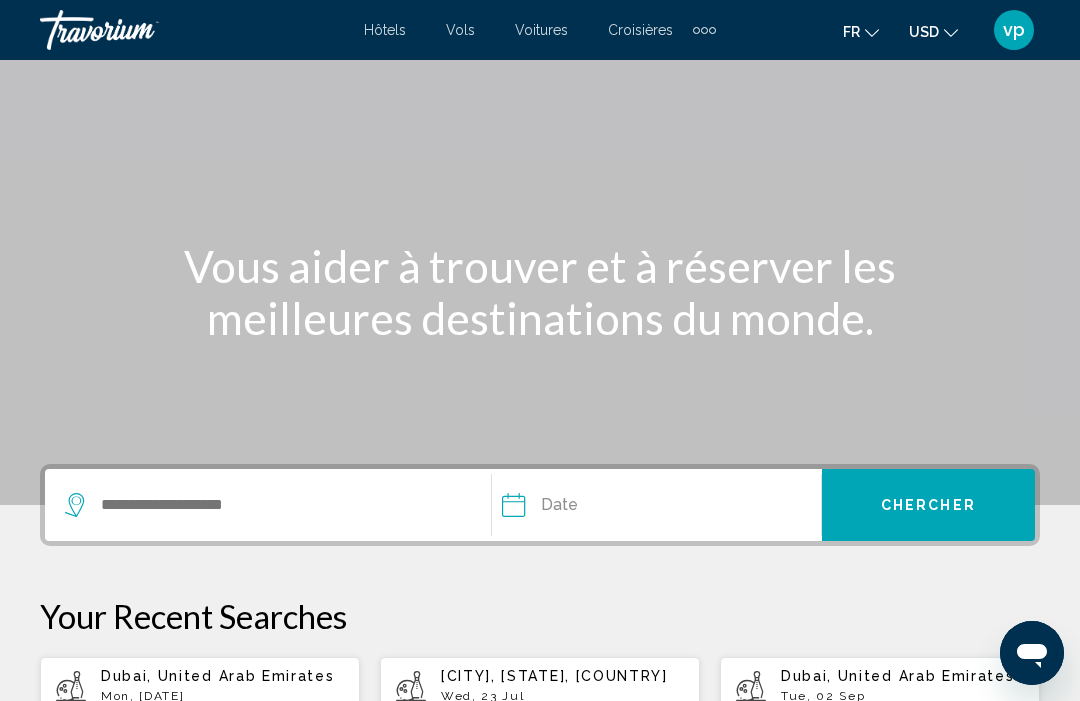scroll, scrollTop: 0, scrollLeft: 0, axis: both 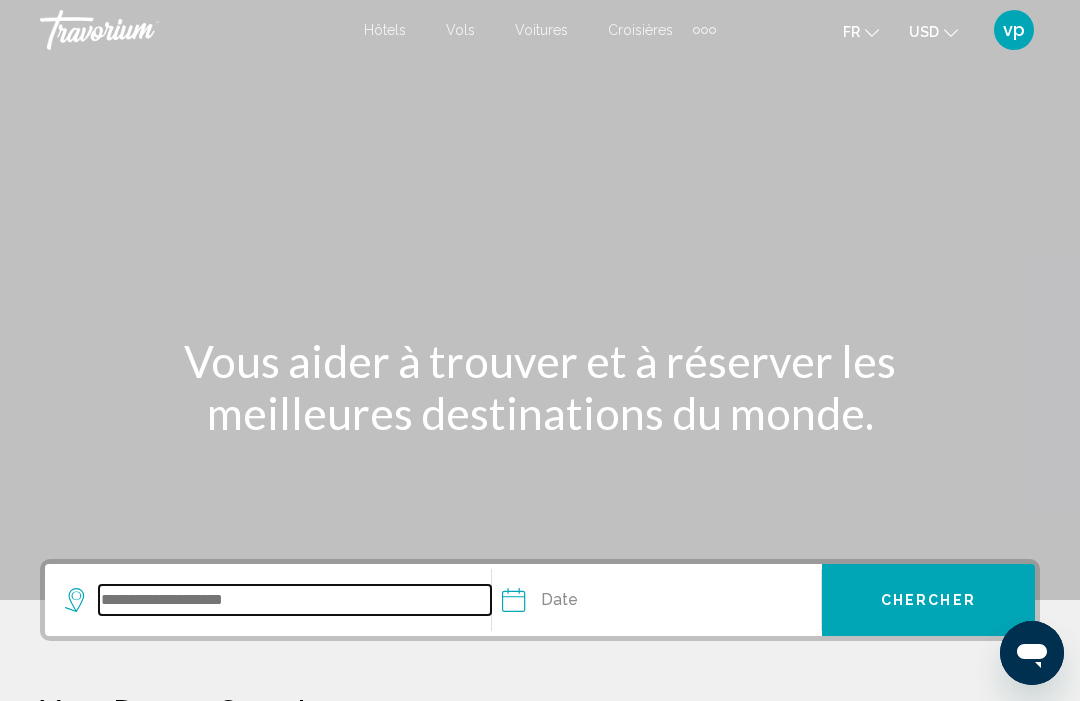 click at bounding box center [295, 600] 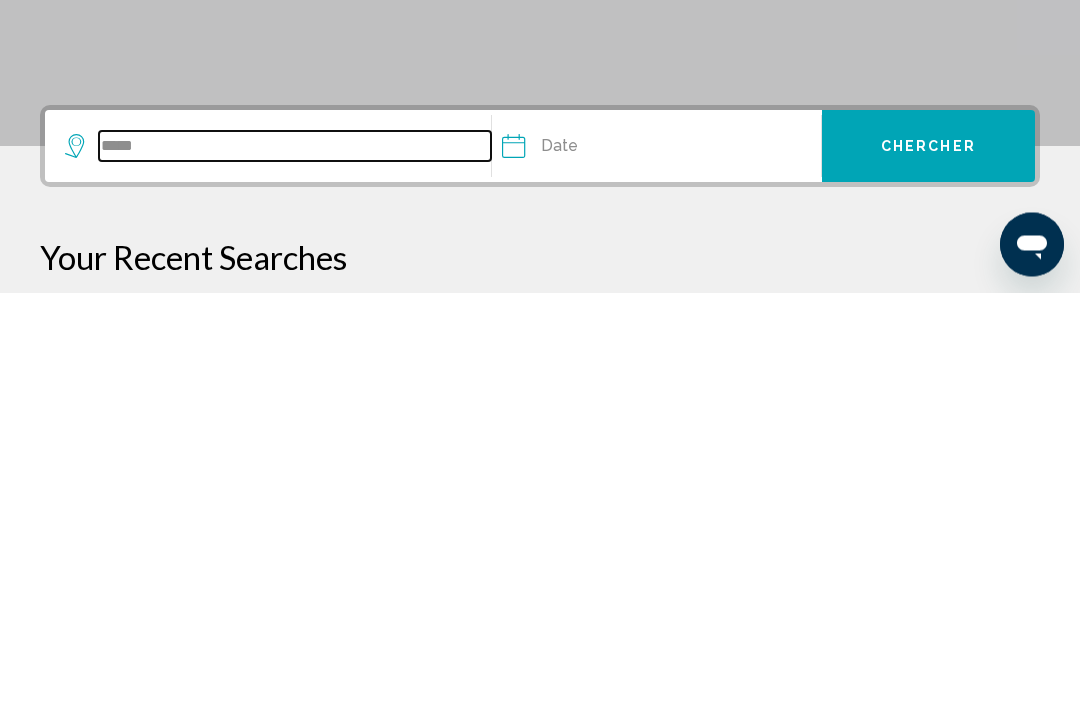 type on "*****" 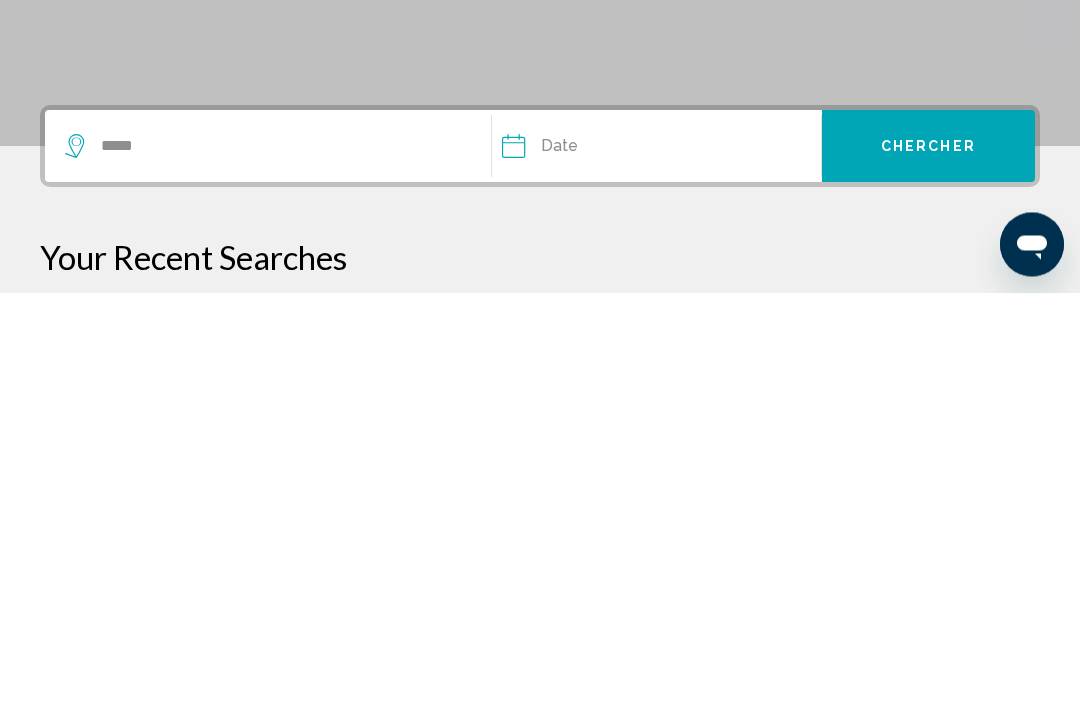 click on "Date  Aug  *** *** *** *** *** *** *** *** *** *** *** ***   2025  **** **** **** **** **** **** Su Mo Tu We Th Fr Sa 27 28 29 30 31 1 2 3 4 5 6 7 8 9 10 11 12 13 14 15 16 17 18 19 20 21 22 23 24 25 26 27 28 29 30 31 1 2 3 4 5 6 * * * * * * * * * ** ** ** ** ** ** ** ** ** ** ** ** ** ** ** ** ** ** ** ** ** ** ** ** ** ** ** ** ** ** ** ** ** ** ** ** ** ** ** ** ** ** ** ** ** ** ** ** ** ** ** ** ** ** ** ** ** ** ** ** ** ** ** ** **" at bounding box center (661, 555) 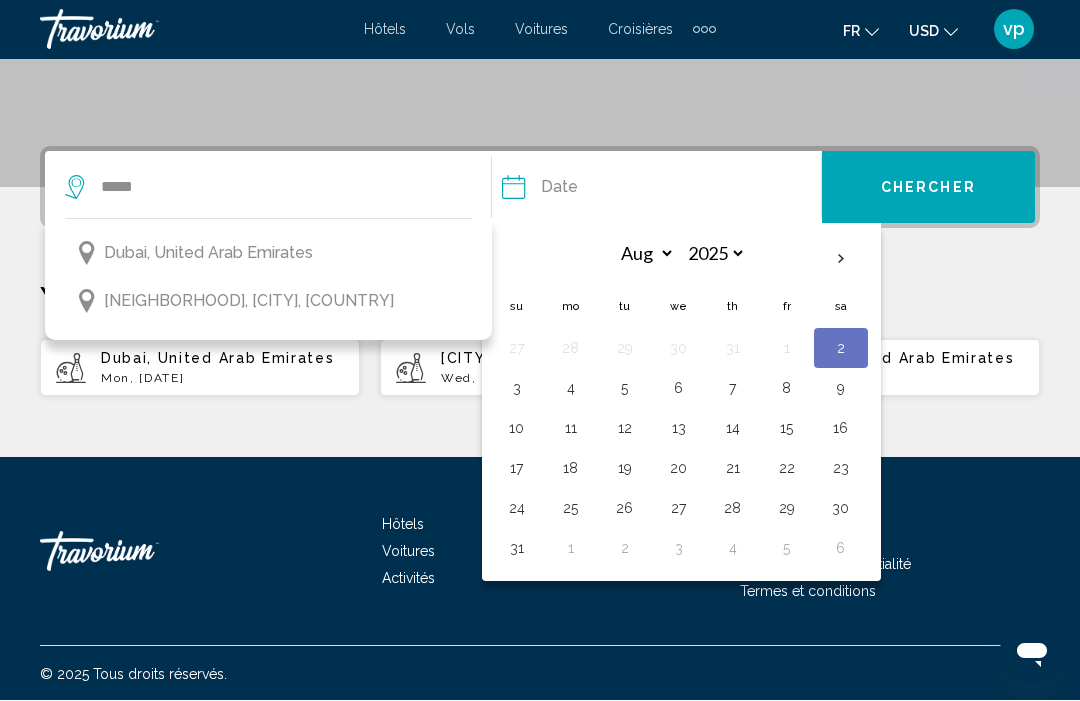 click at bounding box center (841, 260) 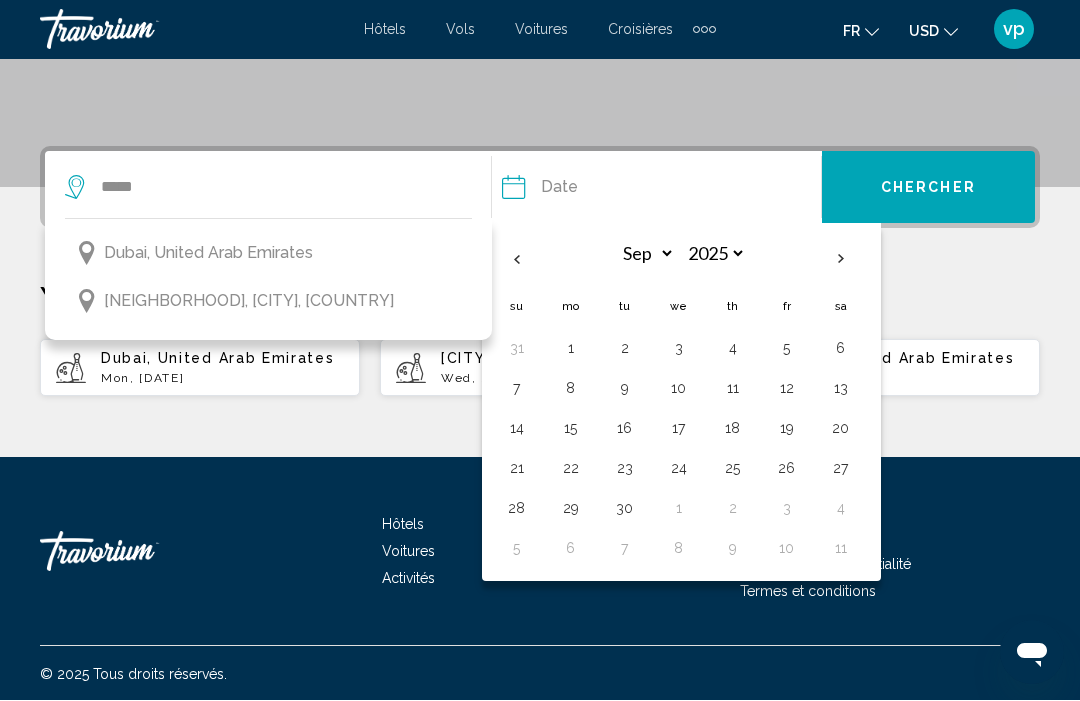 click on "1" at bounding box center [571, 349] 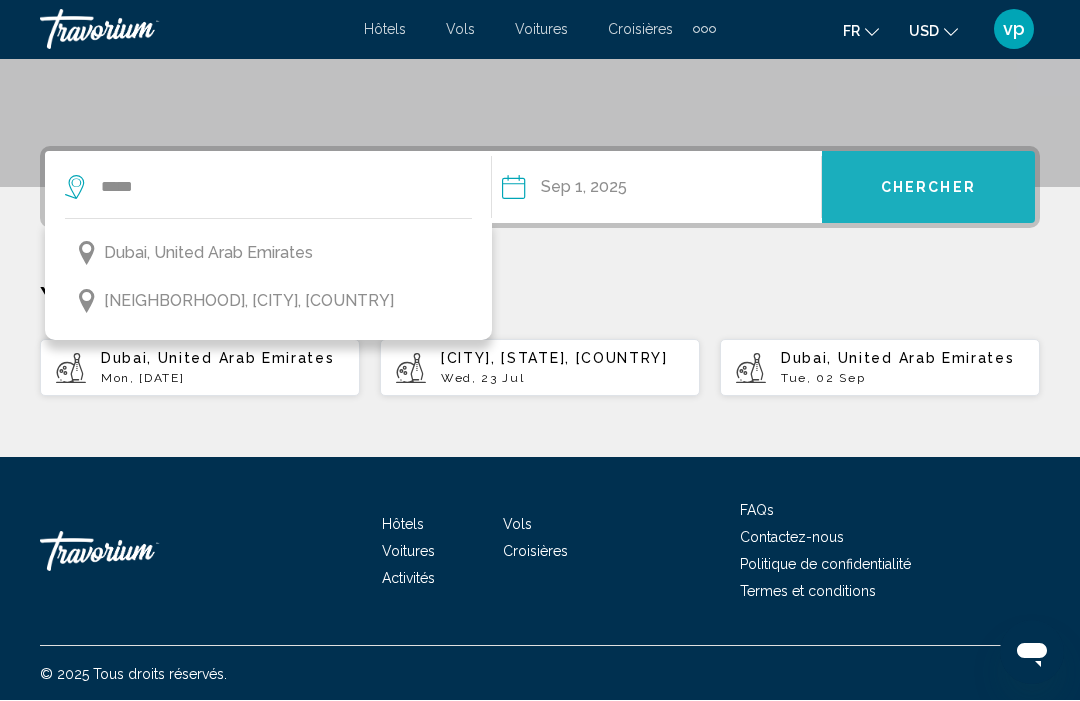 click on "Chercher" at bounding box center [928, 188] 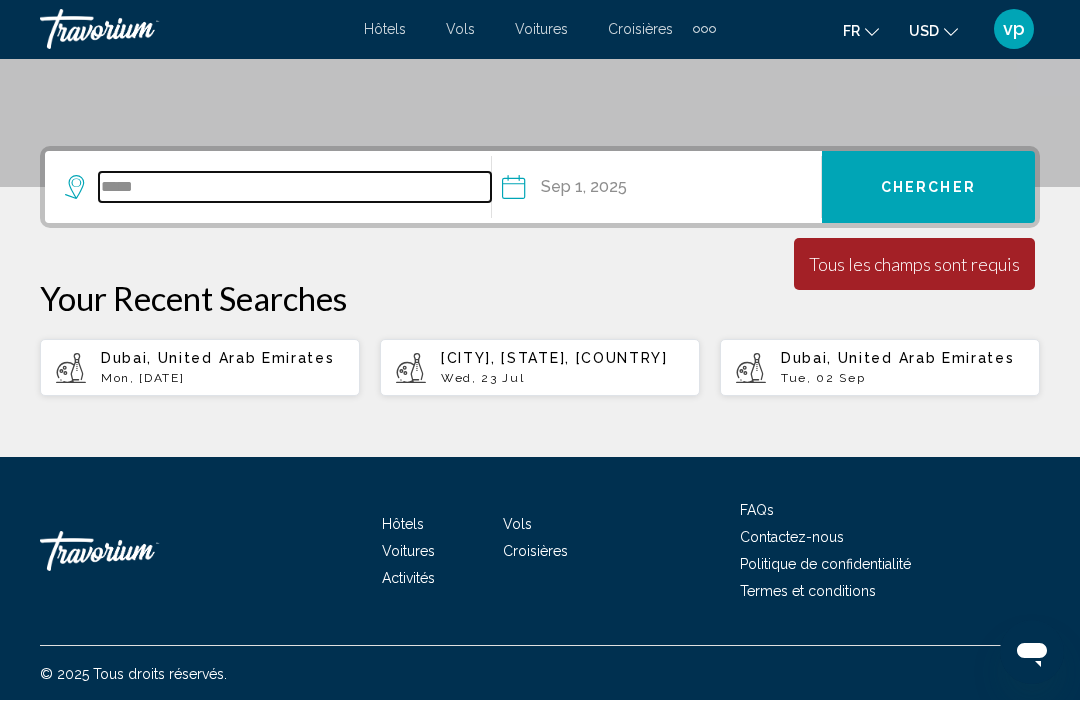 click on "*****" at bounding box center (295, 188) 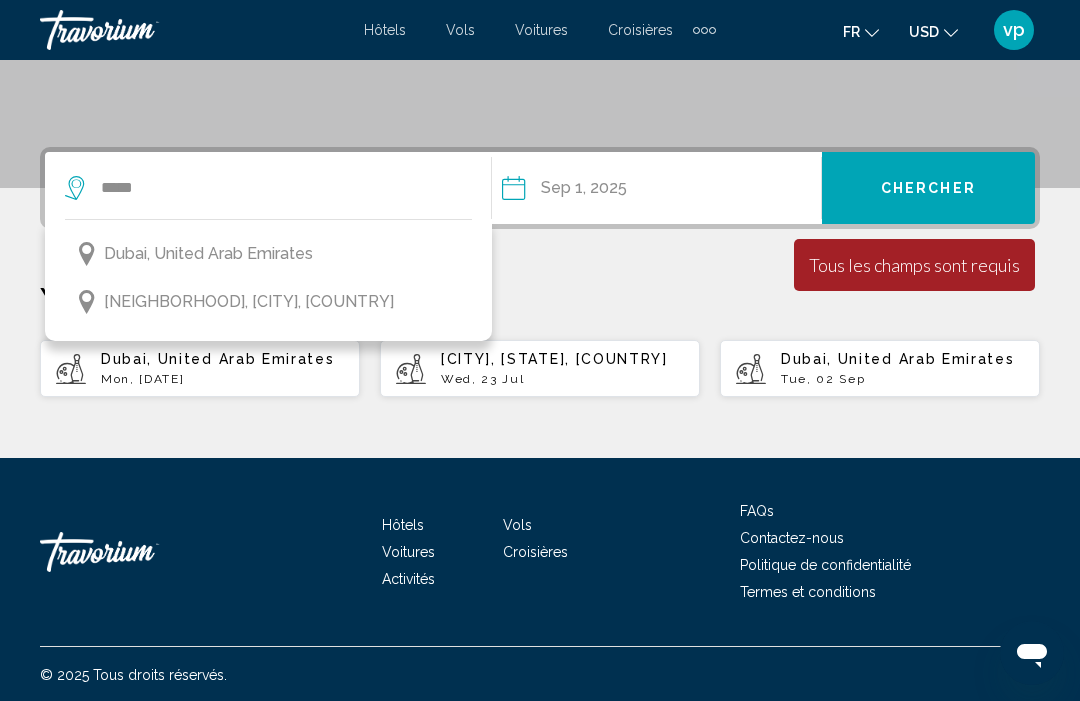click on "Dubai, United Arab Emirates" at bounding box center [208, 254] 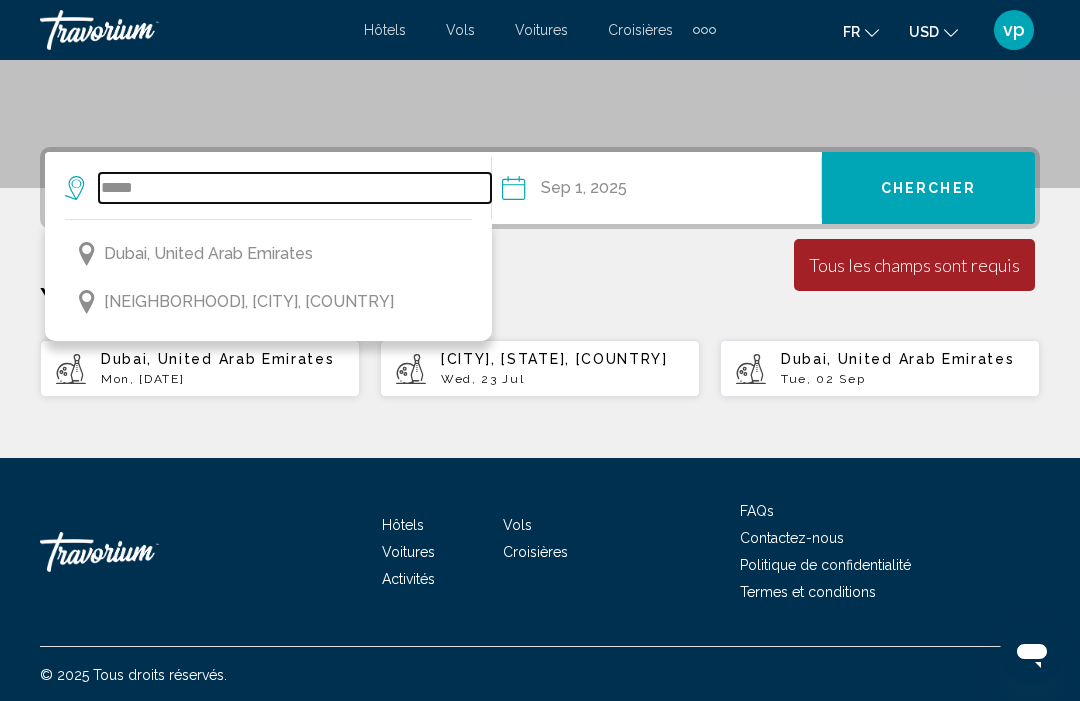 type on "**********" 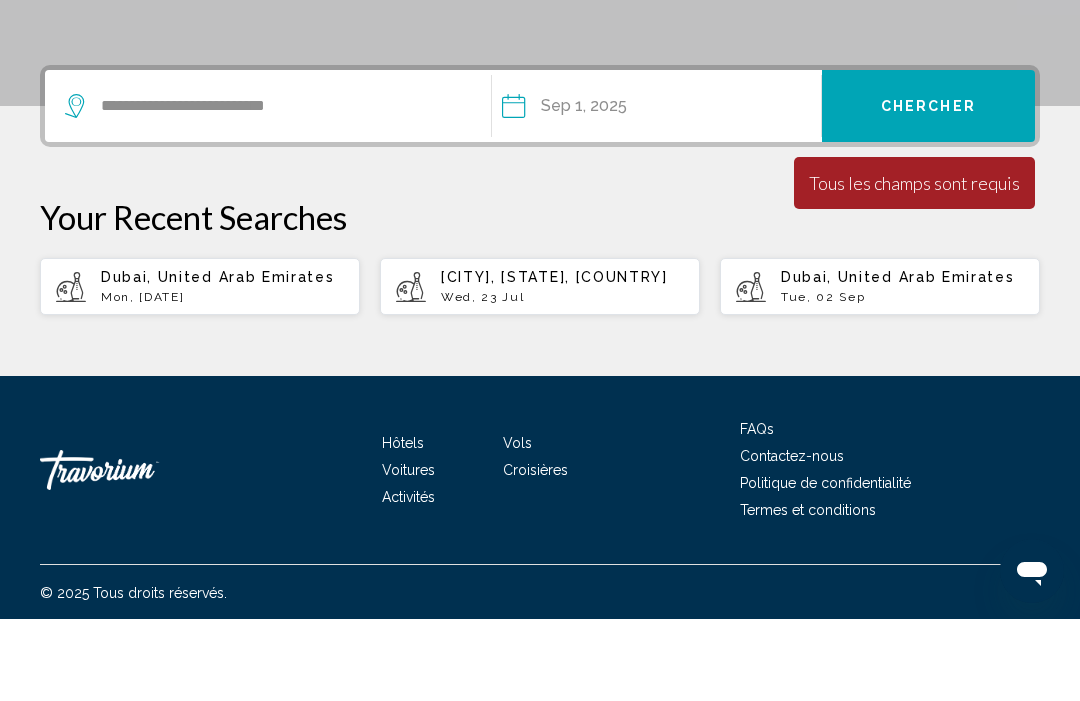 click on "Chercher" at bounding box center [928, 188] 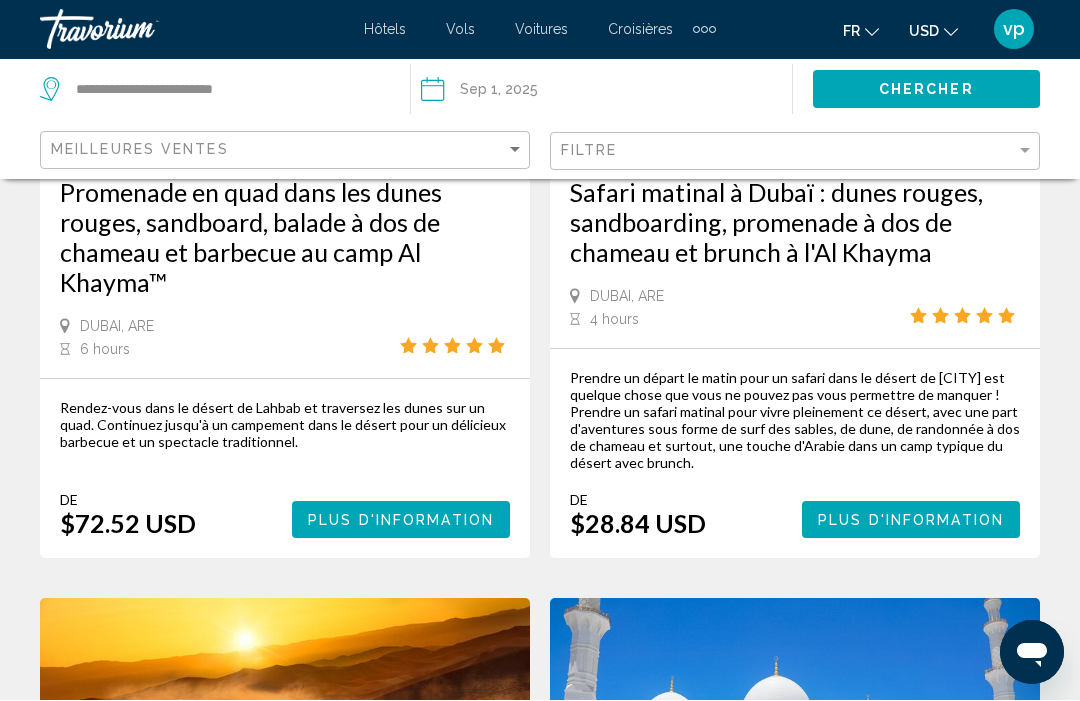 scroll, scrollTop: 0, scrollLeft: 0, axis: both 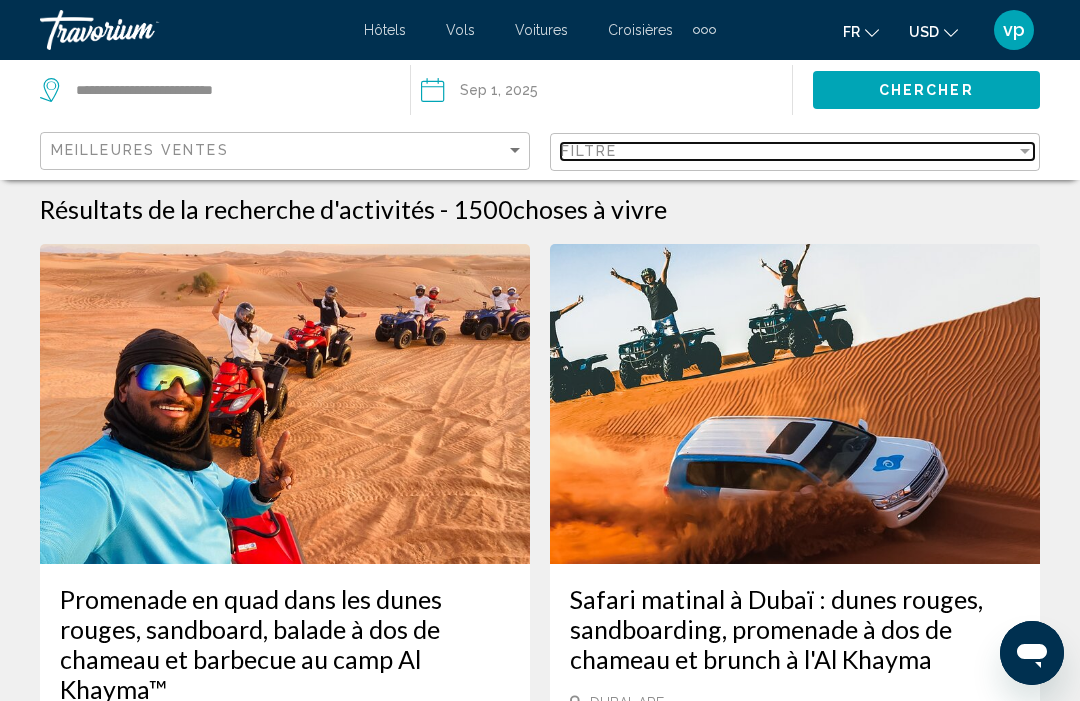 click on "Filtre" at bounding box center [788, 151] 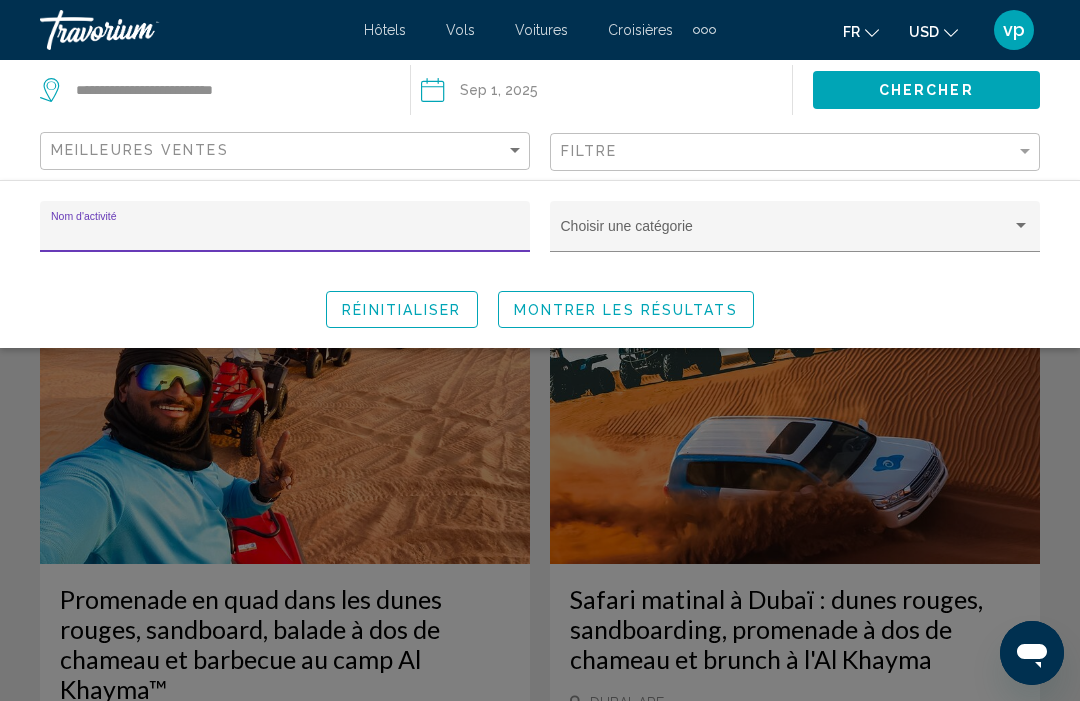 scroll, scrollTop: 5, scrollLeft: 0, axis: vertical 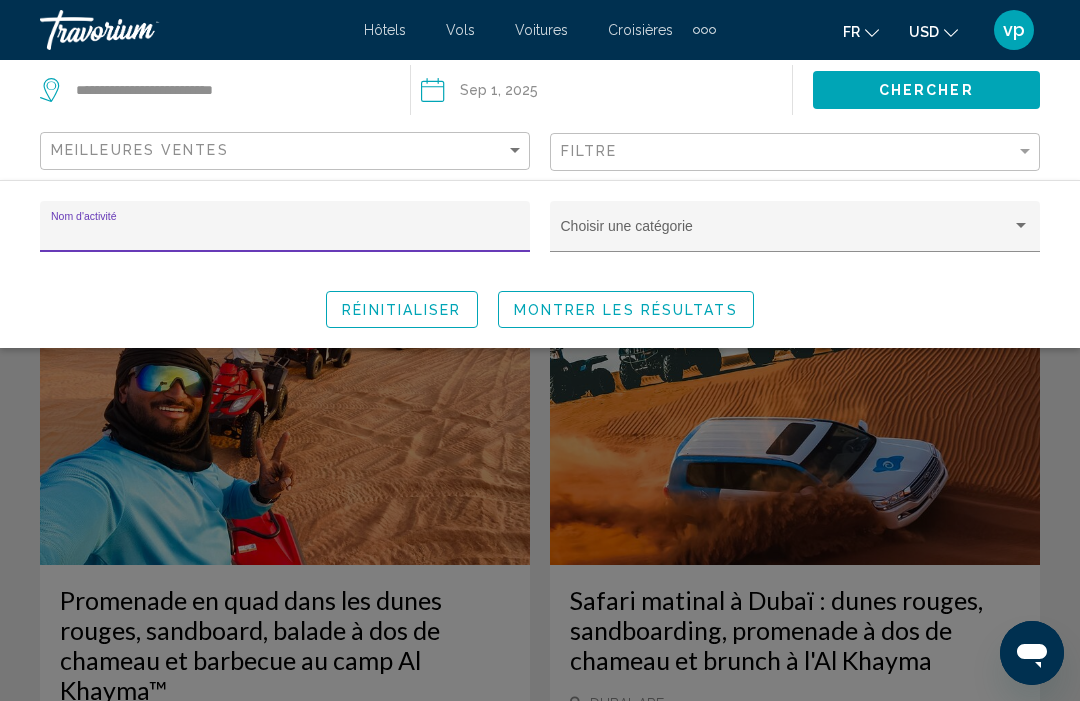 click at bounding box center (795, 234) 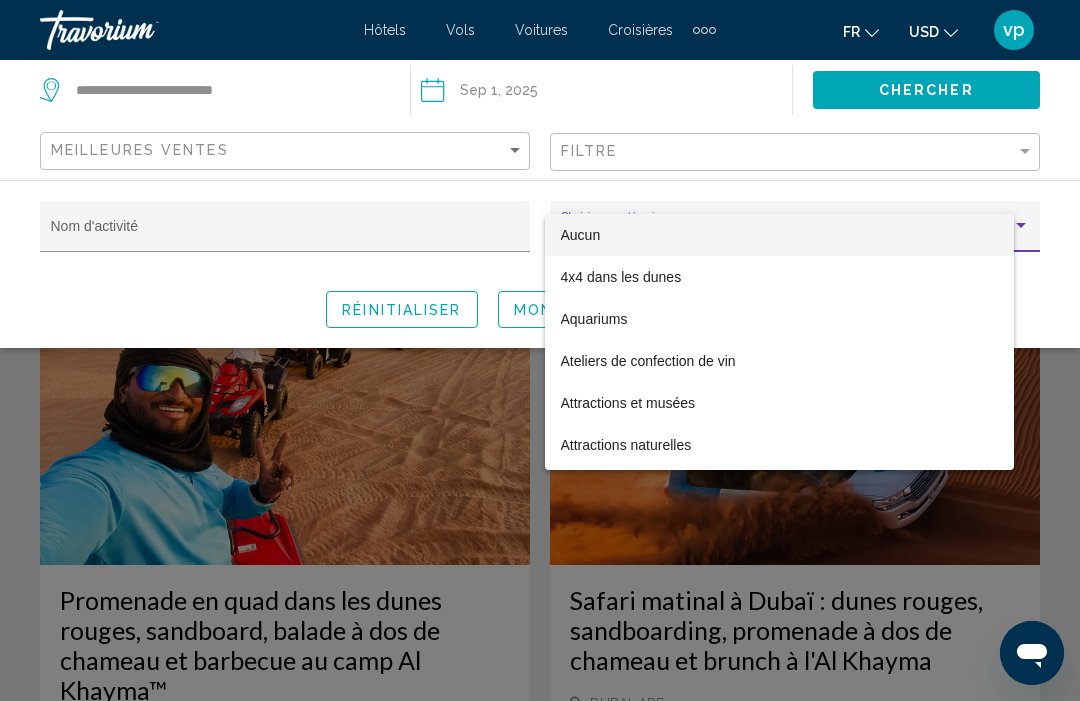 scroll, scrollTop: 6, scrollLeft: 0, axis: vertical 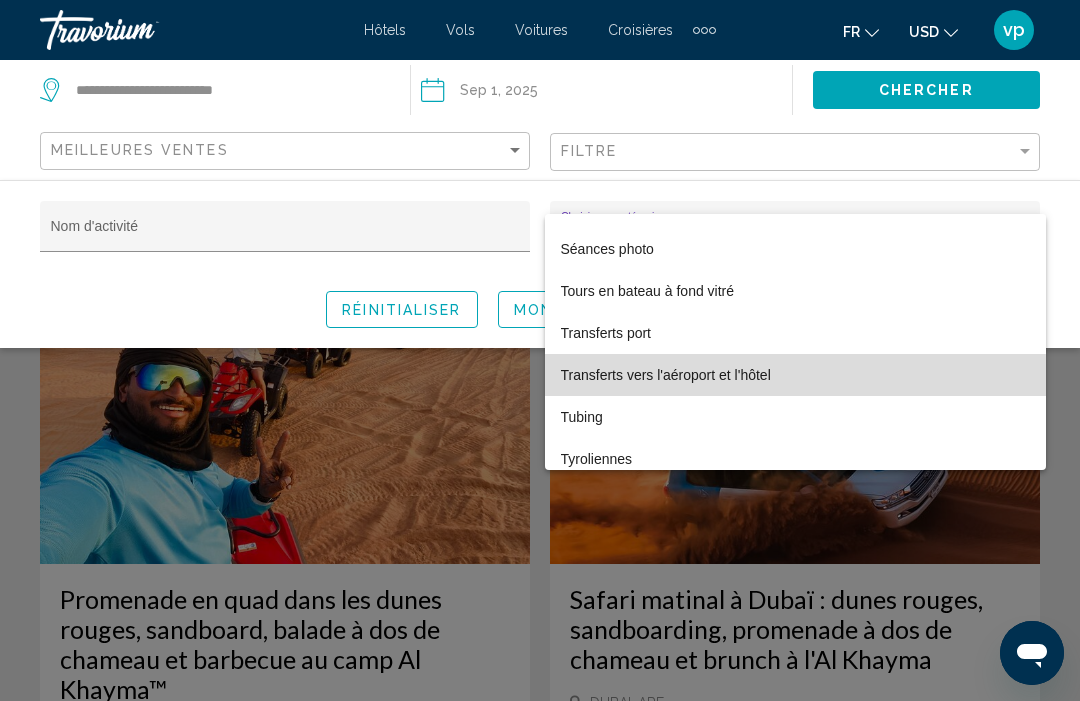 click on "Transferts vers l'aéroport et l'hôtel" at bounding box center [795, 375] 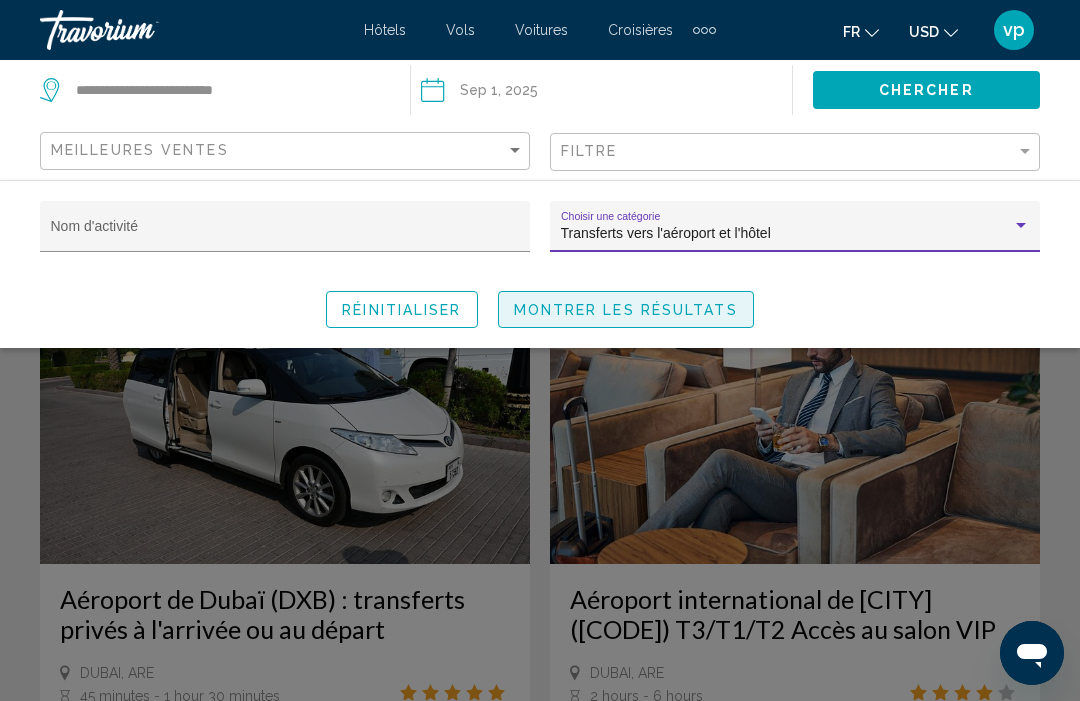 click on "Montrer les résultats" 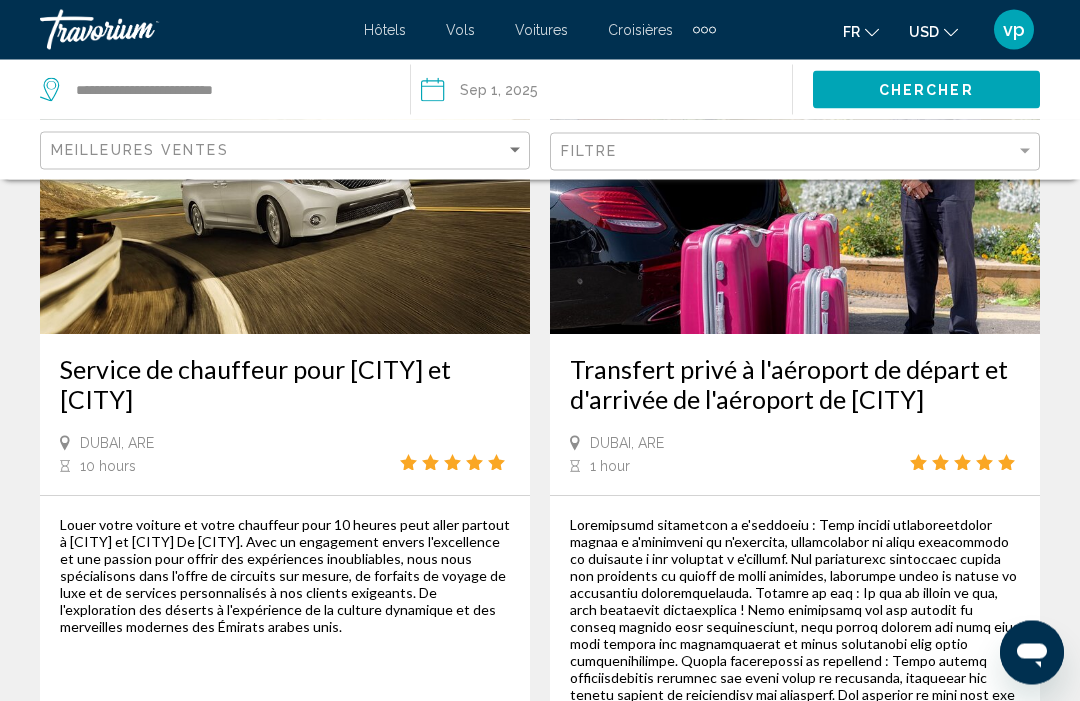 scroll, scrollTop: 1970, scrollLeft: 0, axis: vertical 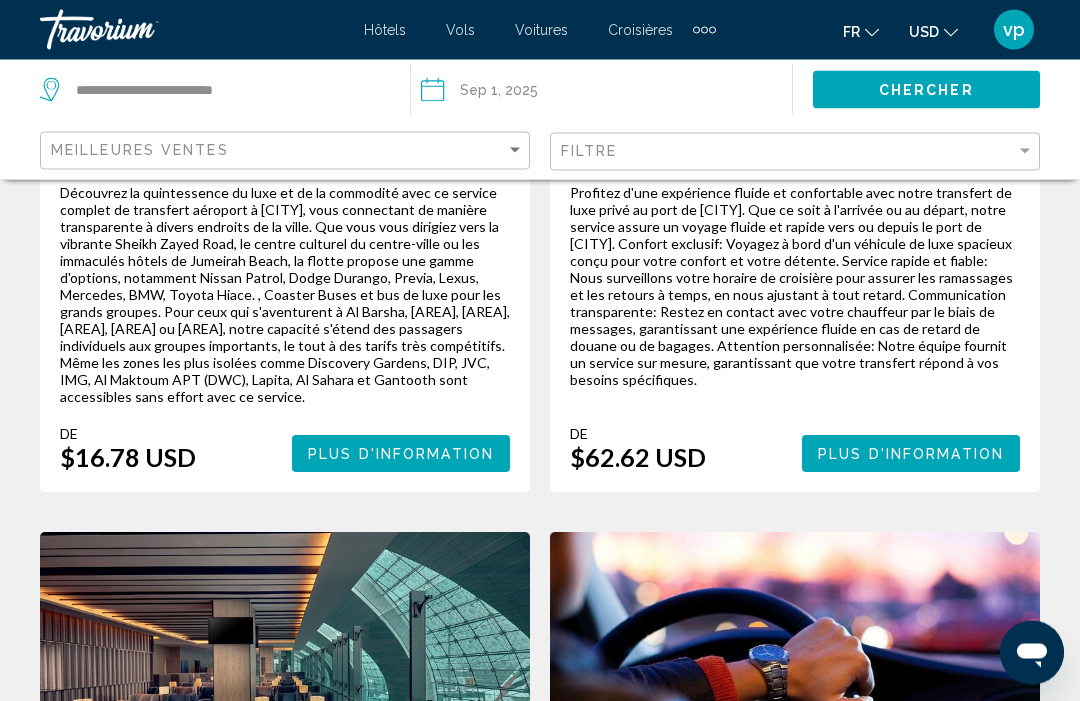 click on "Plus d'information" at bounding box center (401, 455) 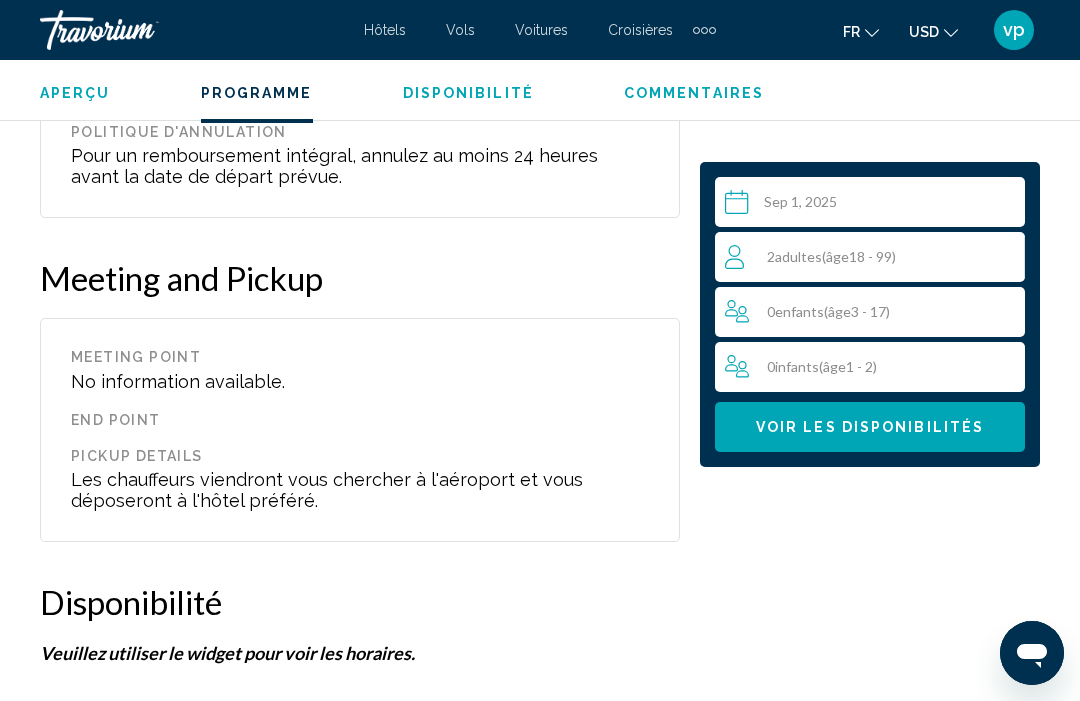 scroll, scrollTop: 2938, scrollLeft: 0, axis: vertical 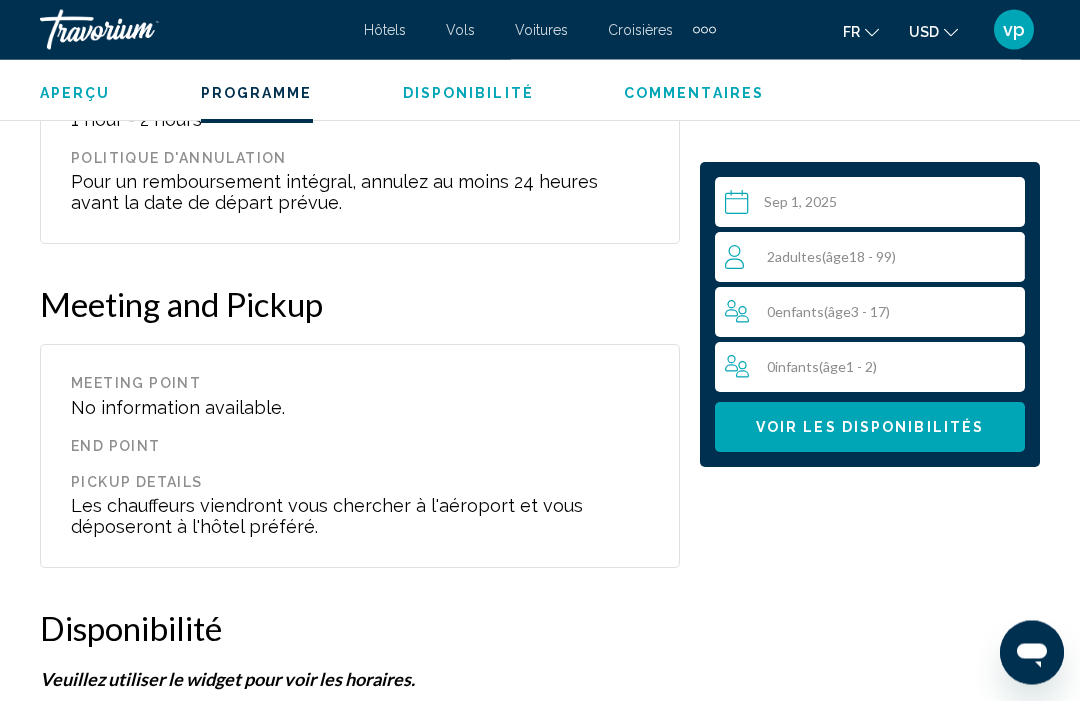 click on "2  Adulte Adultes  ( âge  18 - 99)" at bounding box center [874, 257] 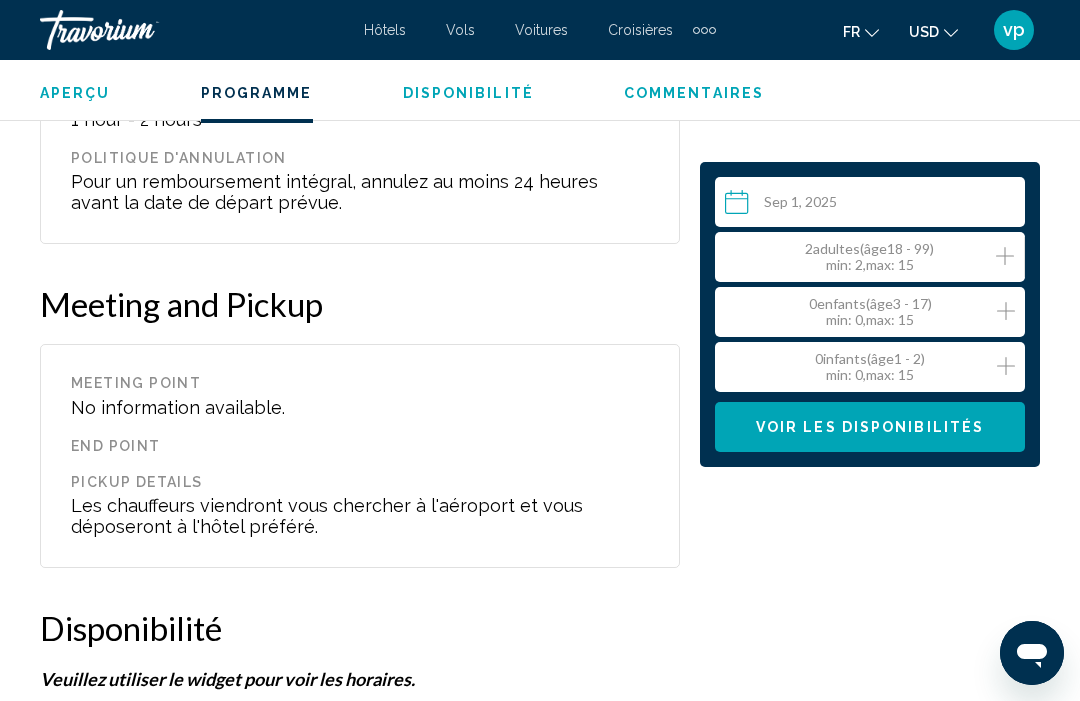 click 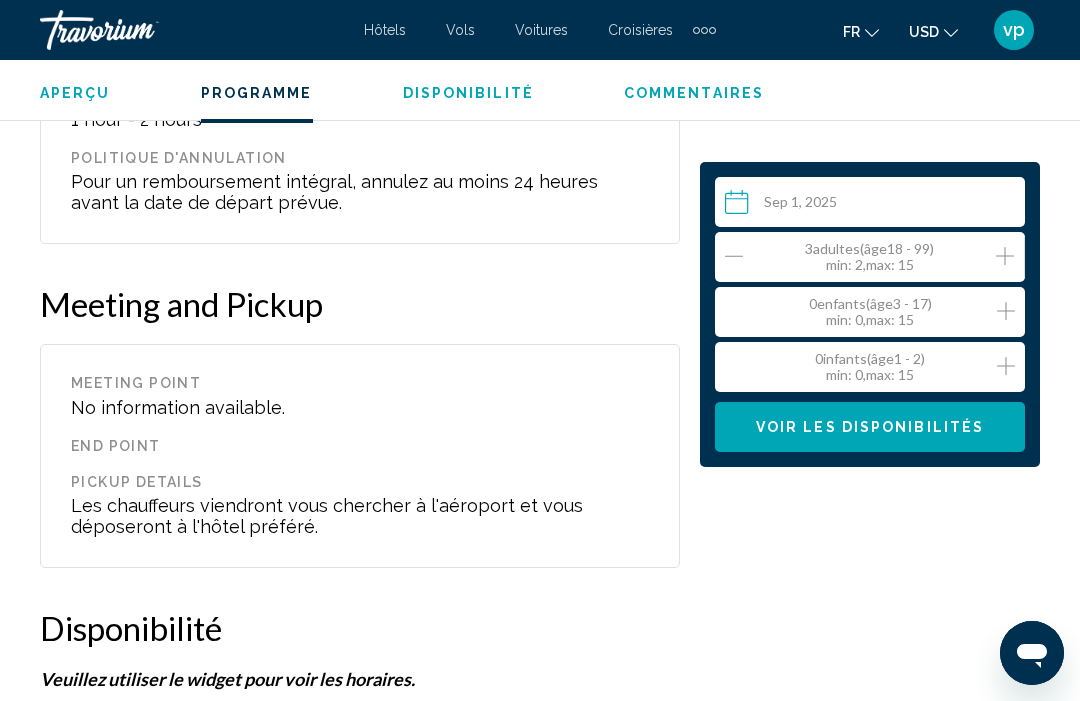 click 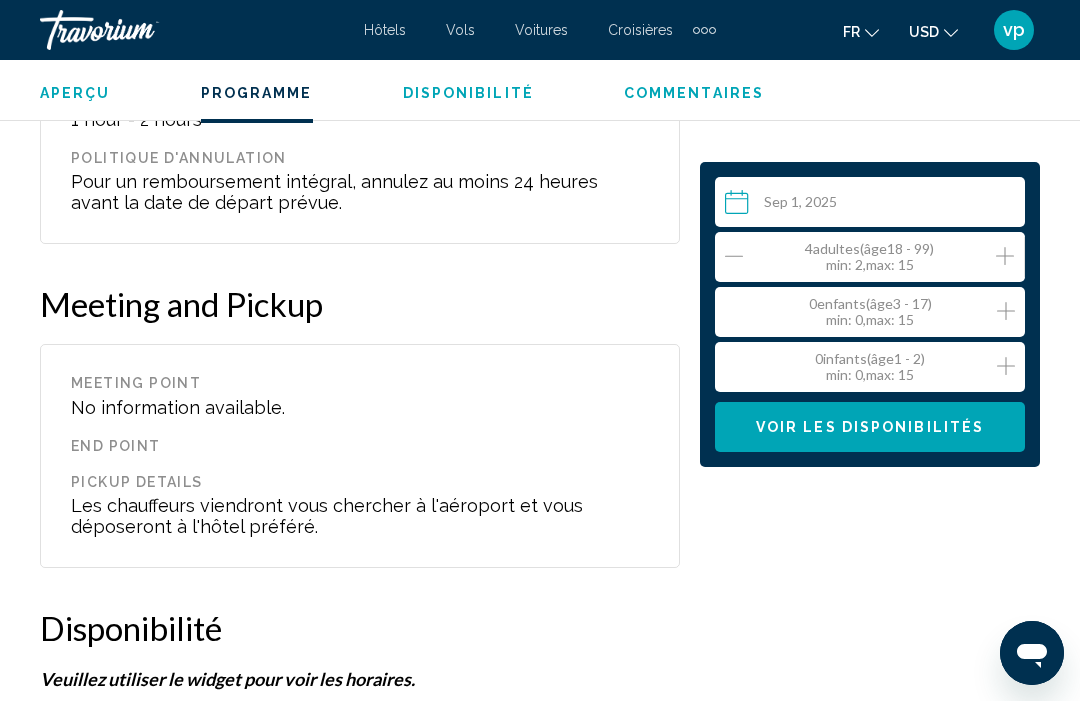 click on "4  Adulte Adultes  ( âge  18 - 99) min : 2,  max : 15" at bounding box center (870, 257) 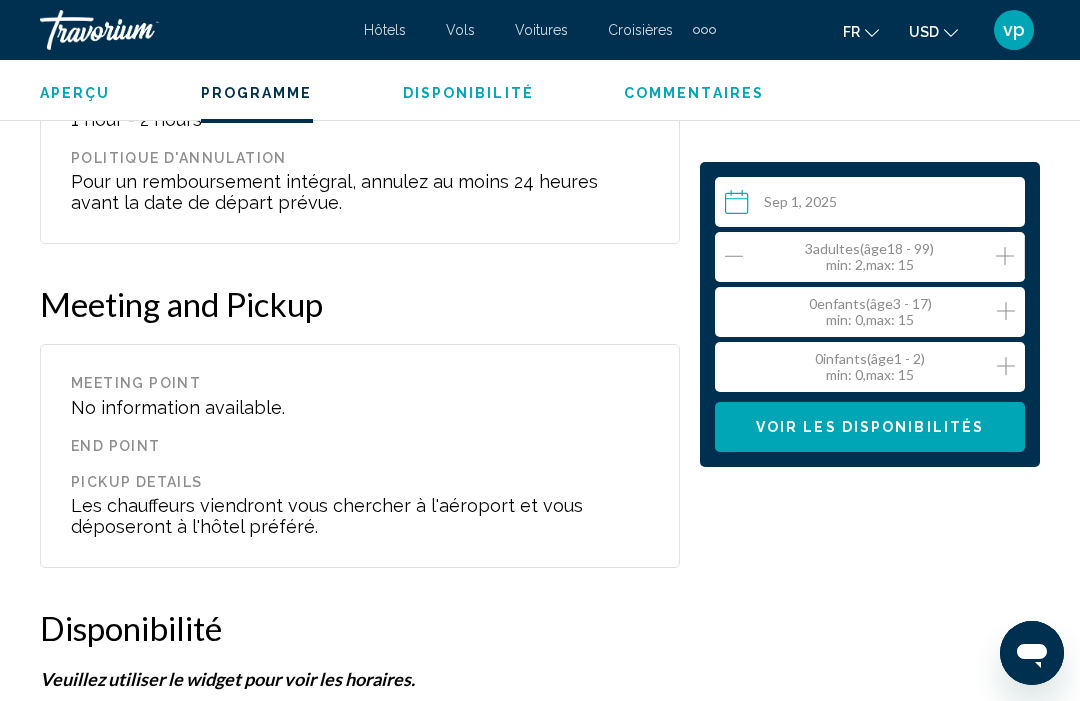 click 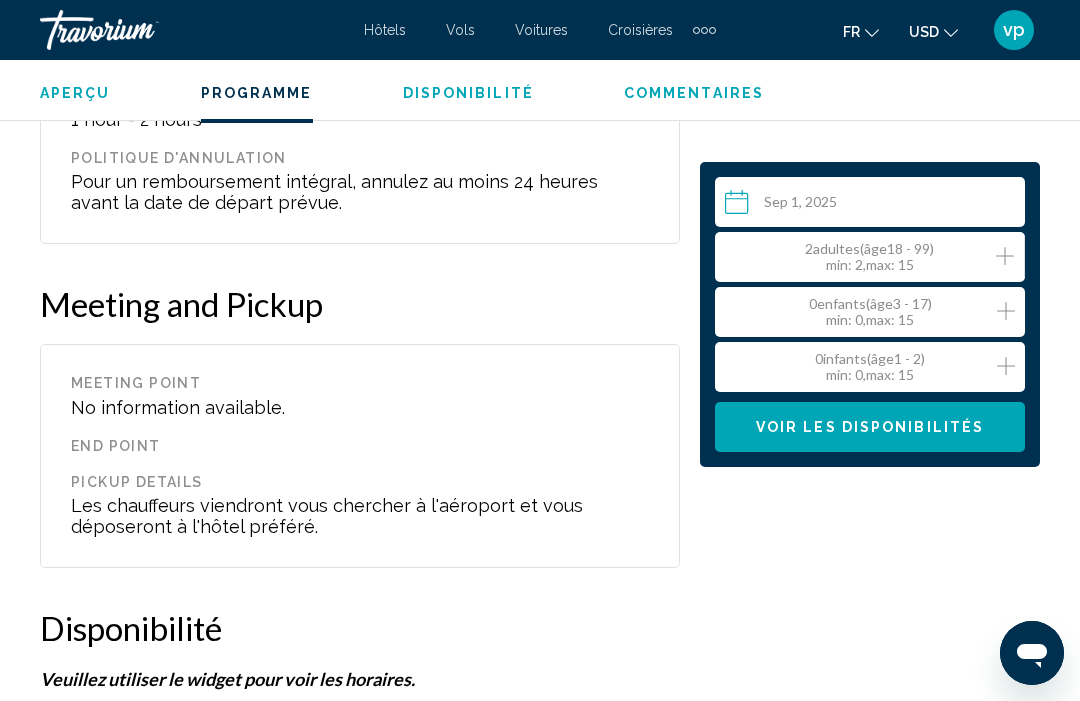 click 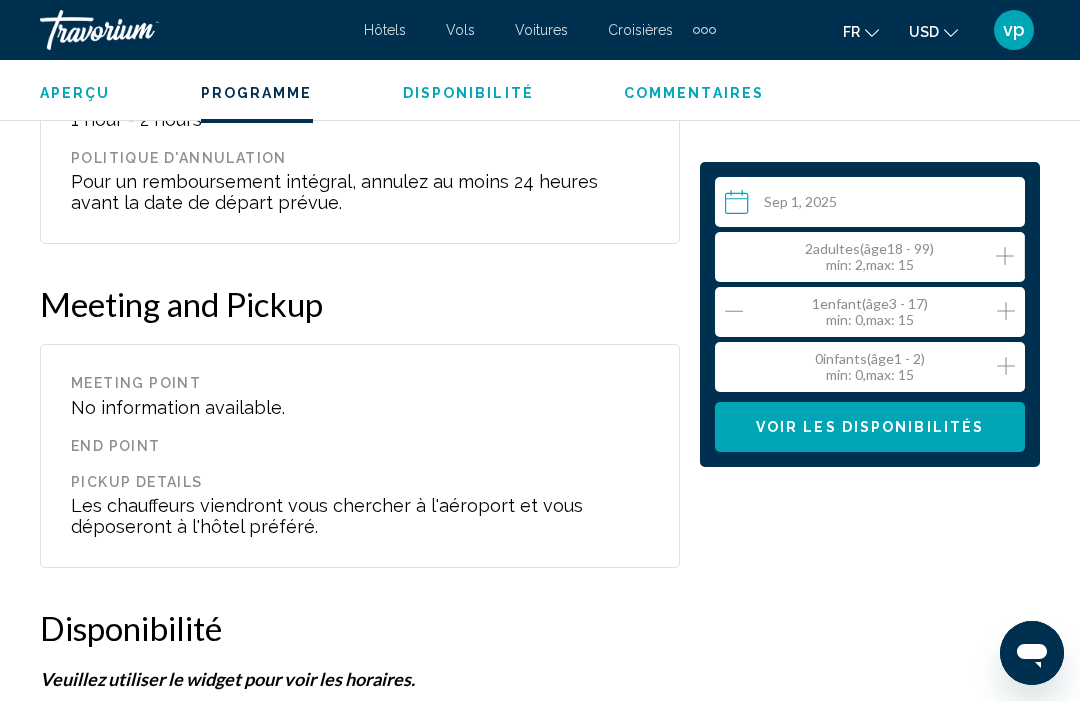 click 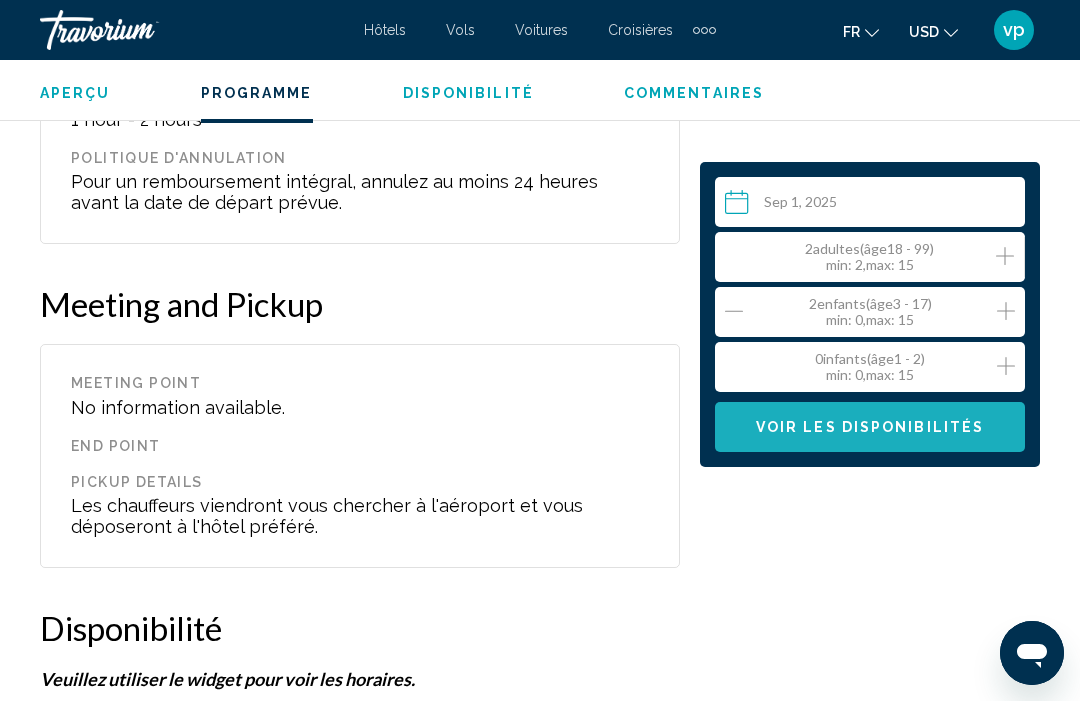 click on "Voir les disponibilités" at bounding box center [870, 428] 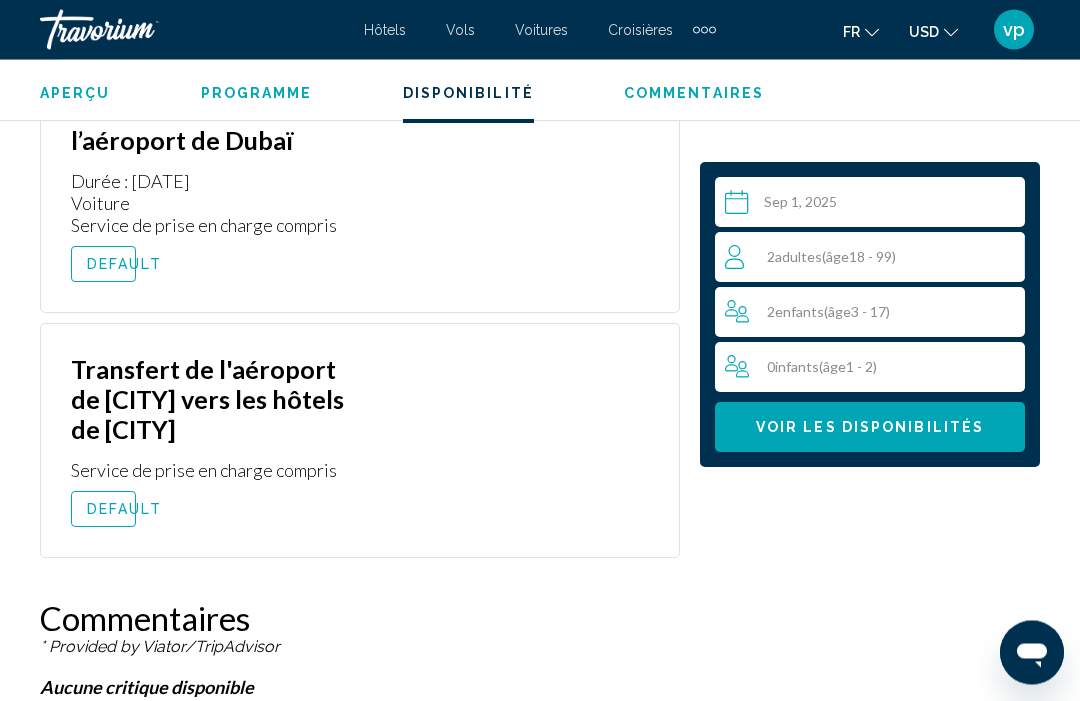 scroll, scrollTop: 3544, scrollLeft: 0, axis: vertical 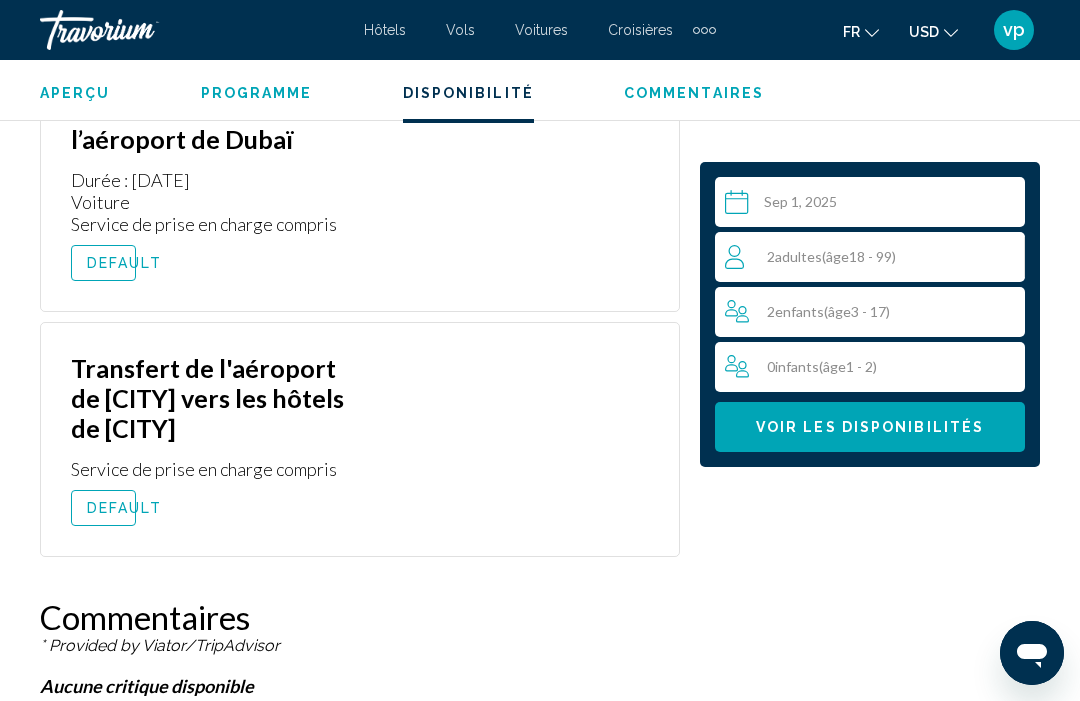 click on "DEFAULT" at bounding box center (124, 508) 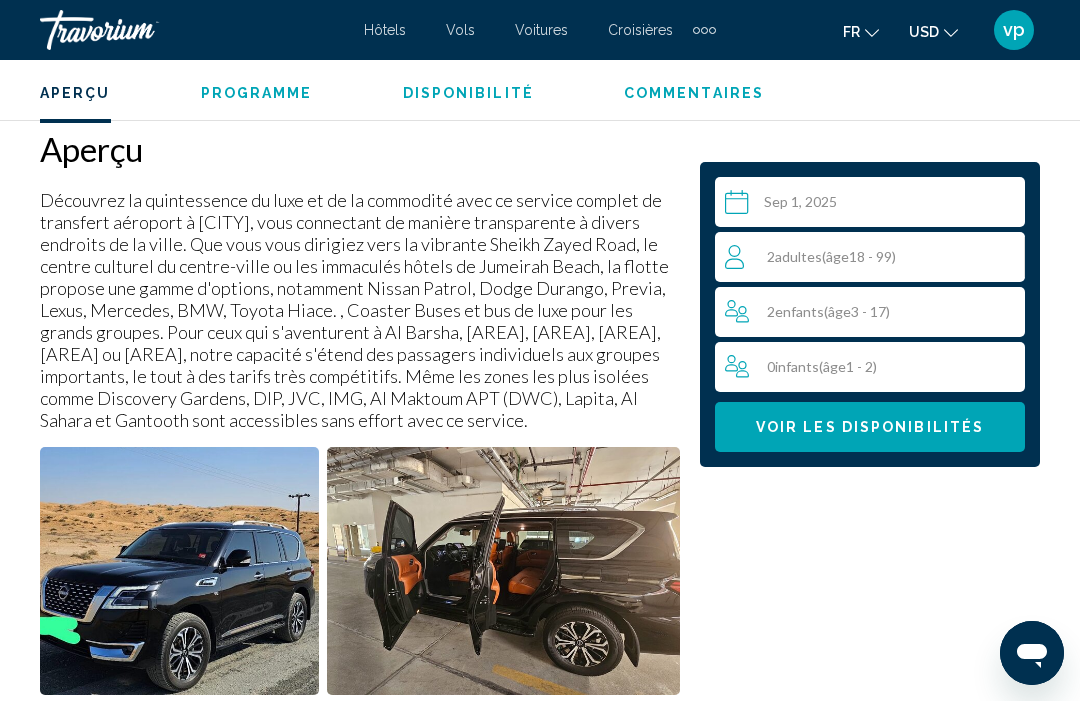 scroll, scrollTop: 980, scrollLeft: 0, axis: vertical 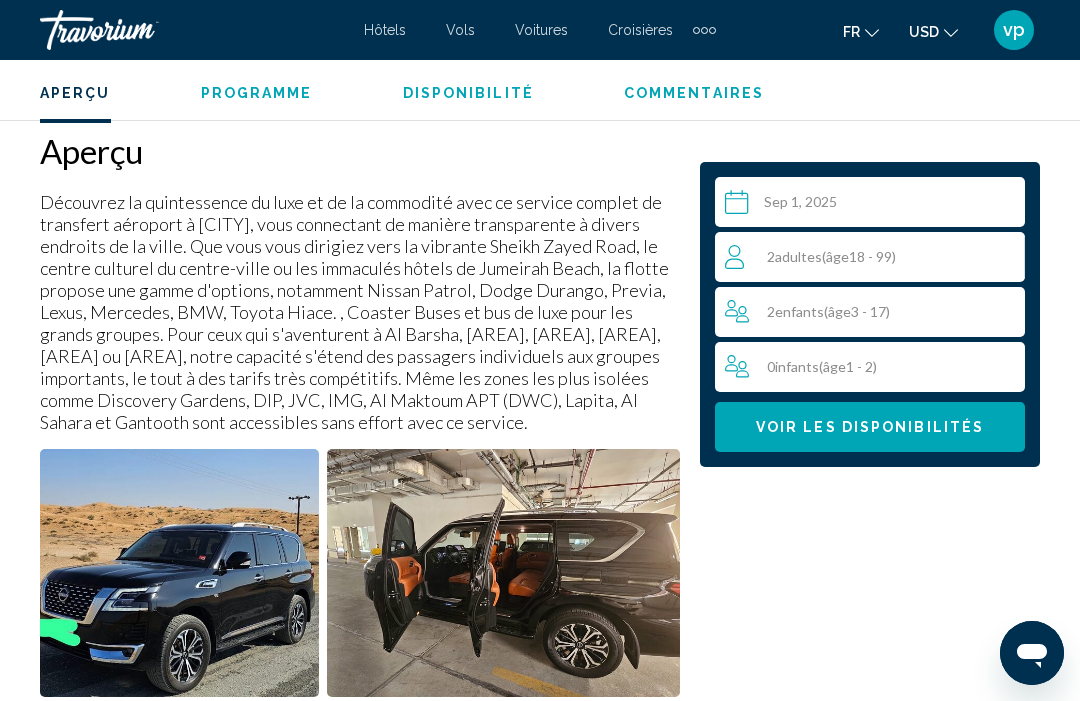 click on "Programme" at bounding box center [257, 93] 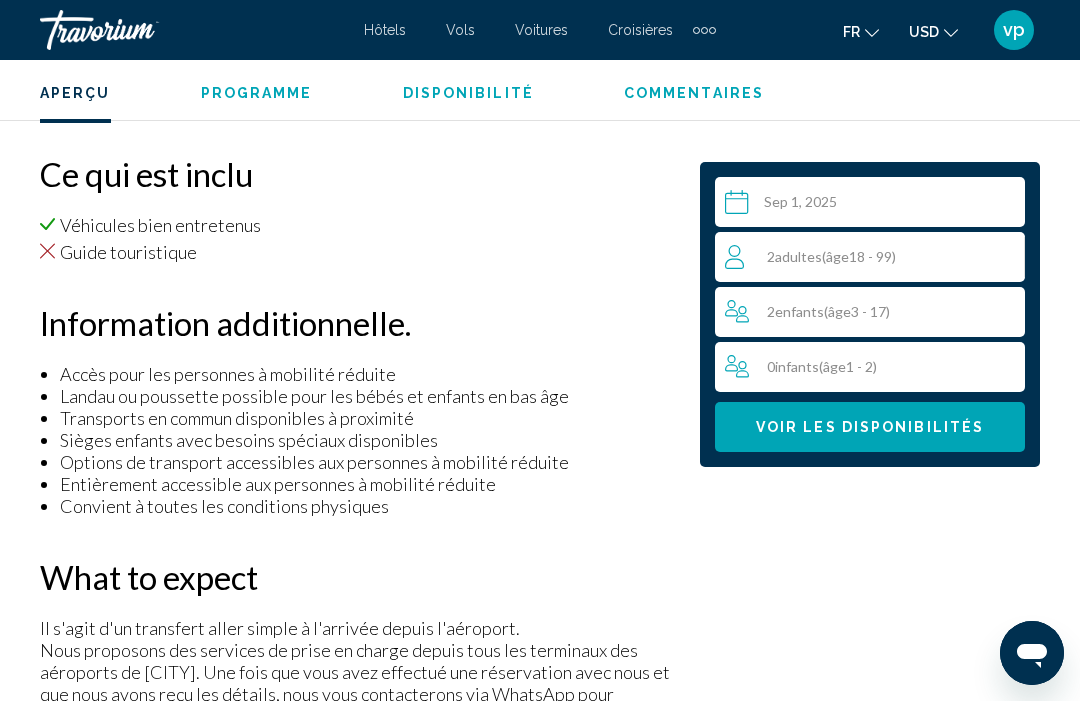 scroll, scrollTop: 2075, scrollLeft: 0, axis: vertical 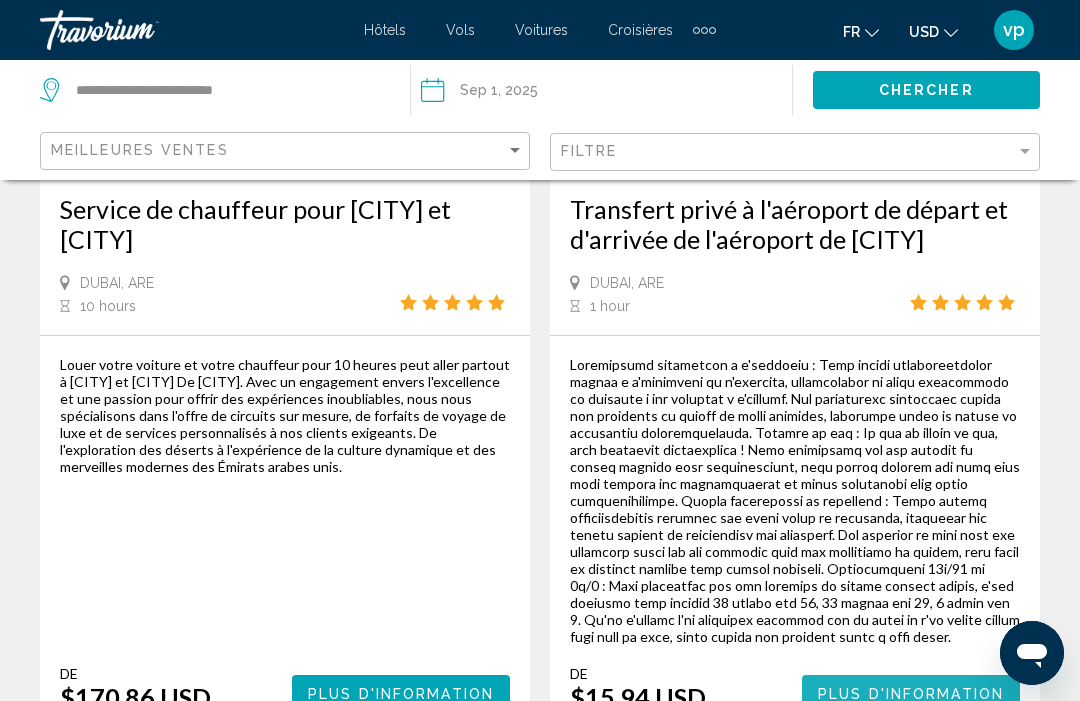 click on "Plus d'information" at bounding box center [911, 694] 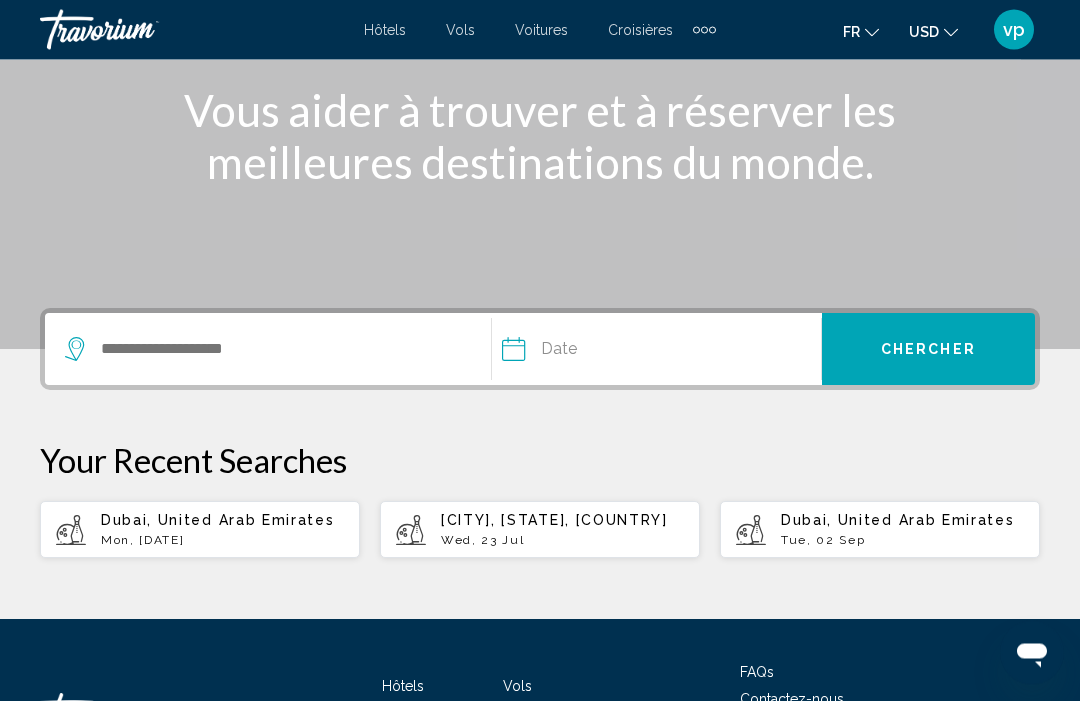 scroll, scrollTop: 345, scrollLeft: 0, axis: vertical 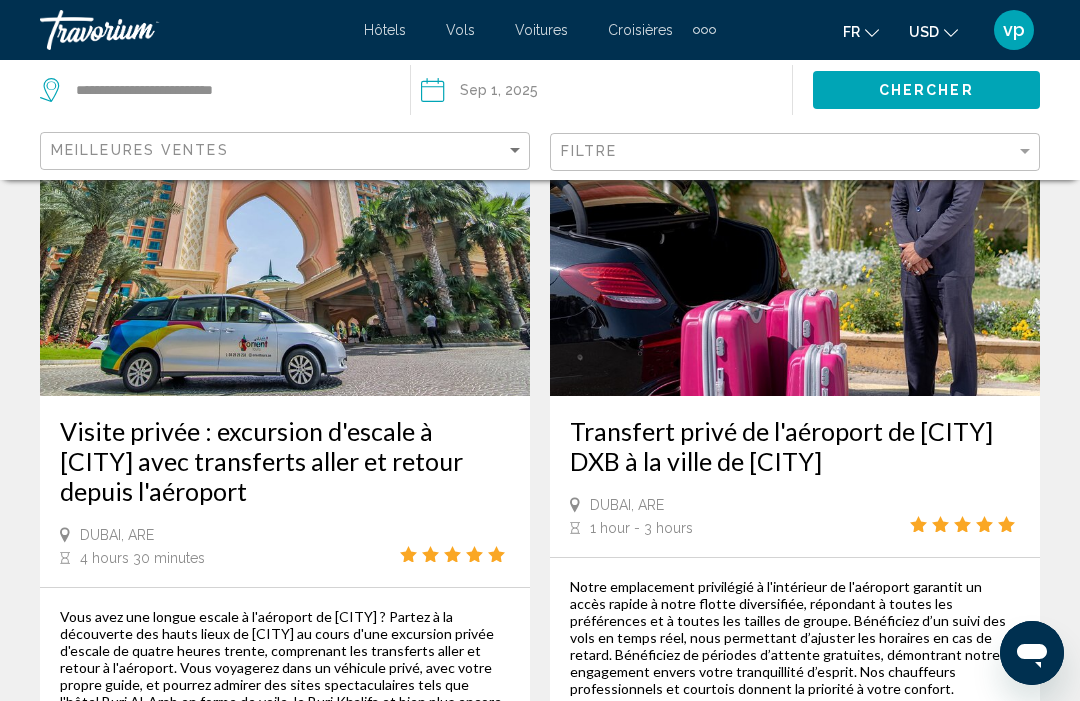 click on "Transfert privé de l'aéroport de Dubaï DXB à la ville de Dubaï" at bounding box center [795, 446] 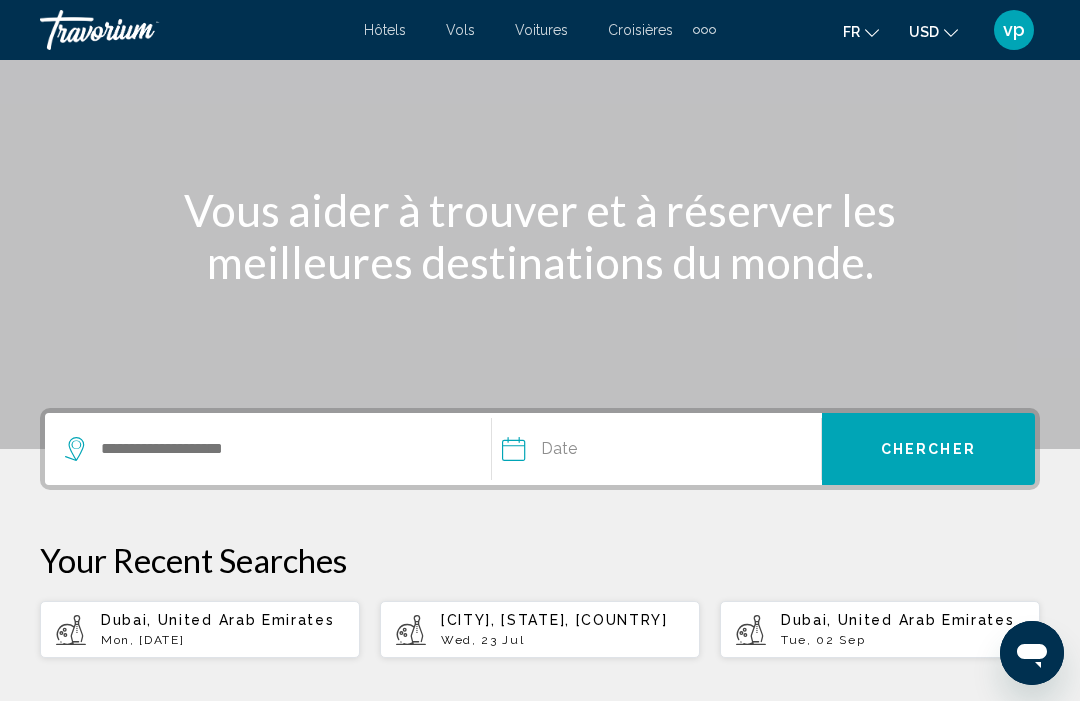 scroll, scrollTop: 148, scrollLeft: 0, axis: vertical 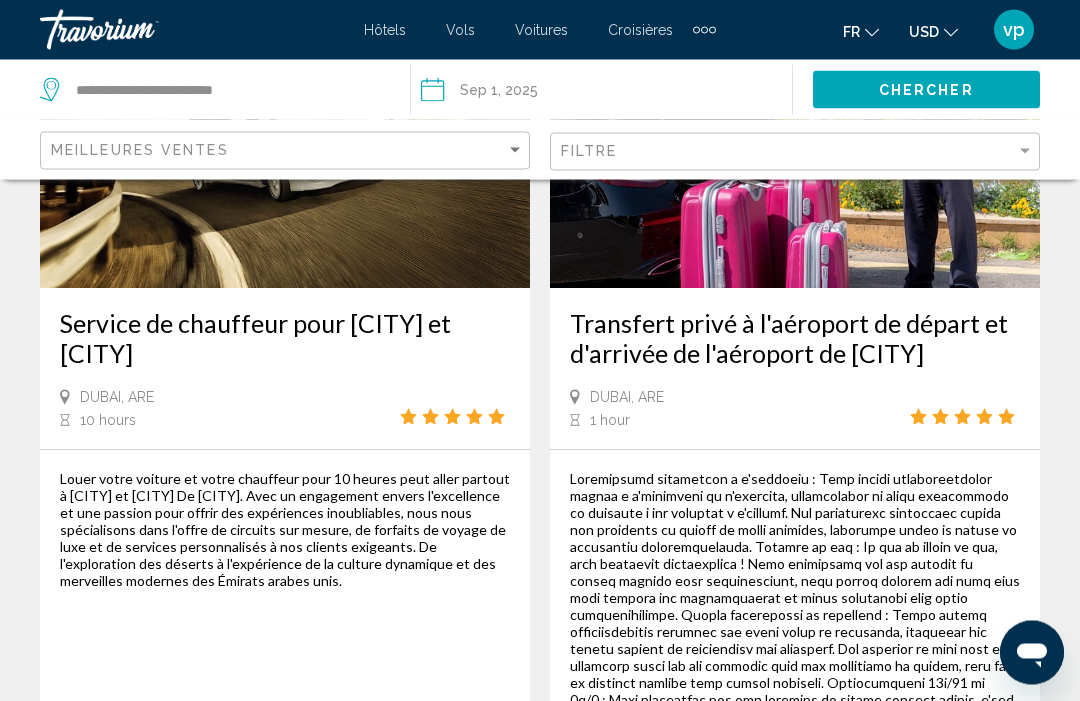 click on "Transfert privé à l'aéroport de départ et d'arrivée de l'aéroport de Dubaï" at bounding box center [795, 339] 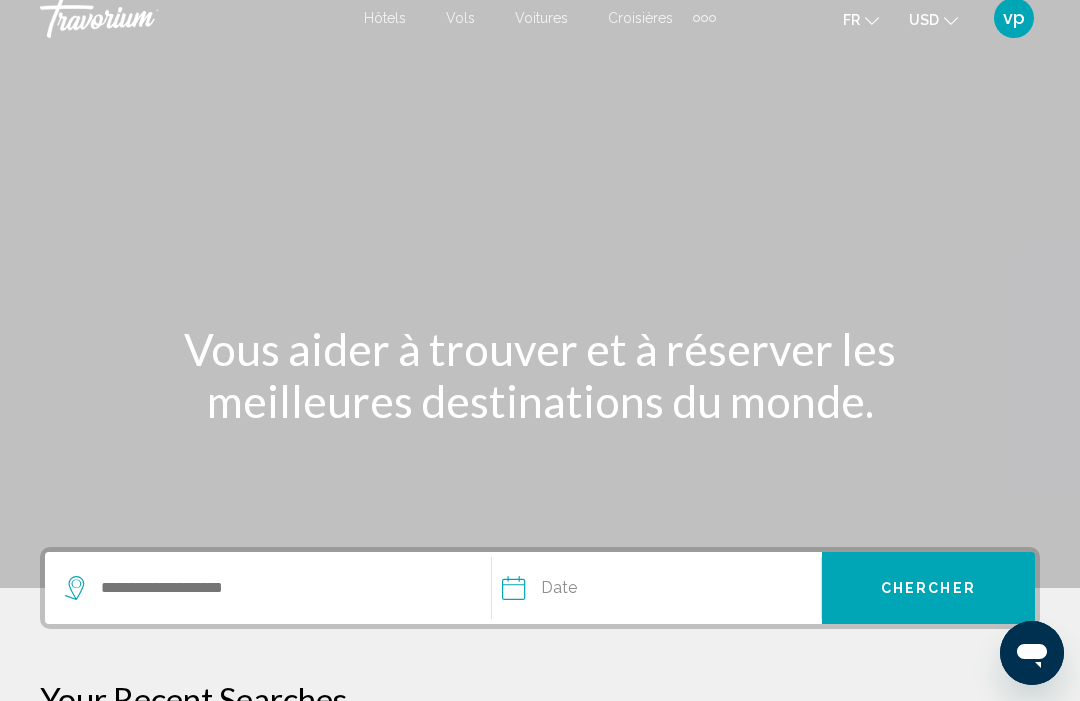 scroll, scrollTop: 0, scrollLeft: 0, axis: both 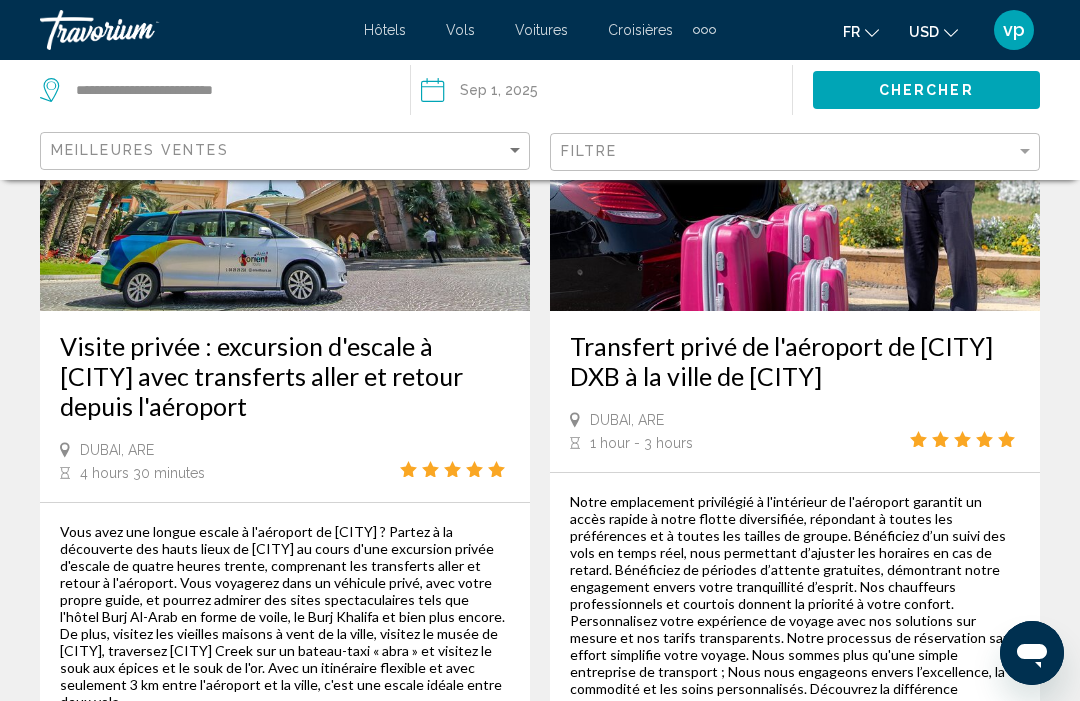 click on "Transfert privé de l'aéroport de Dubaï DXB à la ville de Dubaï" at bounding box center (795, 361) 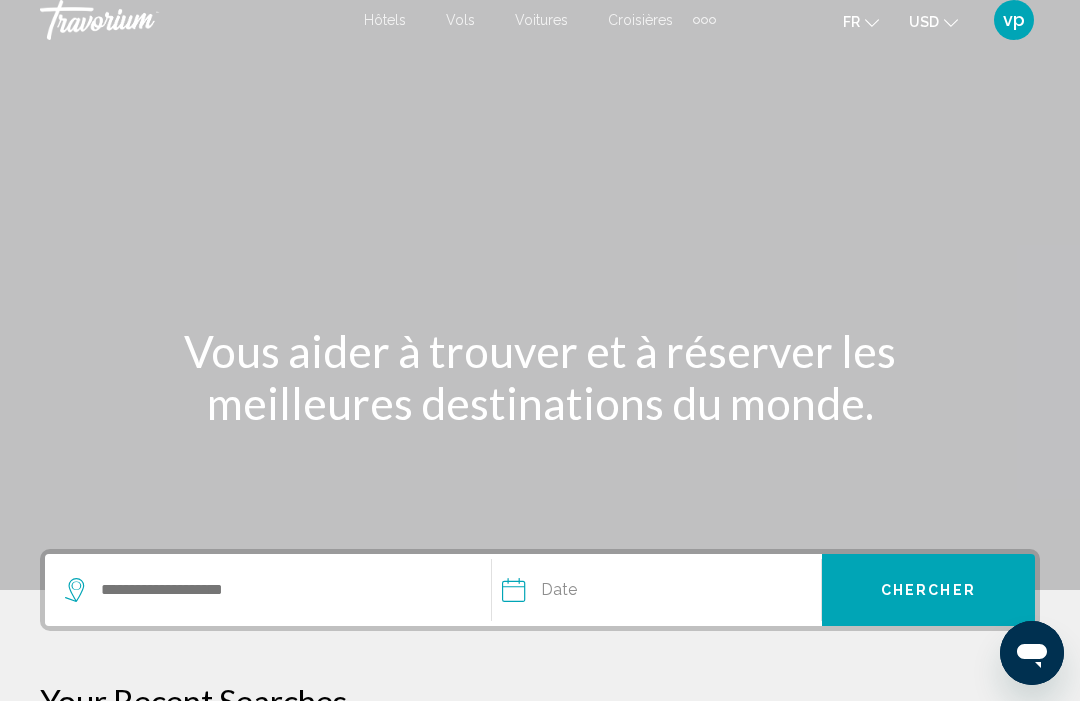 scroll, scrollTop: 0, scrollLeft: 0, axis: both 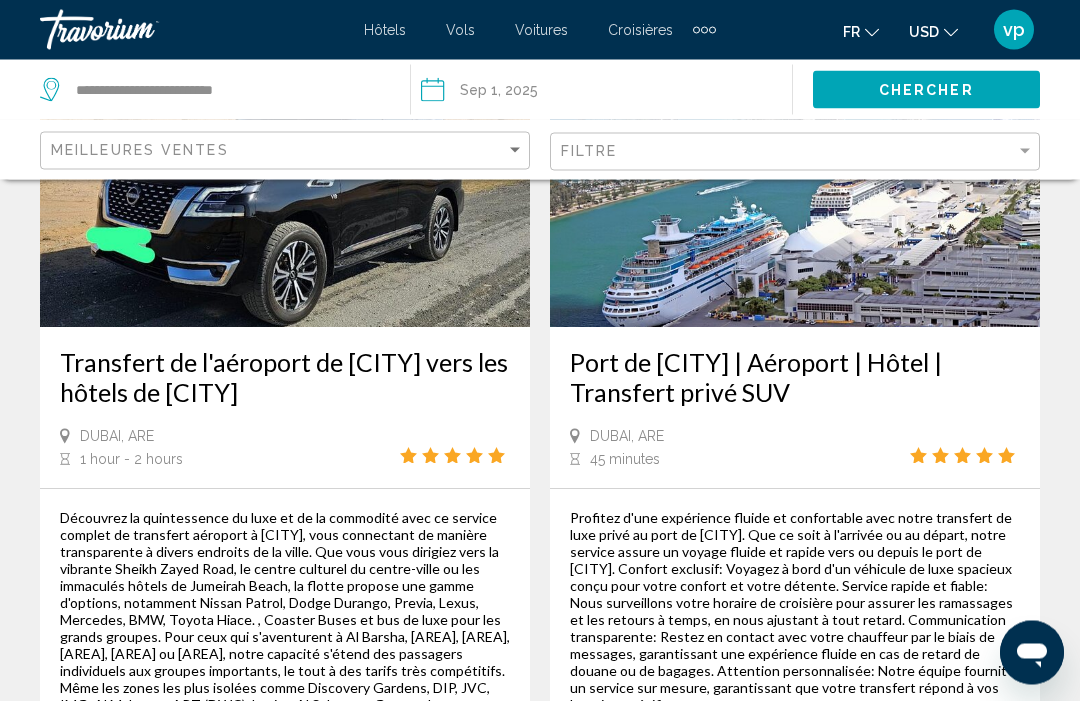 click on "Transfert de l'aéroport de Dubaï vers les hôtels de Dubaï" at bounding box center [285, 378] 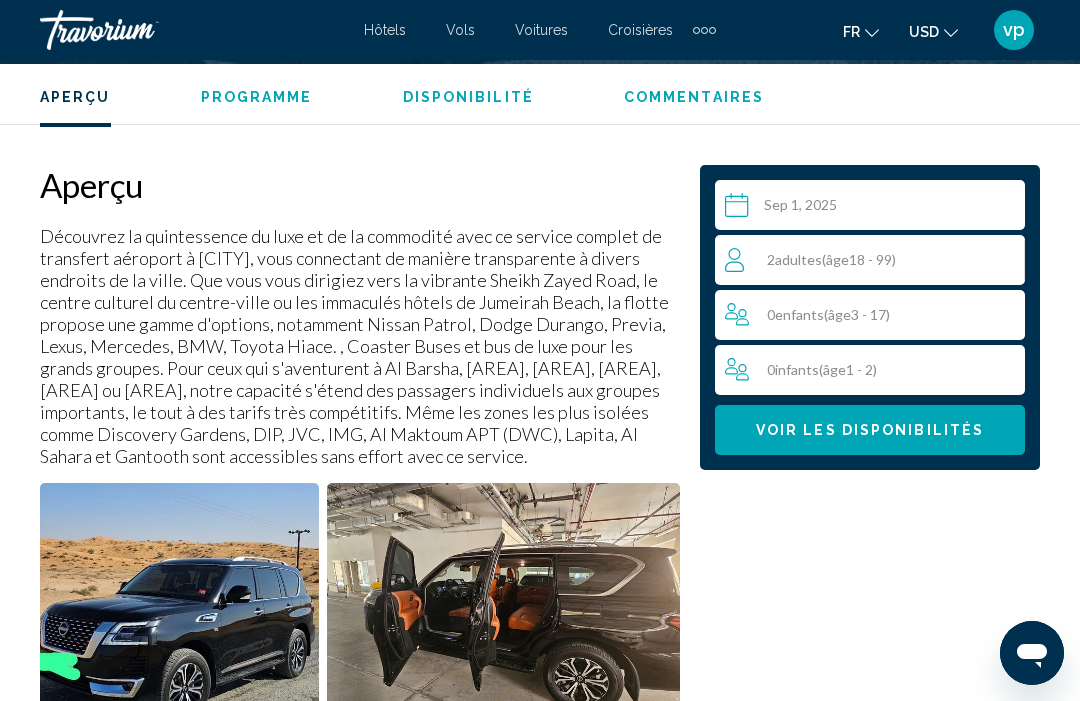 scroll, scrollTop: 950, scrollLeft: 0, axis: vertical 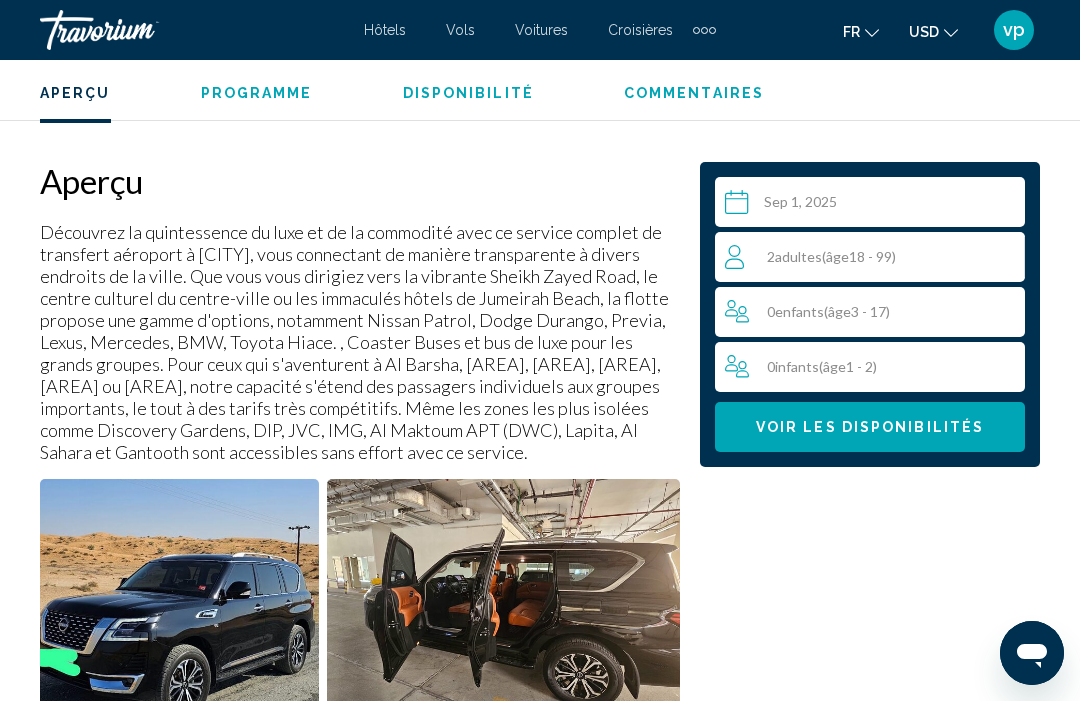 click on "0  Enfant Enfants  ( âge  3 - 17)" at bounding box center [875, 312] 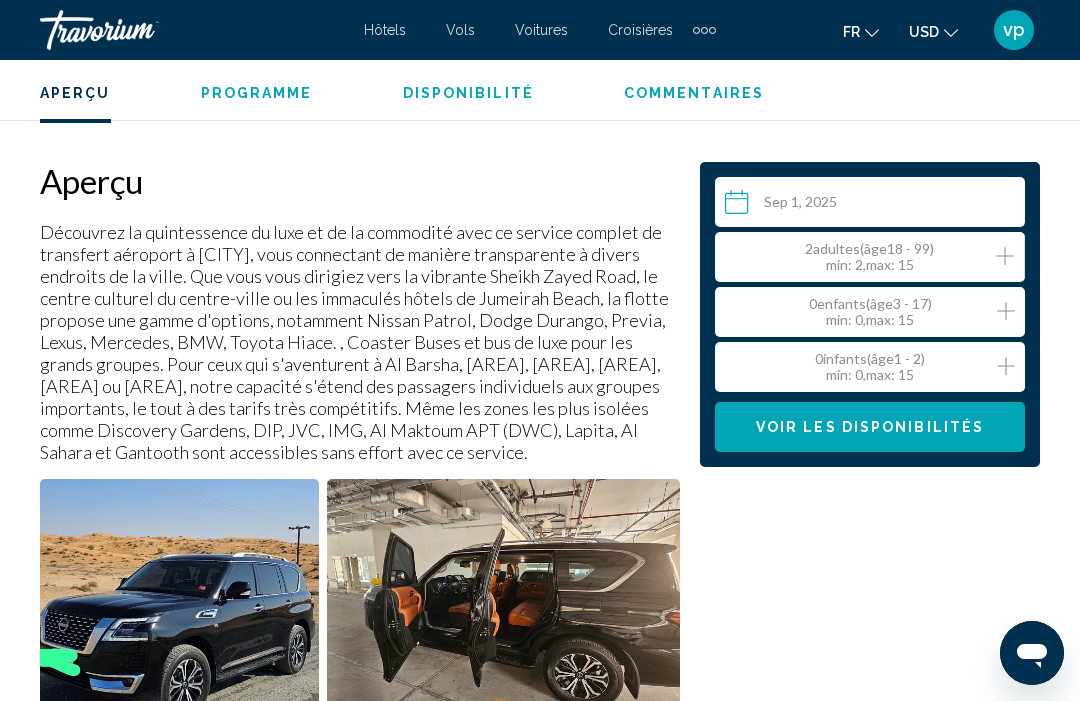 click 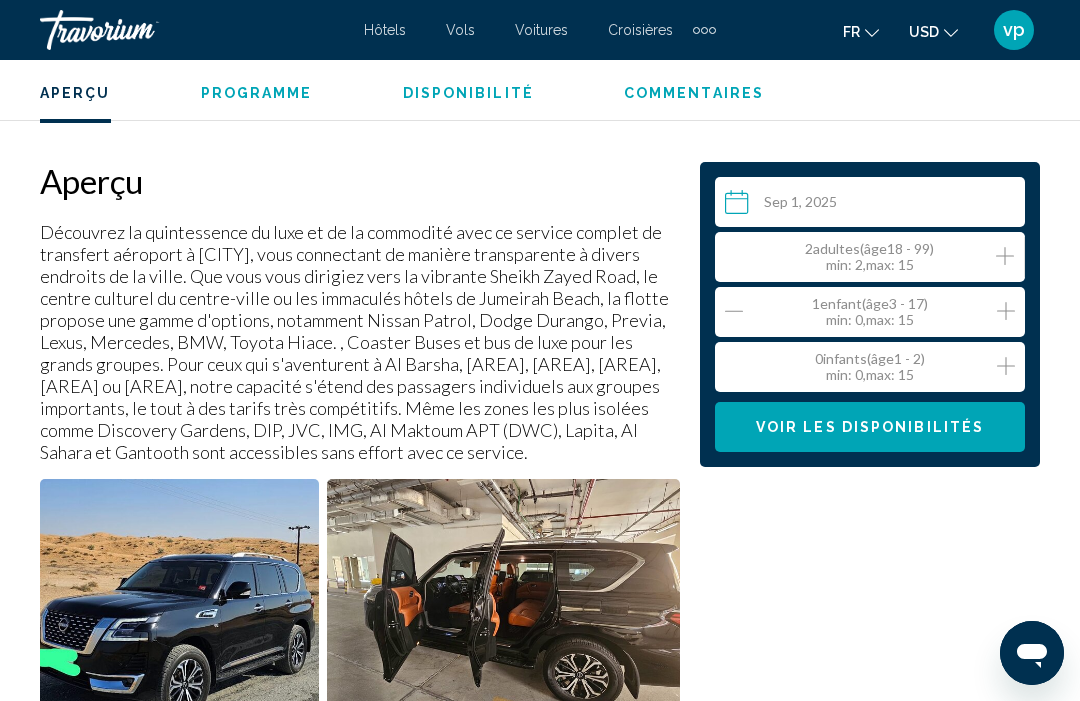 click 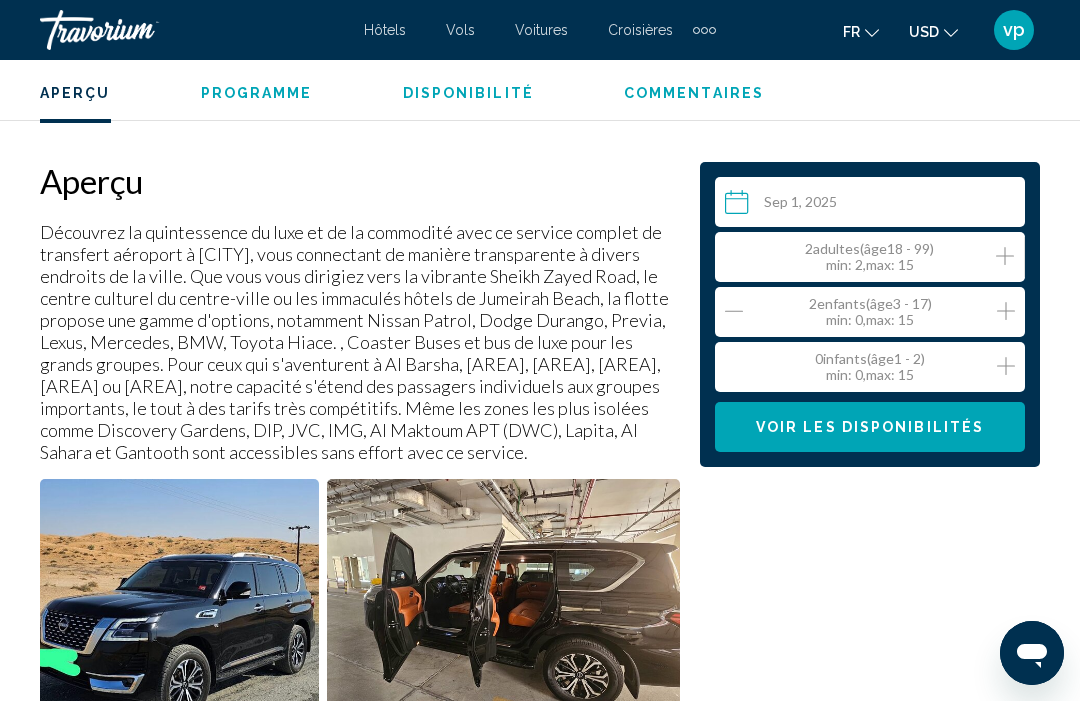 click 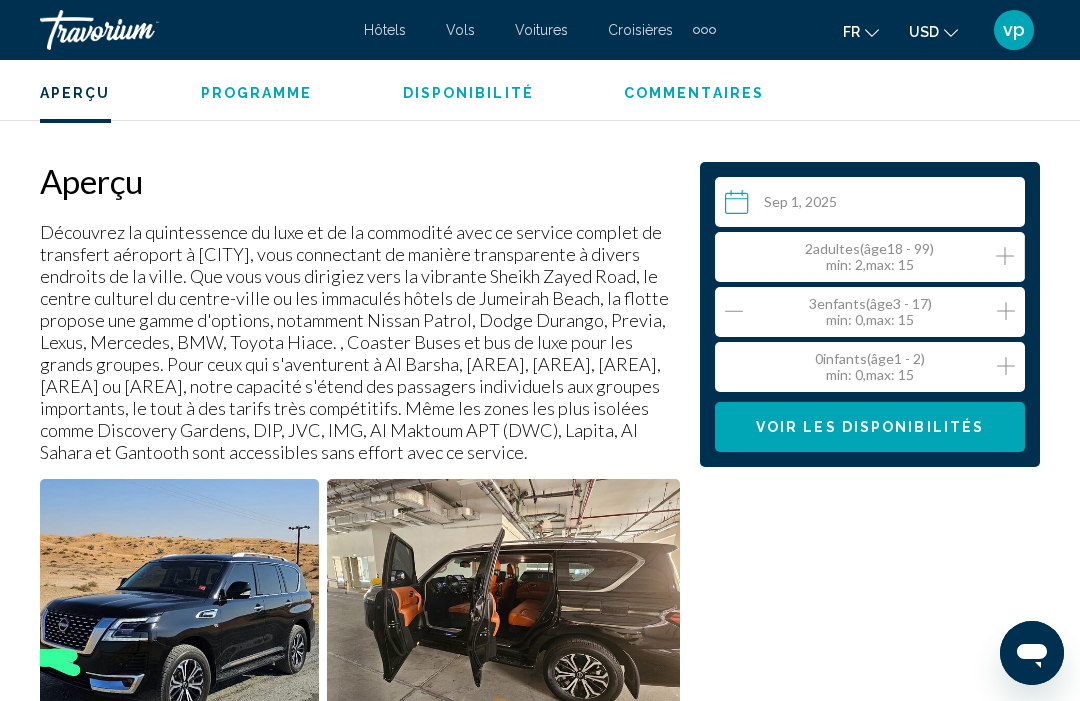 click at bounding box center [734, 312] 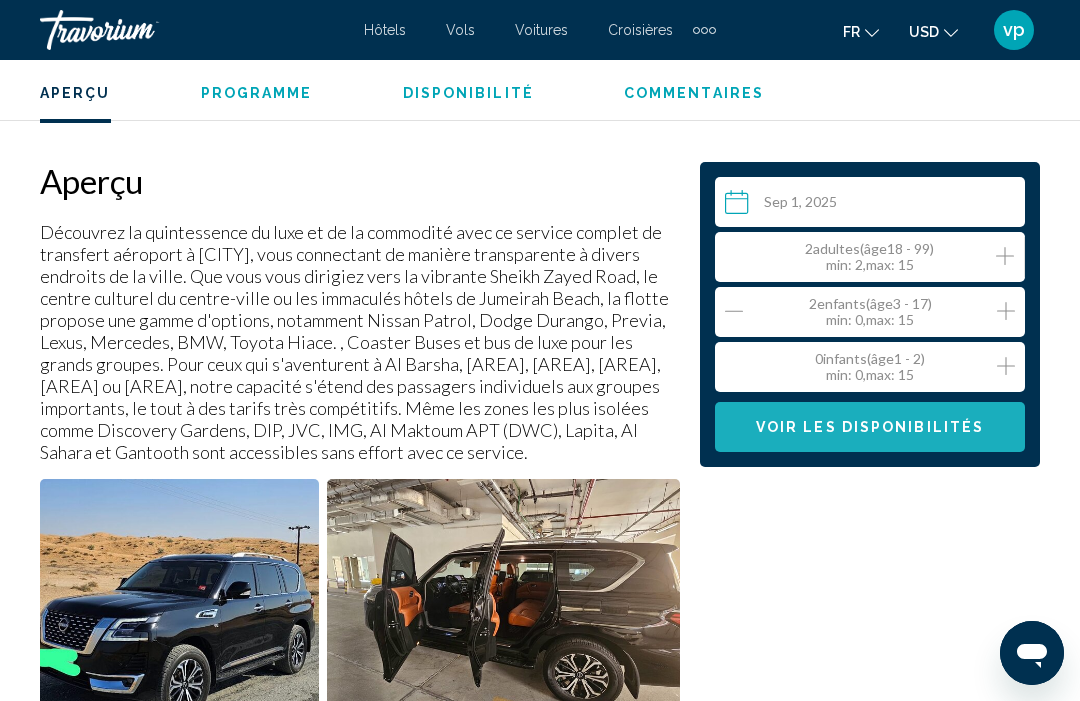 click on "Voir les disponibilités" at bounding box center [870, 427] 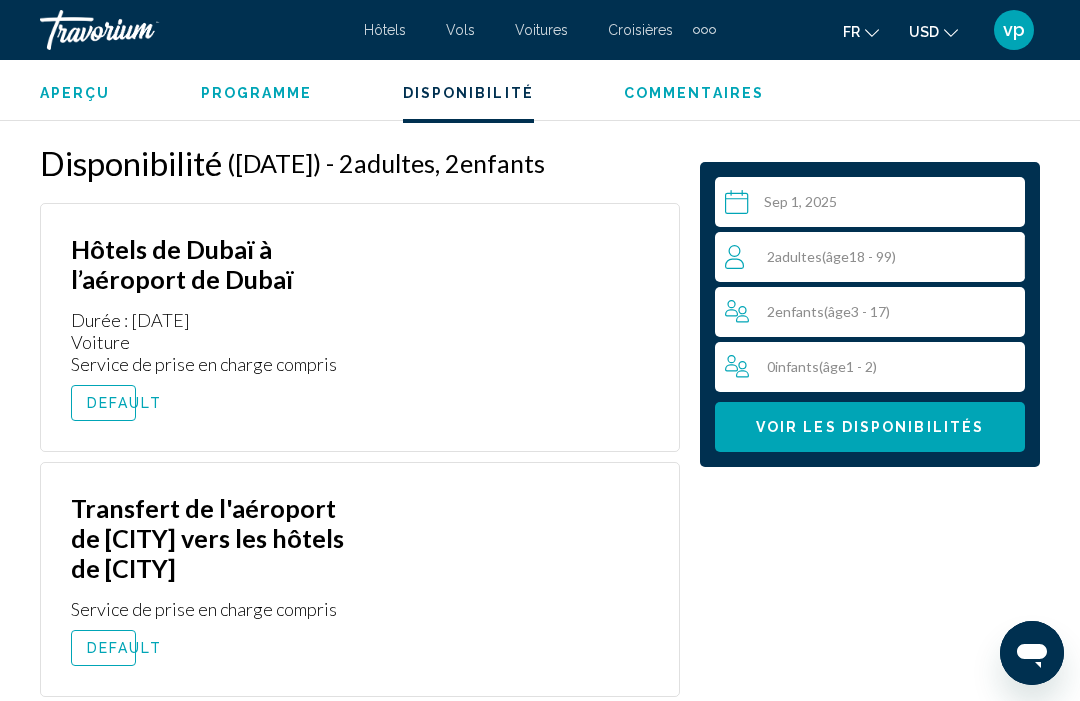 scroll, scrollTop: 3407, scrollLeft: 0, axis: vertical 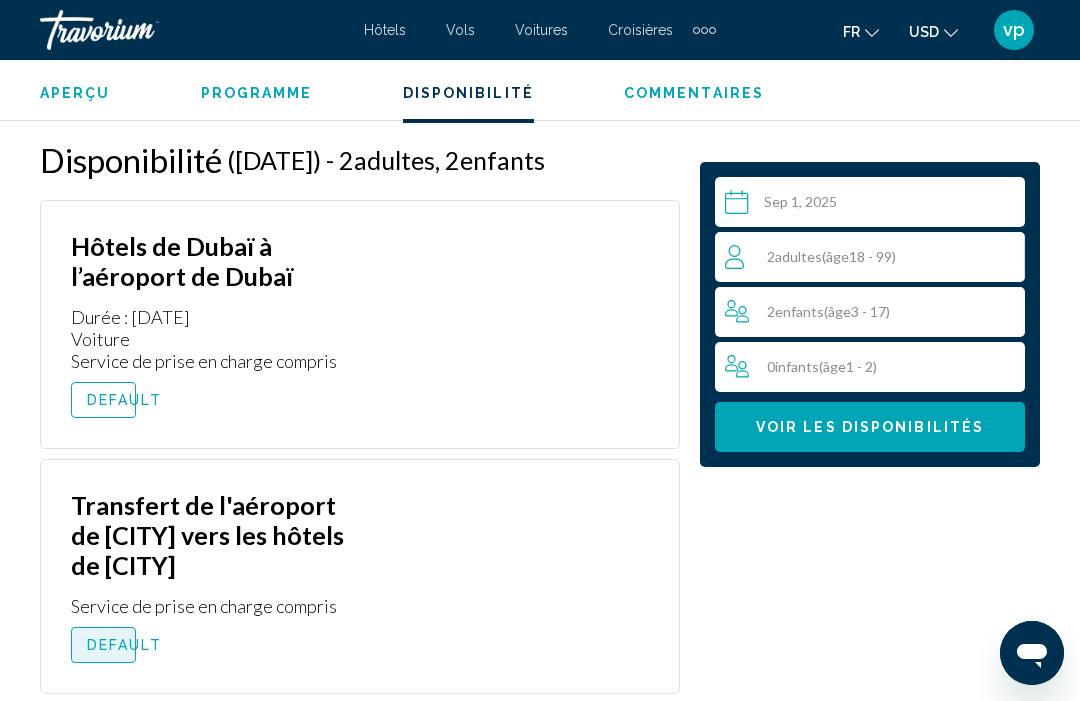 click on "DEFAULT" at bounding box center [124, 645] 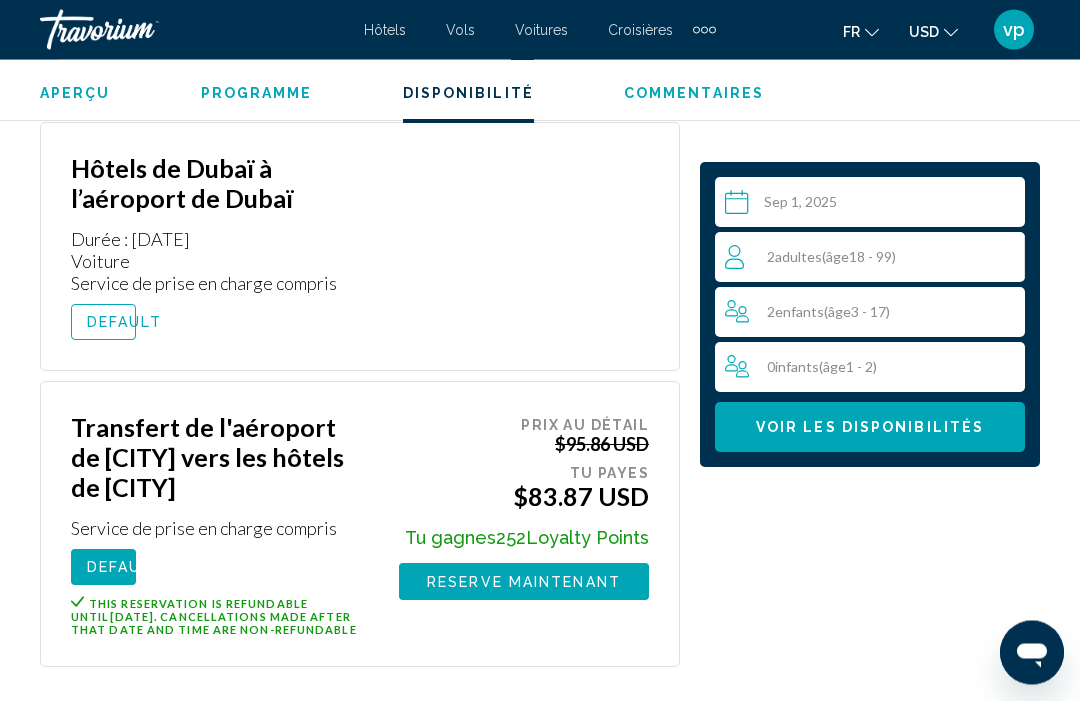 scroll, scrollTop: 3485, scrollLeft: 0, axis: vertical 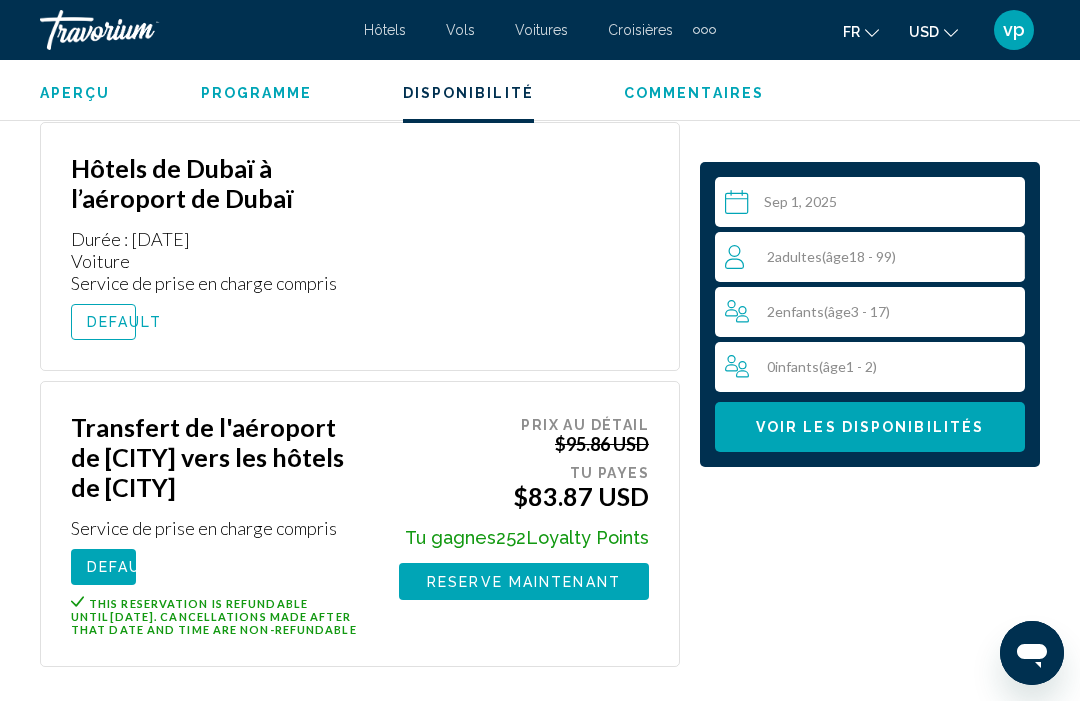 click on "Transfert de l'aéroport de Dubaï vers les hôtels de Dubaï" at bounding box center [215, 457] 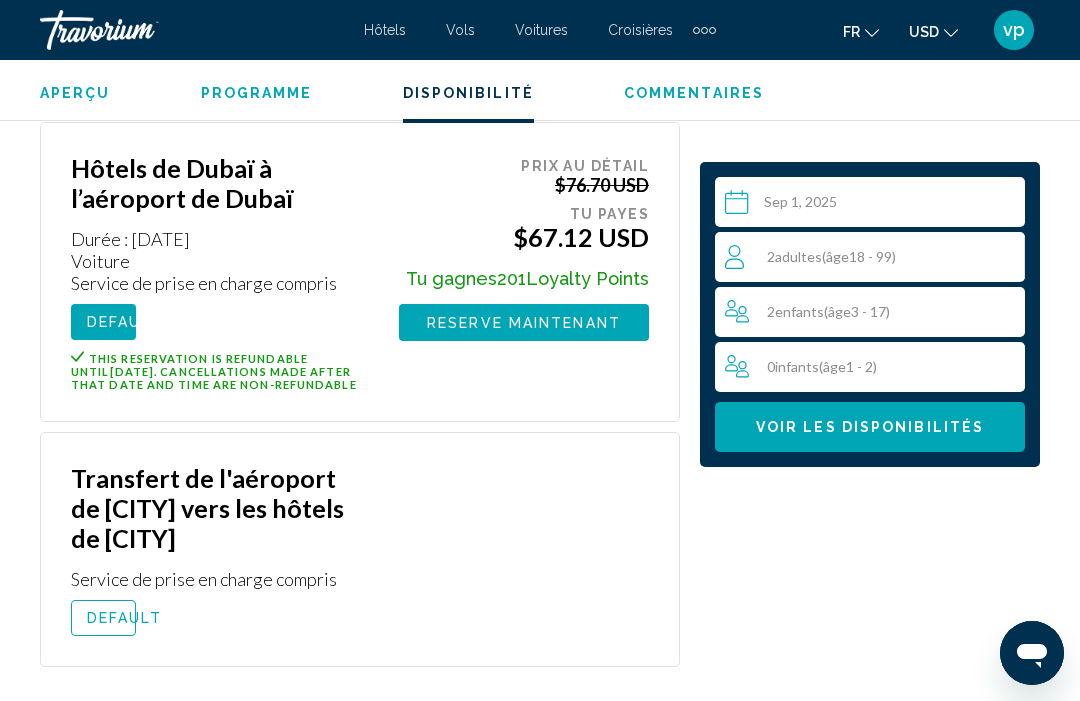 click on "DEFAULT" at bounding box center [124, 618] 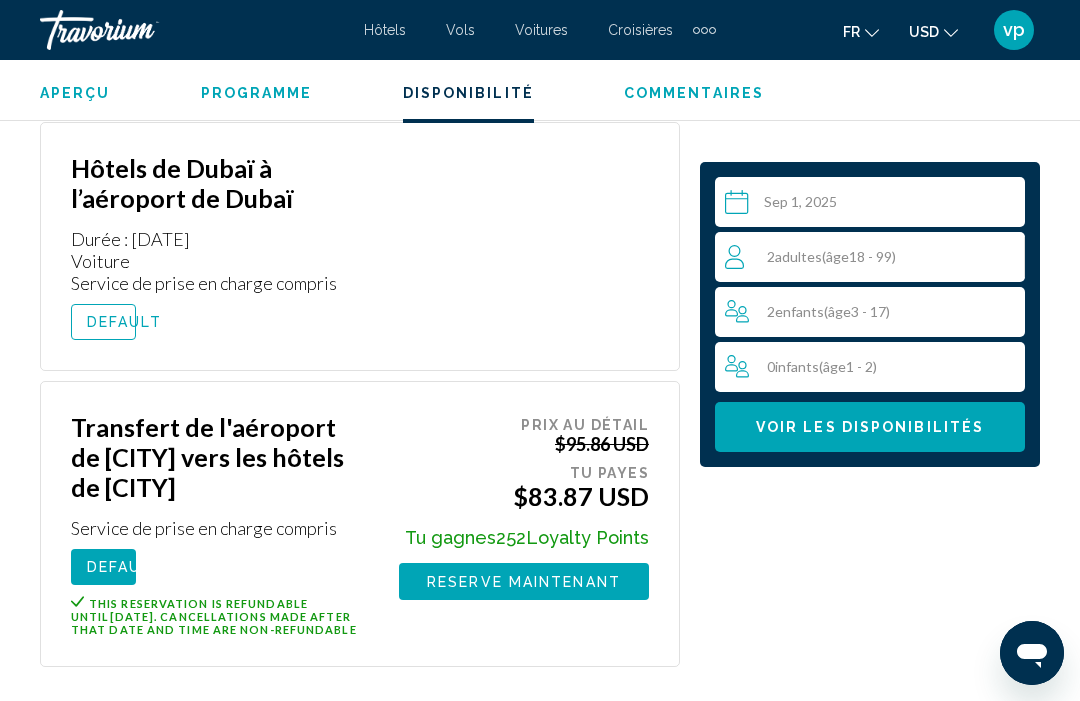 click on "This reservation is refundable until  August 31, 2025 . Cancellations made after that date and time are non-refundable" at bounding box center (214, 616) 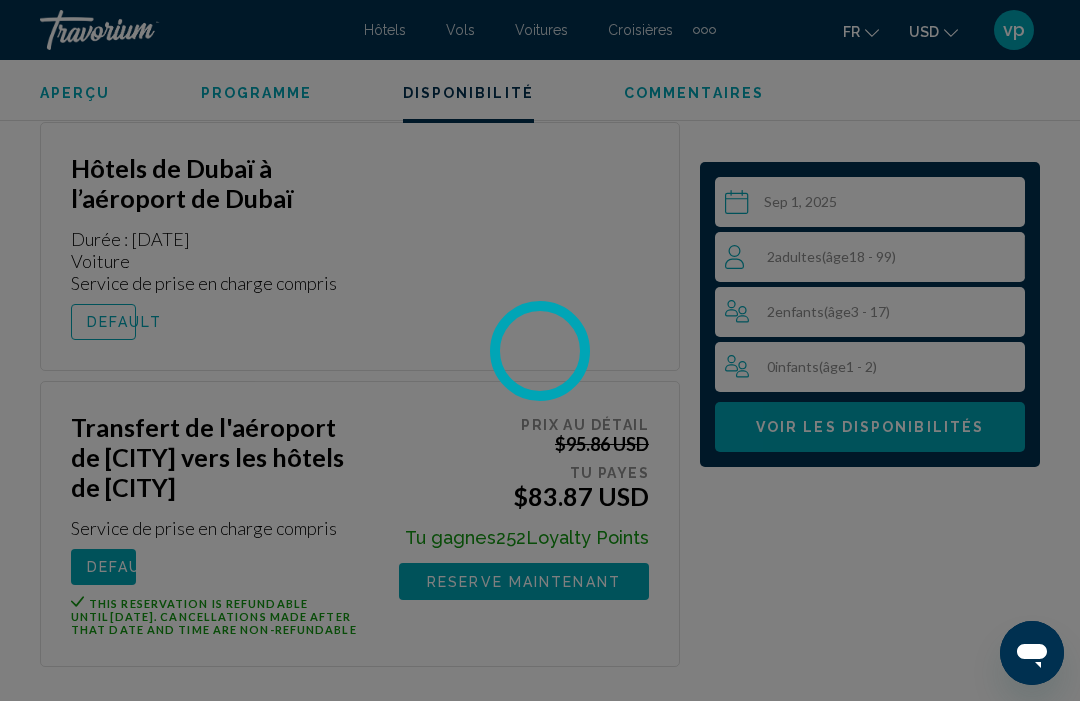 click at bounding box center [540, 350] 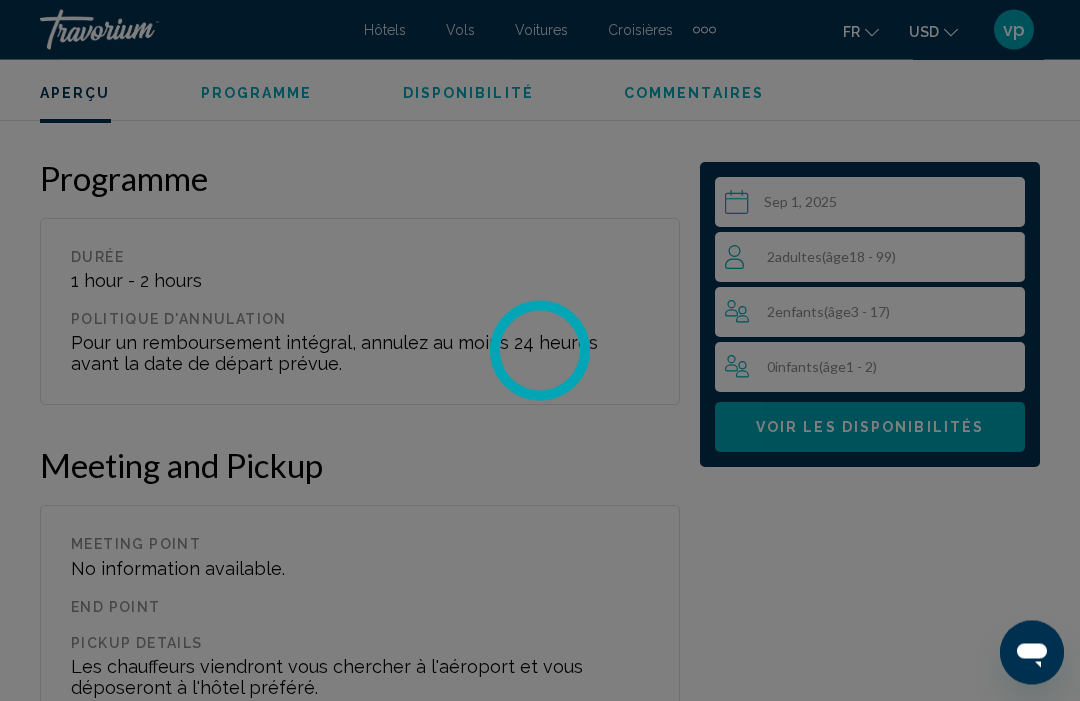 scroll, scrollTop: 2772, scrollLeft: 0, axis: vertical 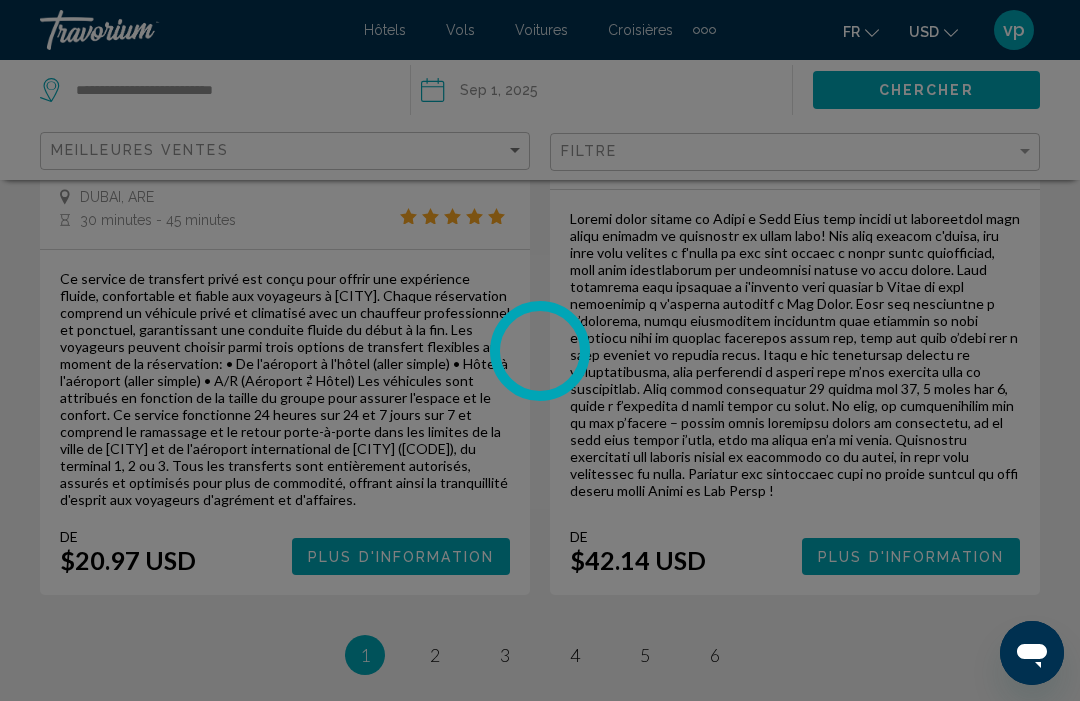 click at bounding box center (540, 350) 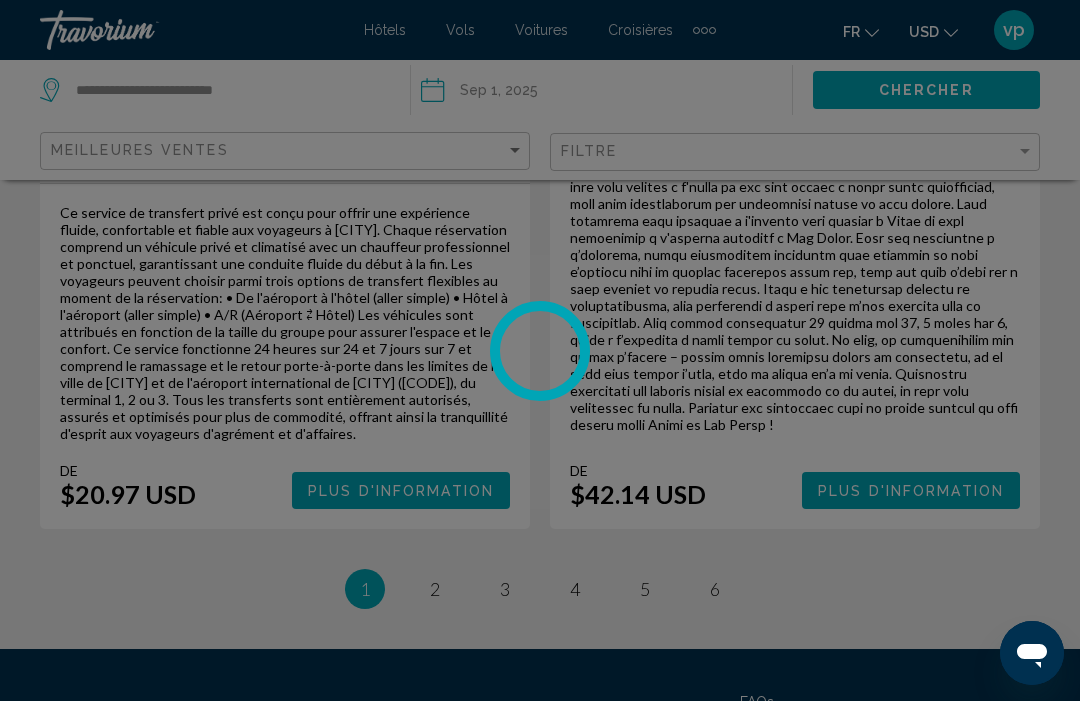 scroll, scrollTop: 4999, scrollLeft: 0, axis: vertical 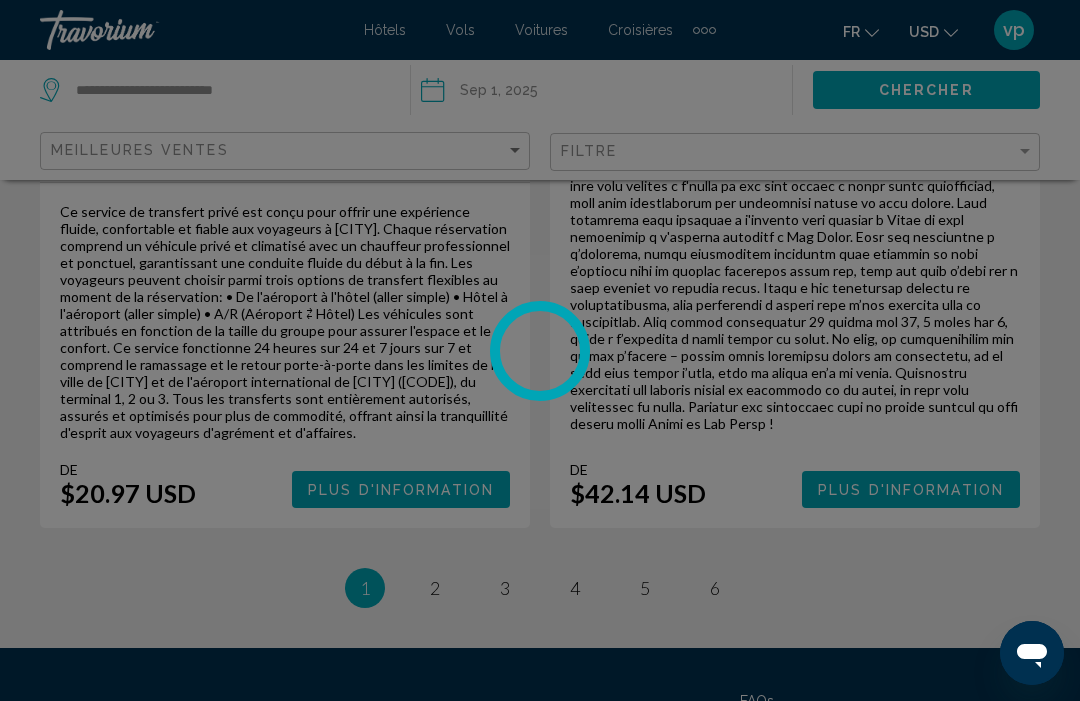 click at bounding box center (540, 350) 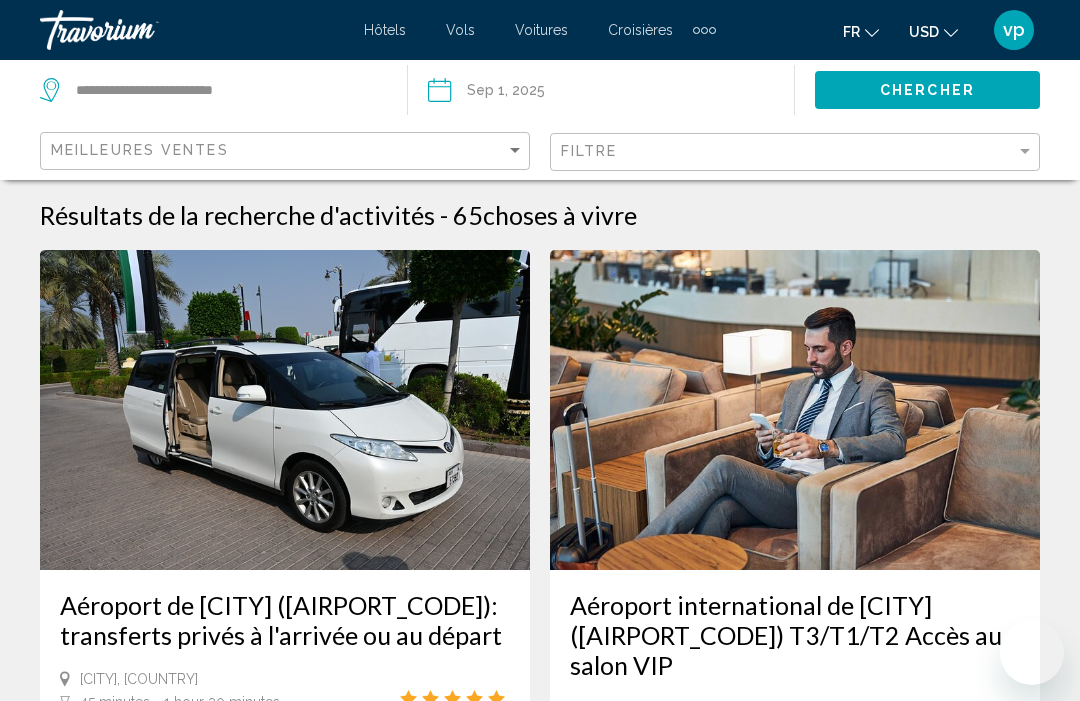 scroll, scrollTop: 0, scrollLeft: 0, axis: both 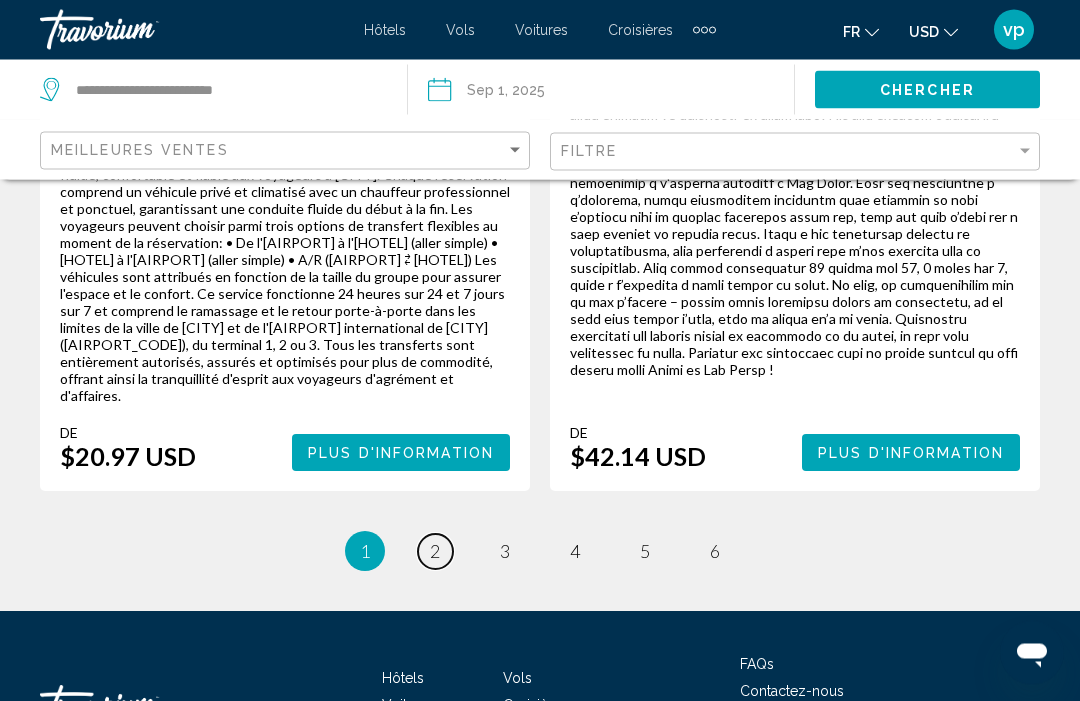 click on "page  2" at bounding box center [435, 552] 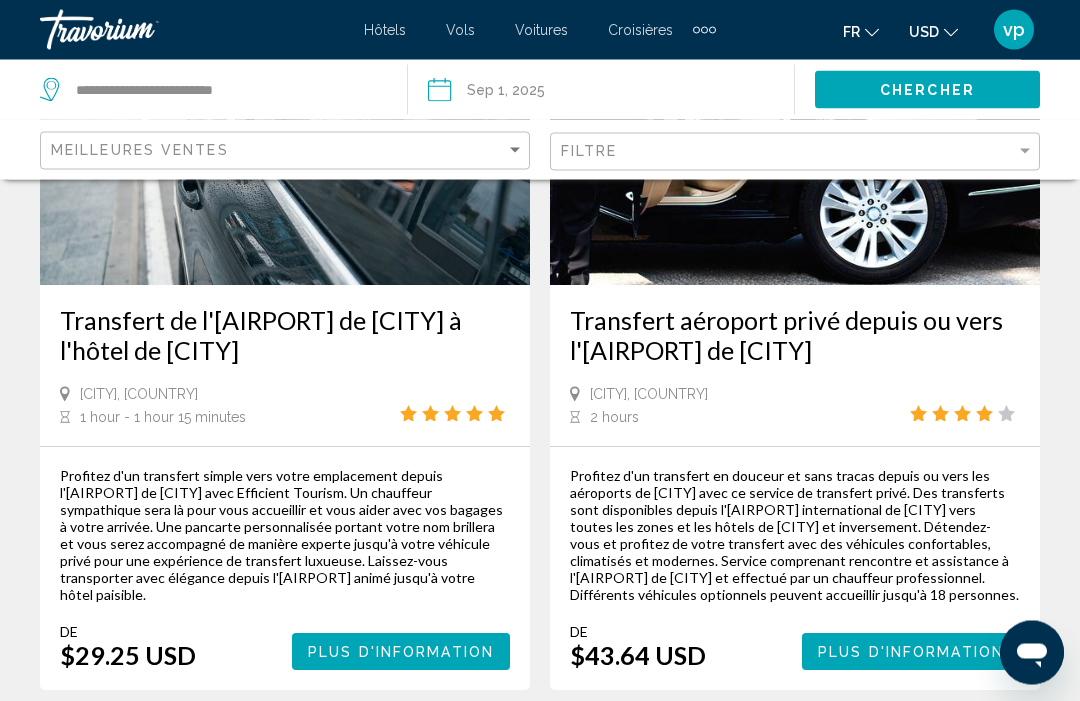 scroll, scrollTop: 285, scrollLeft: 0, axis: vertical 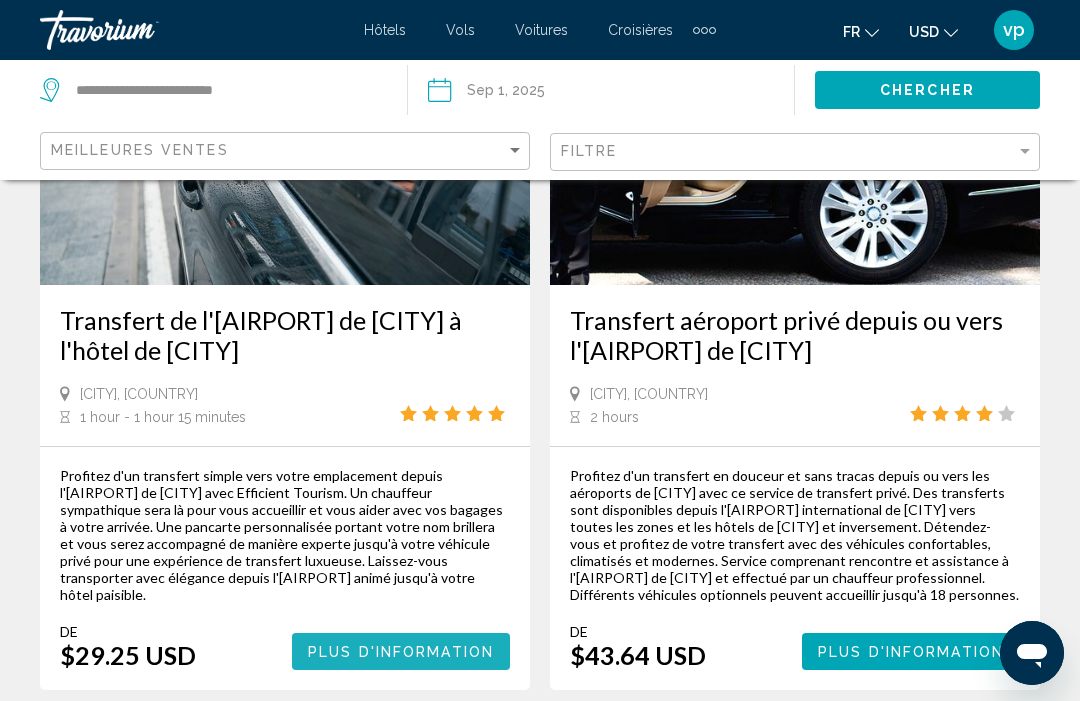 click on "Plus d'information" at bounding box center [401, 652] 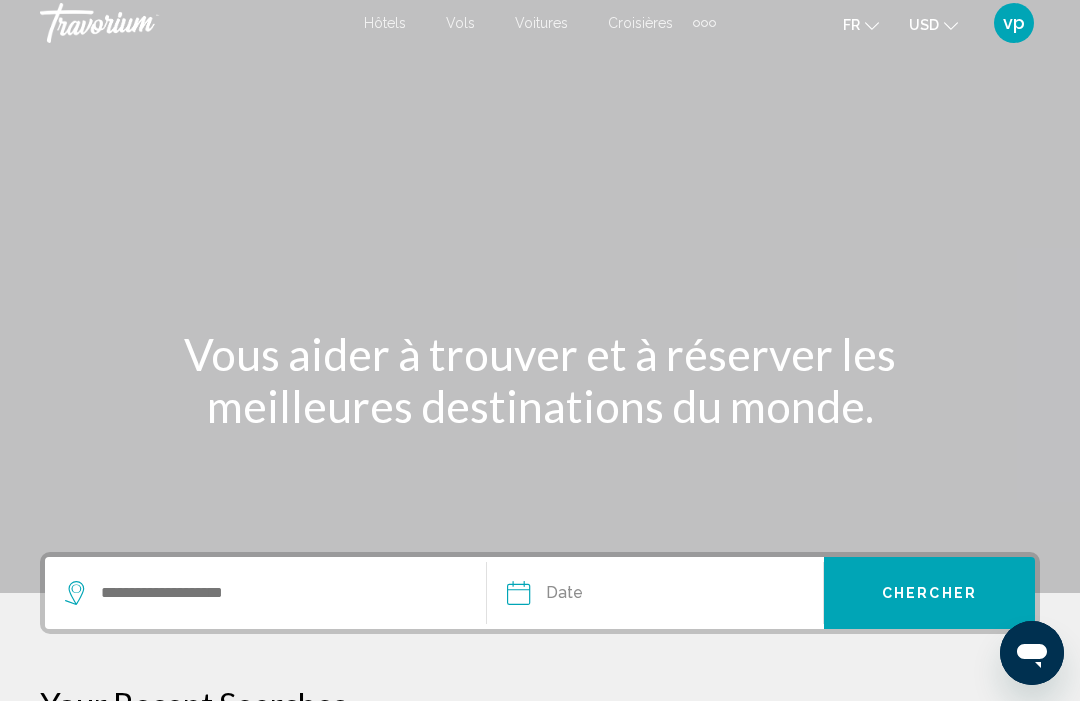 scroll, scrollTop: 0, scrollLeft: 0, axis: both 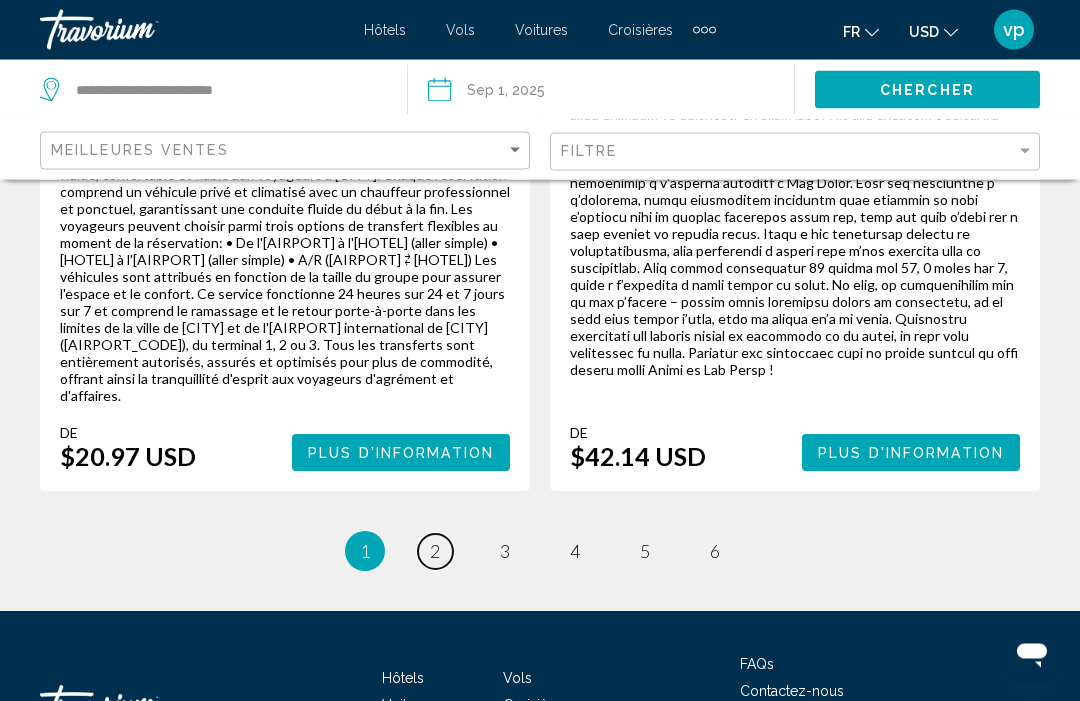 click on "page  2" at bounding box center (435, 552) 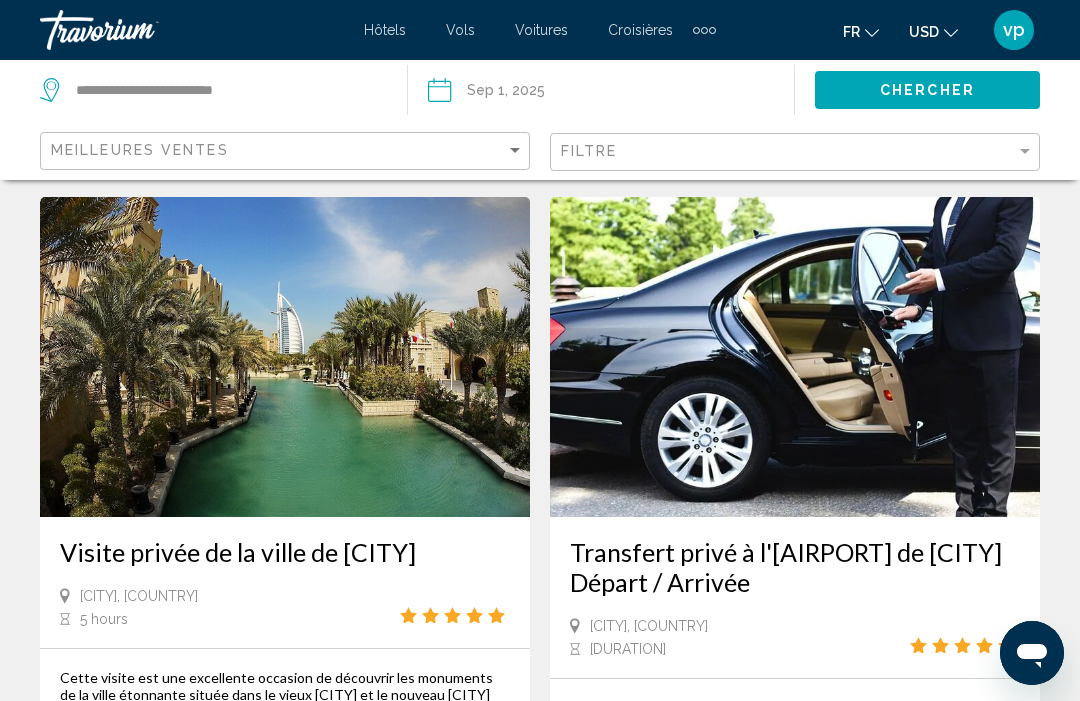 scroll, scrollTop: 4080, scrollLeft: 0, axis: vertical 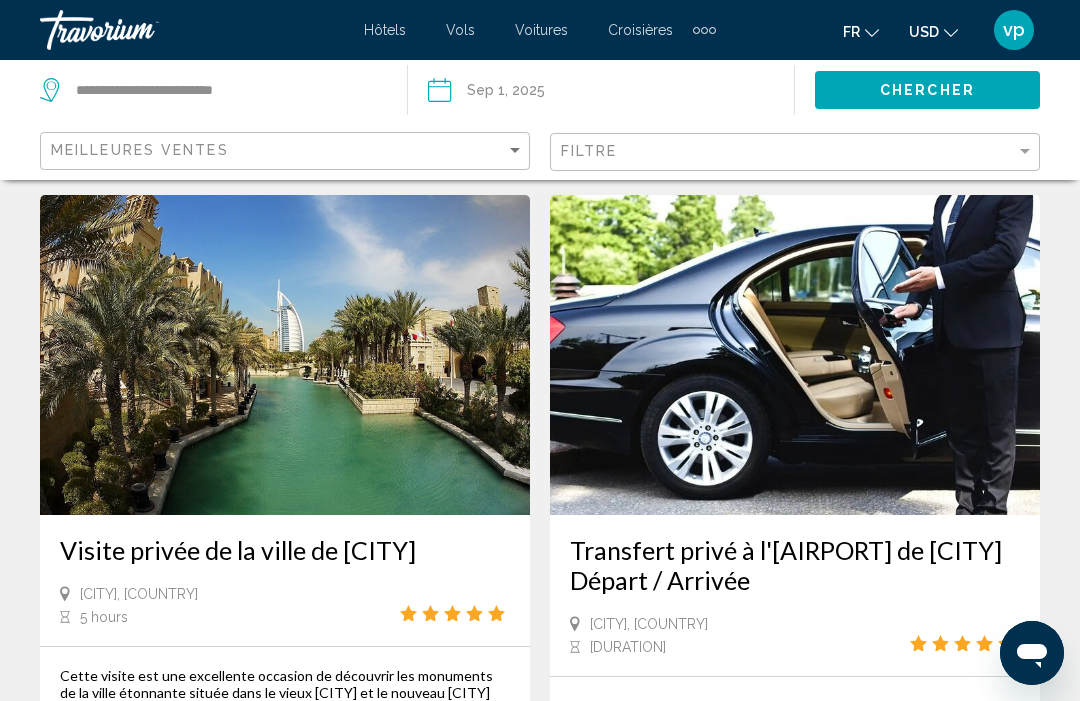 click on "Transfert privé à l'aéroport de Dubaï Départ / Arrivée" at bounding box center (795, 565) 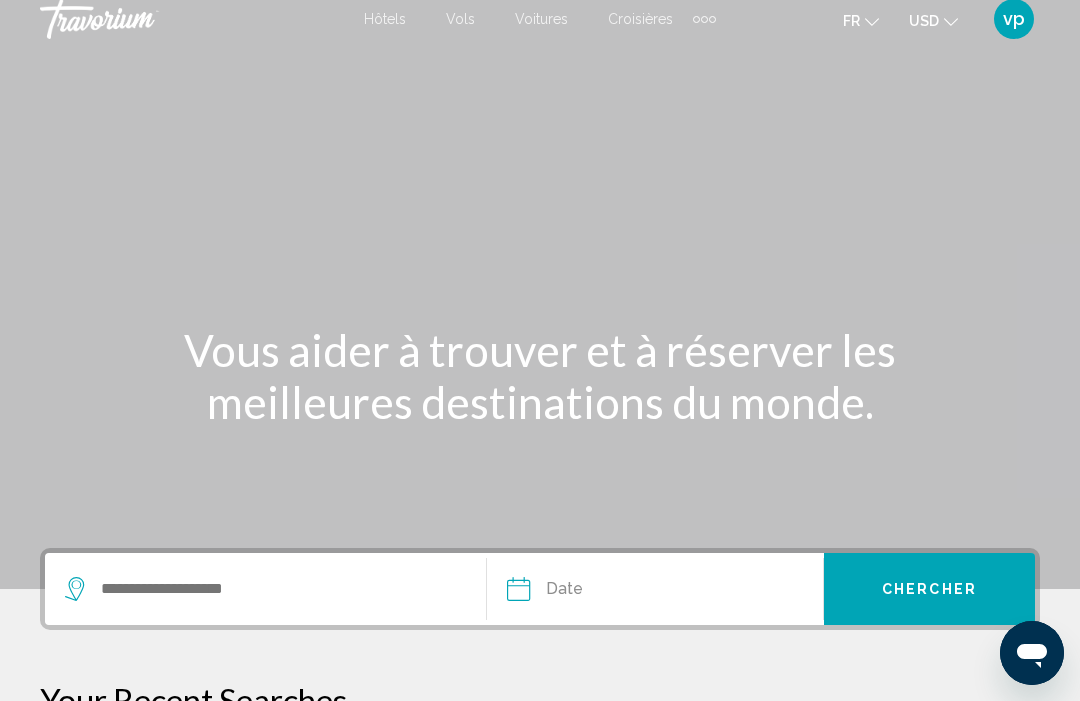 scroll, scrollTop: 0, scrollLeft: 0, axis: both 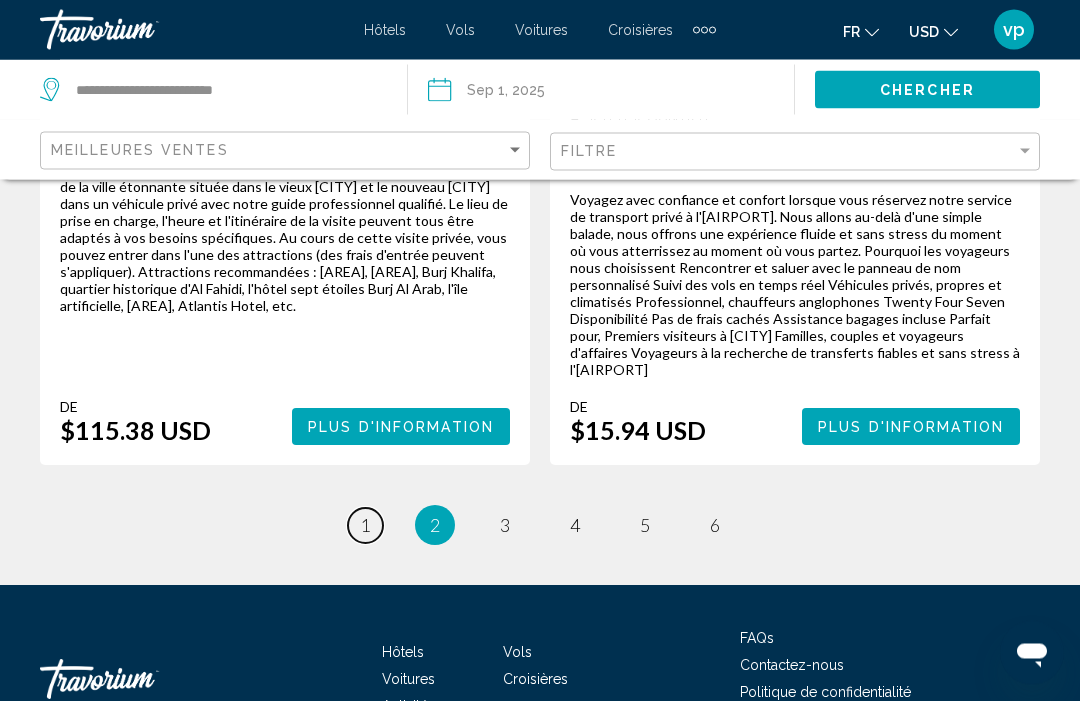 click on "page  1" at bounding box center (365, 526) 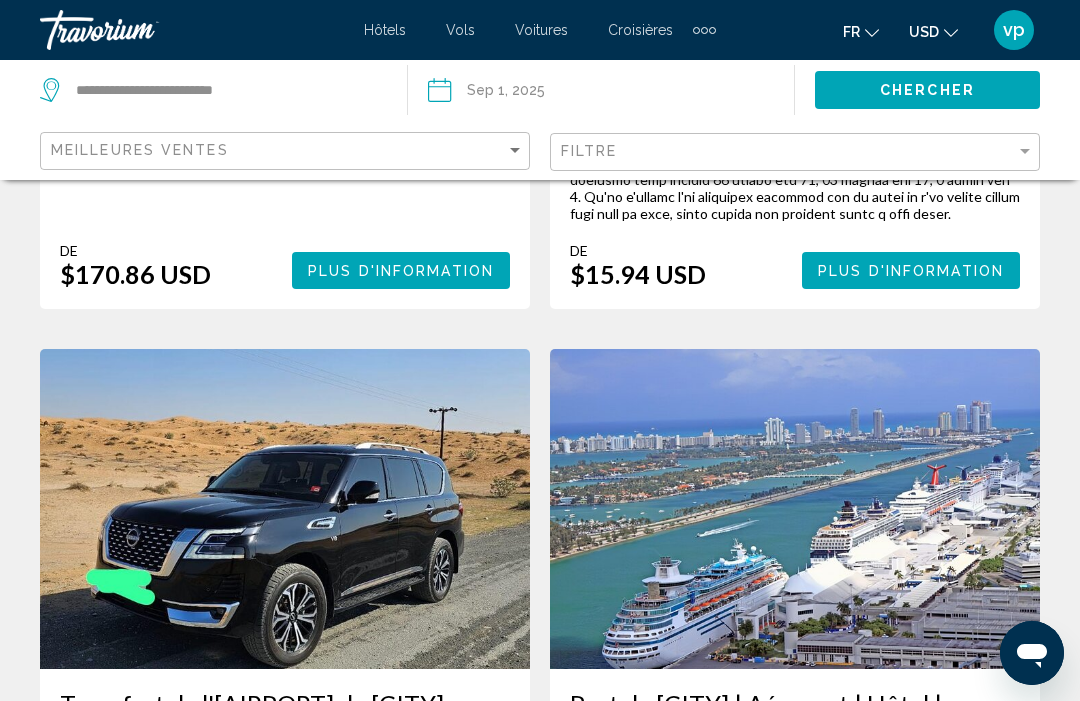scroll, scrollTop: 2612, scrollLeft: 0, axis: vertical 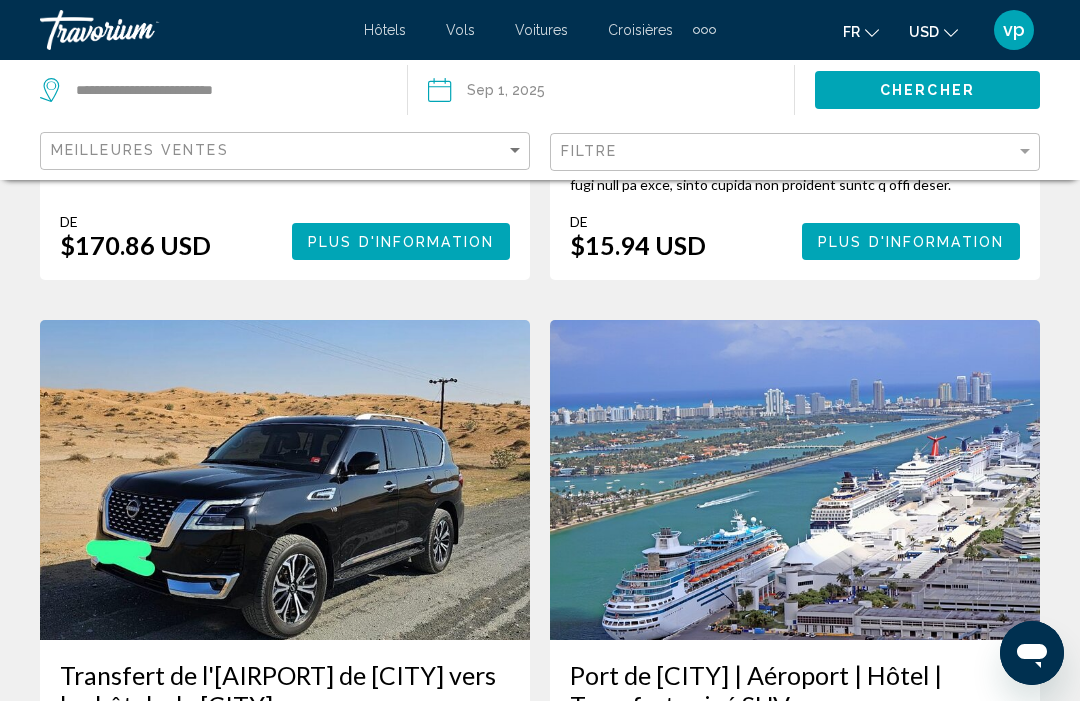 click at bounding box center (285, 480) 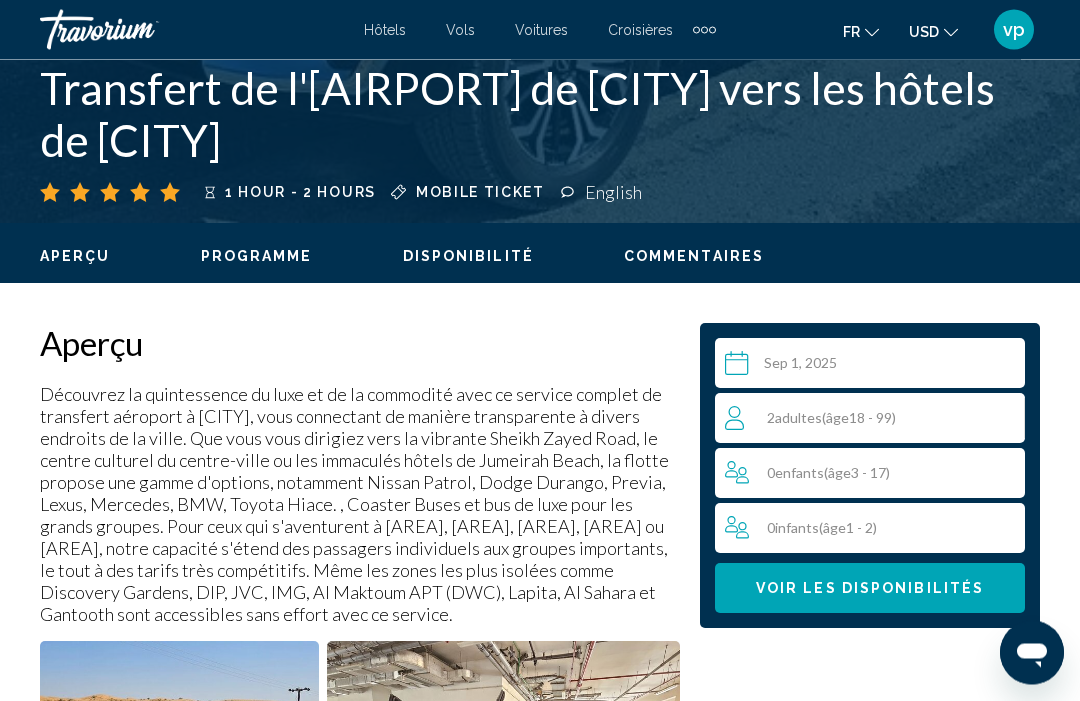 scroll, scrollTop: 906, scrollLeft: 0, axis: vertical 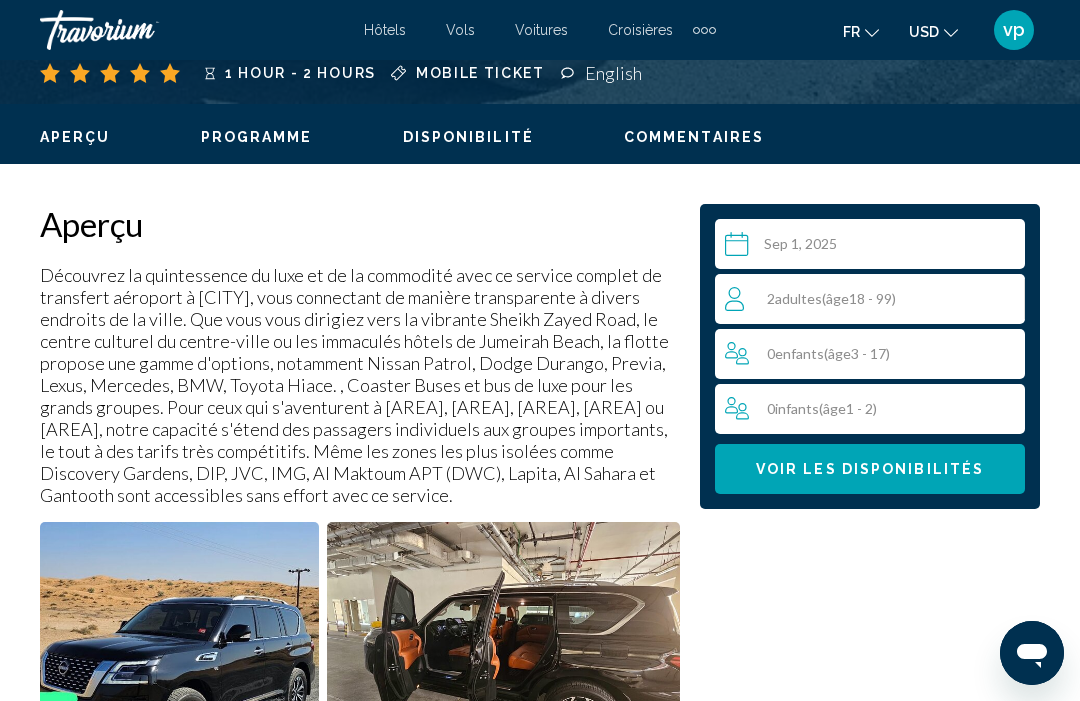 click on "0  Enfant Enfants  ( âge  [AGE] - [AGE])" at bounding box center [875, 354] 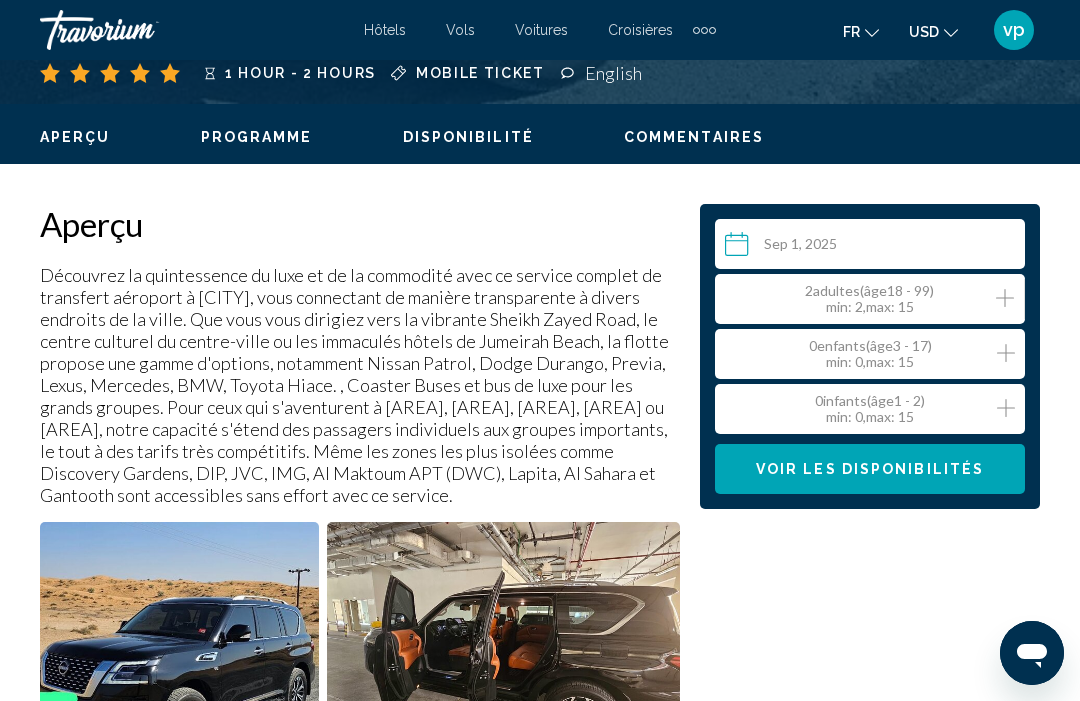 click 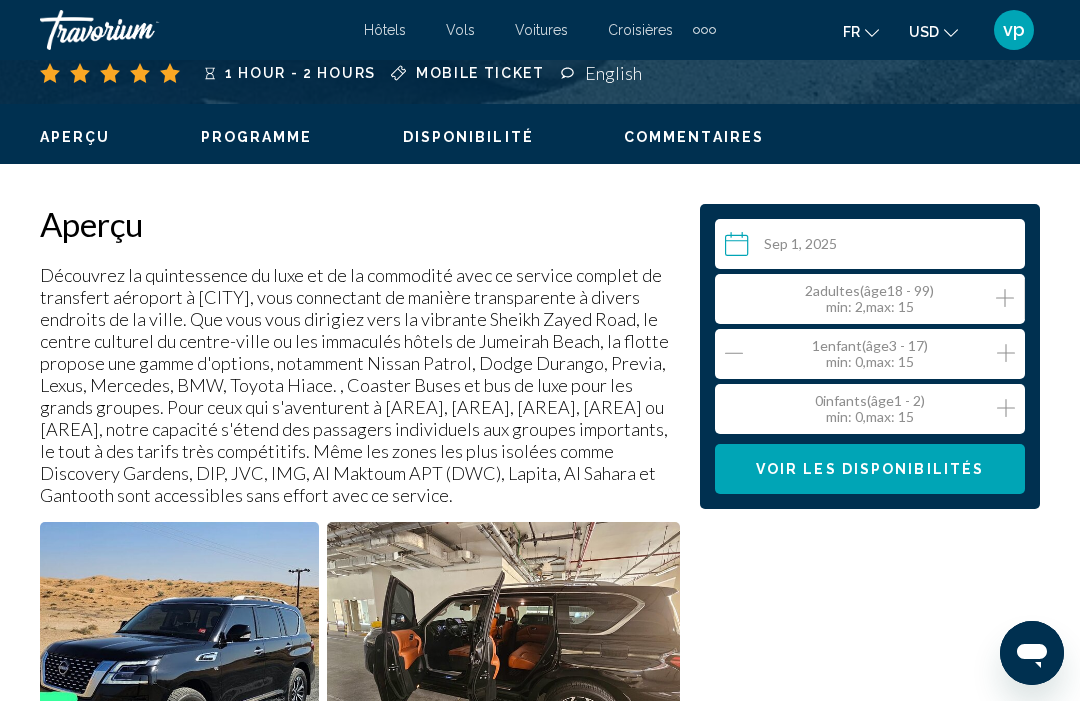 click 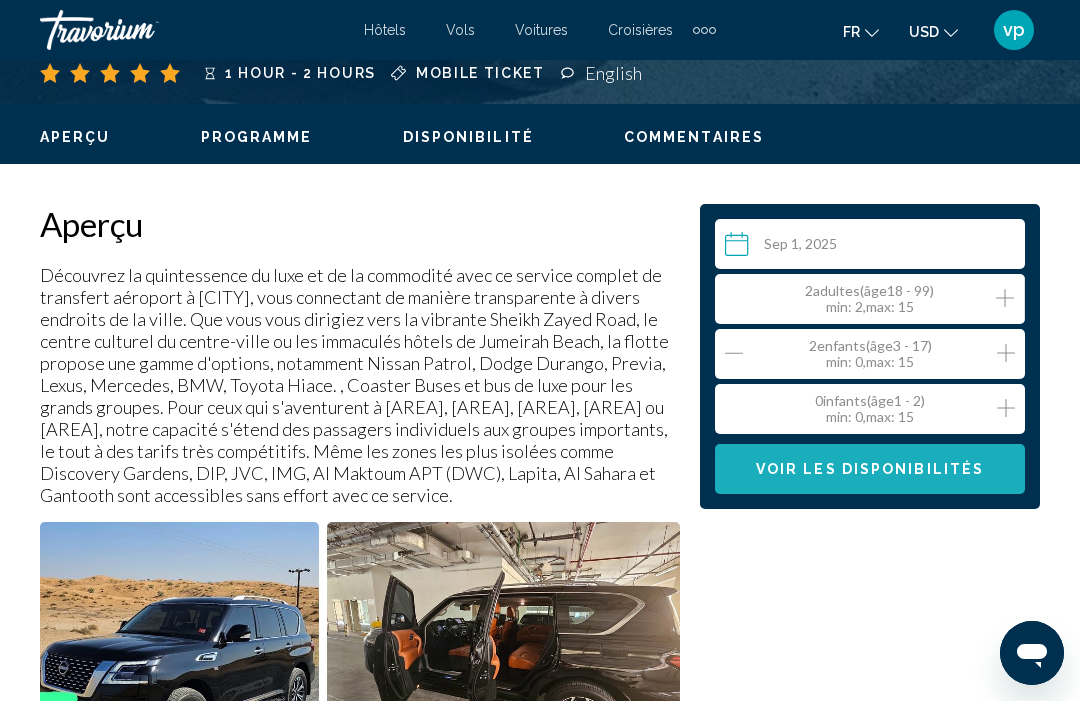 click on "Voir les disponibilités" at bounding box center [870, 470] 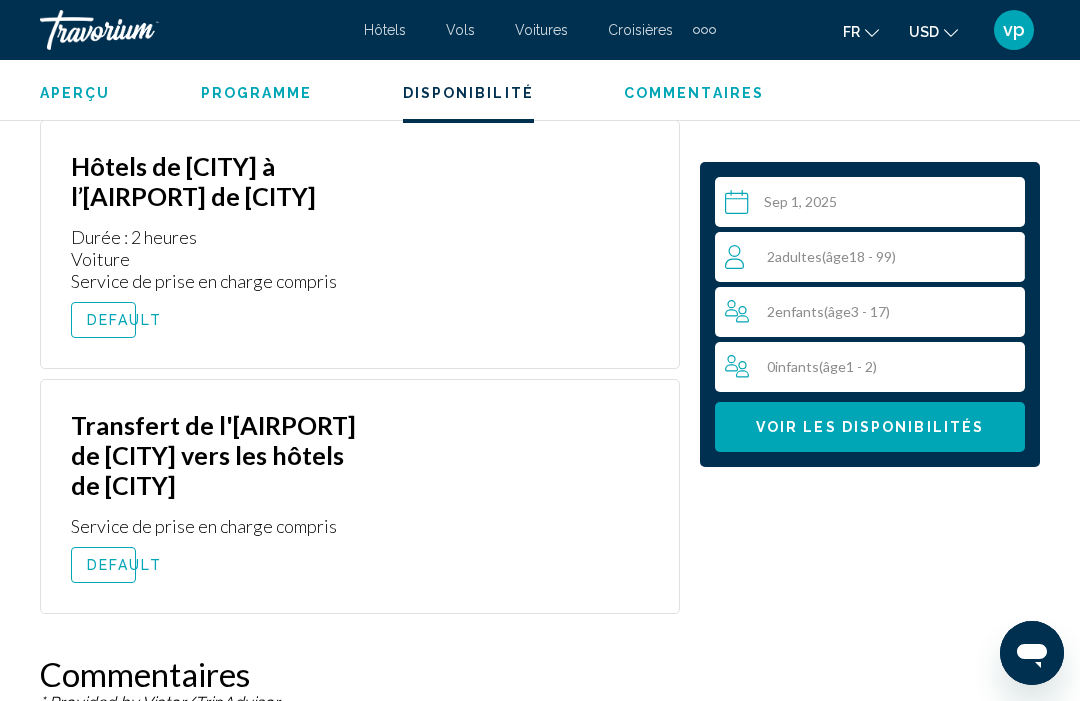 scroll, scrollTop: 3527, scrollLeft: 0, axis: vertical 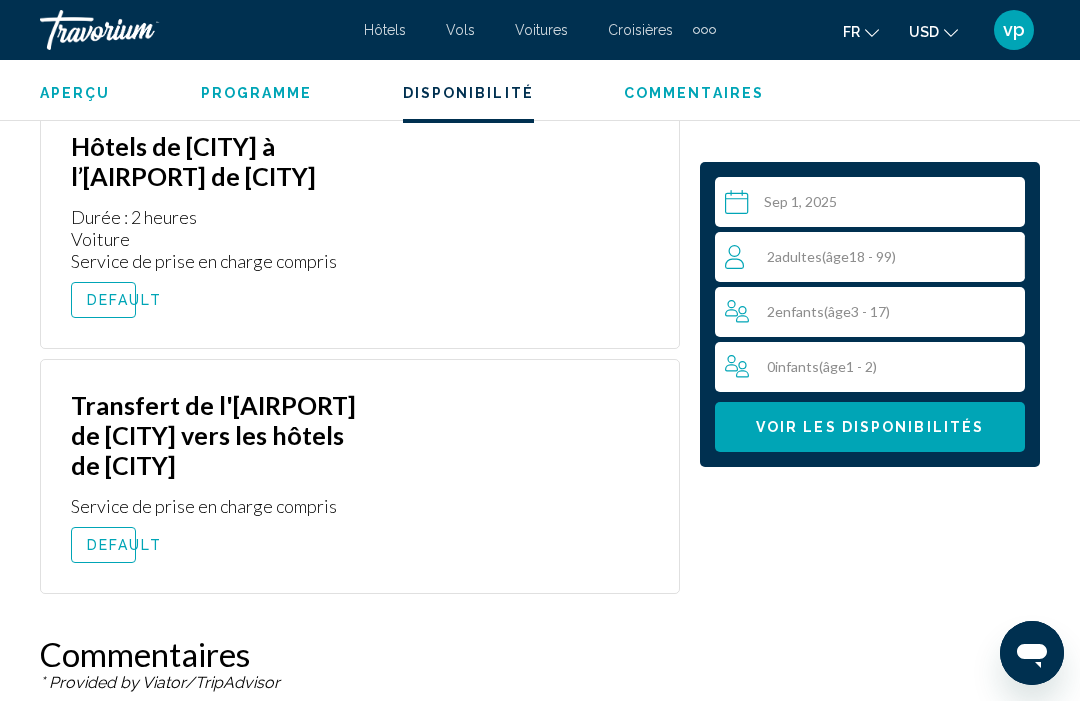 click on "DEFAULT" at bounding box center (124, 545) 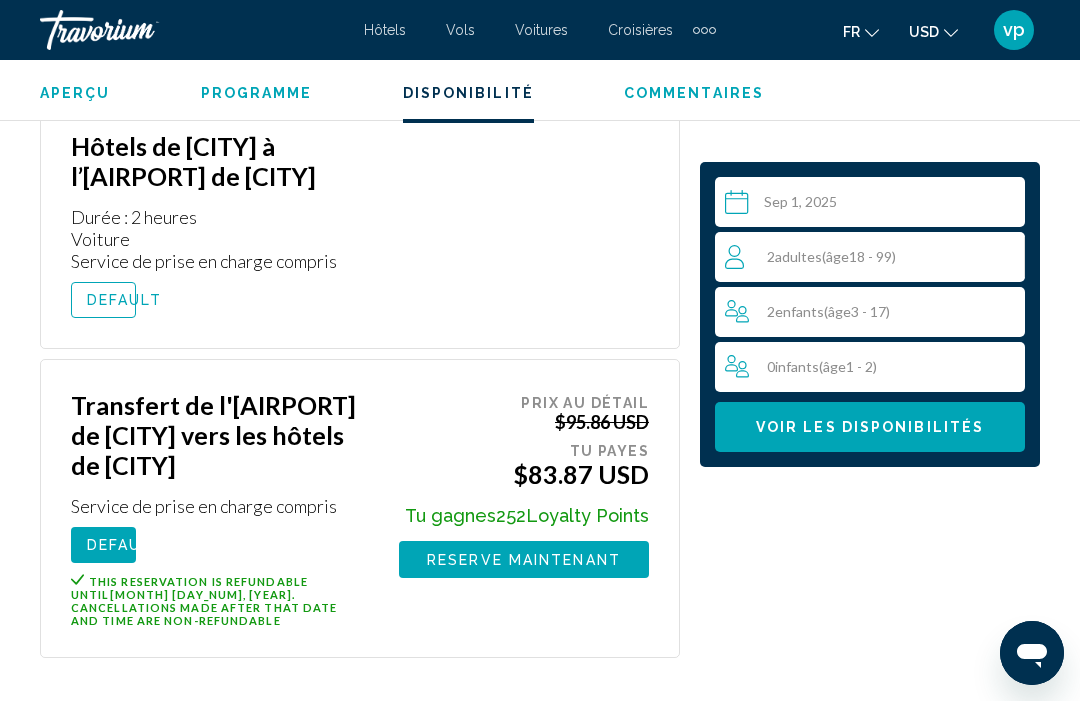 click on "Reserve maintenant" at bounding box center (524, 559) 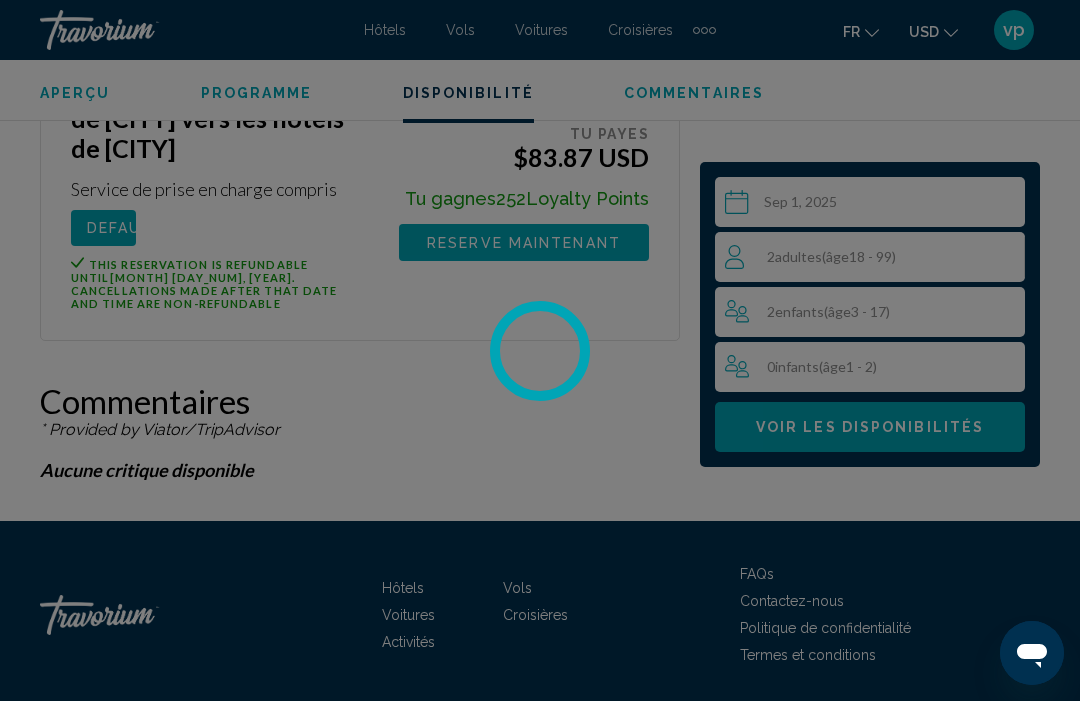 scroll, scrollTop: 3911, scrollLeft: 0, axis: vertical 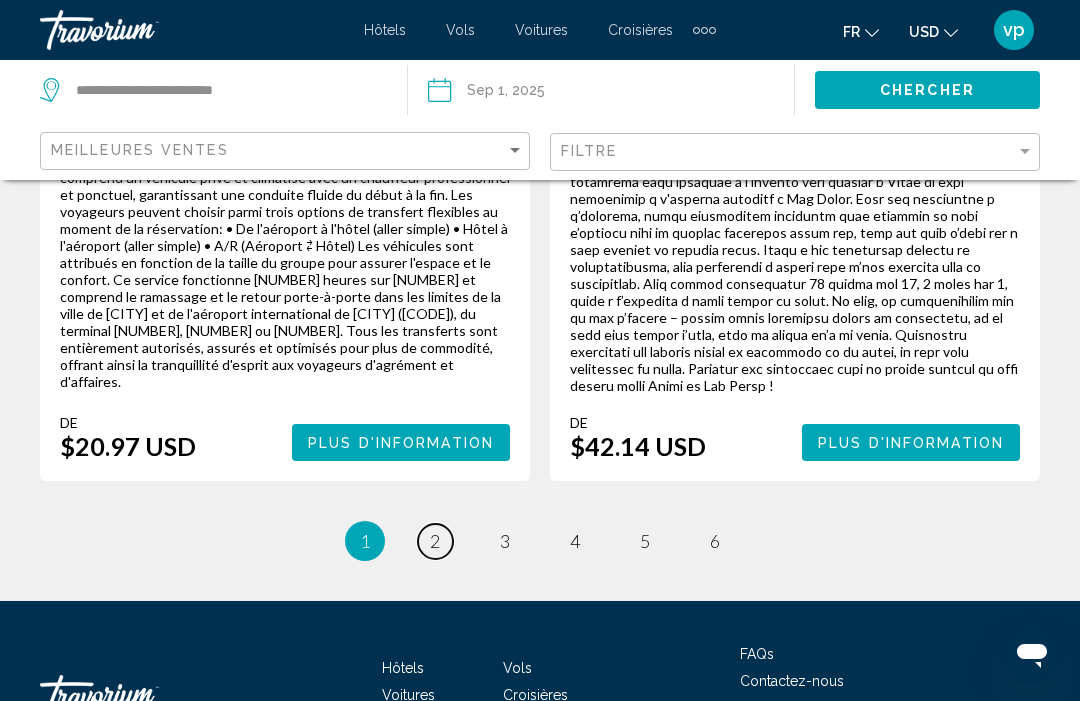 click on "page  2" at bounding box center (435, 541) 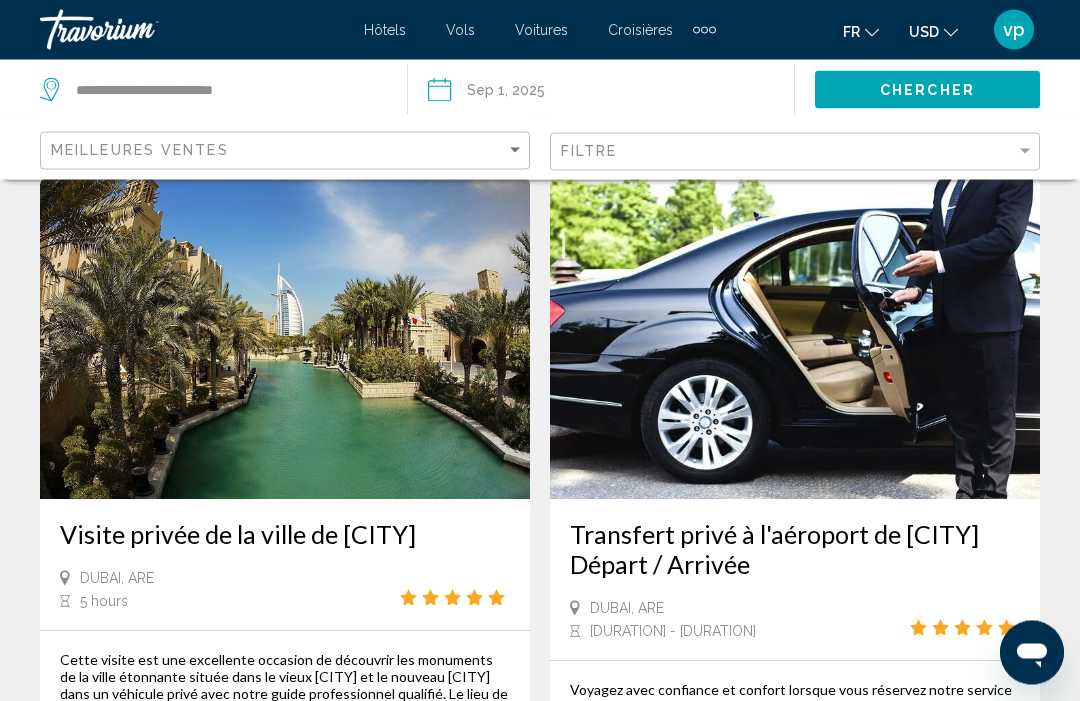 click on "Transfert privé à l'aéroport de Dubaï Départ / Arrivée" at bounding box center (795, 550) 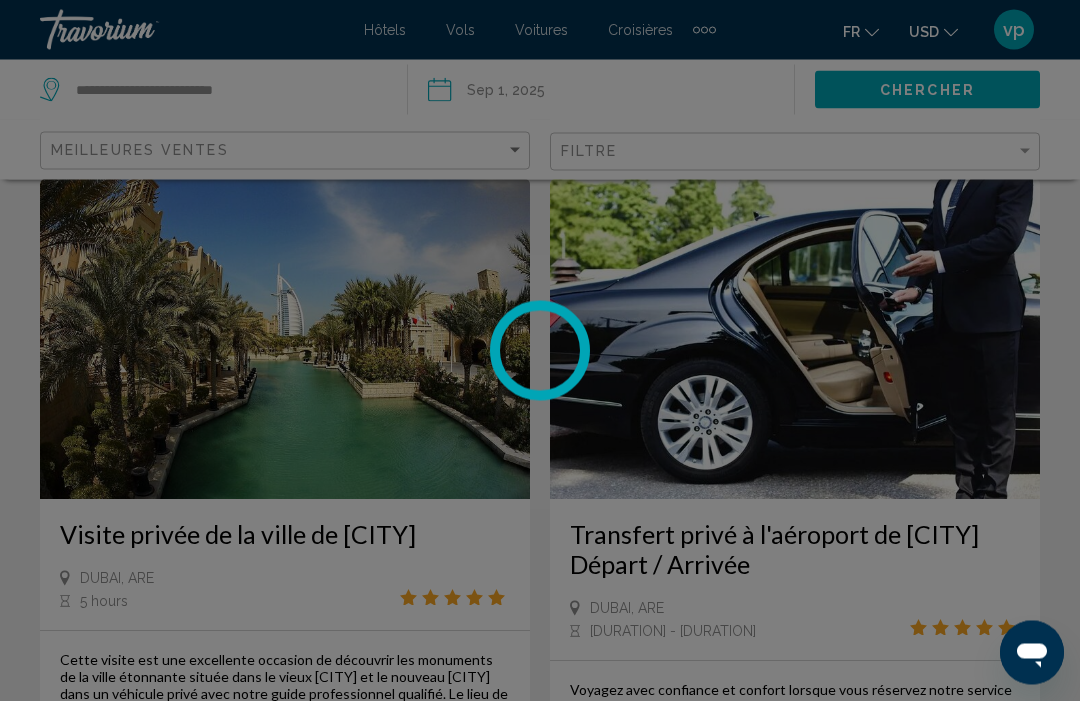 scroll, scrollTop: 4130, scrollLeft: 0, axis: vertical 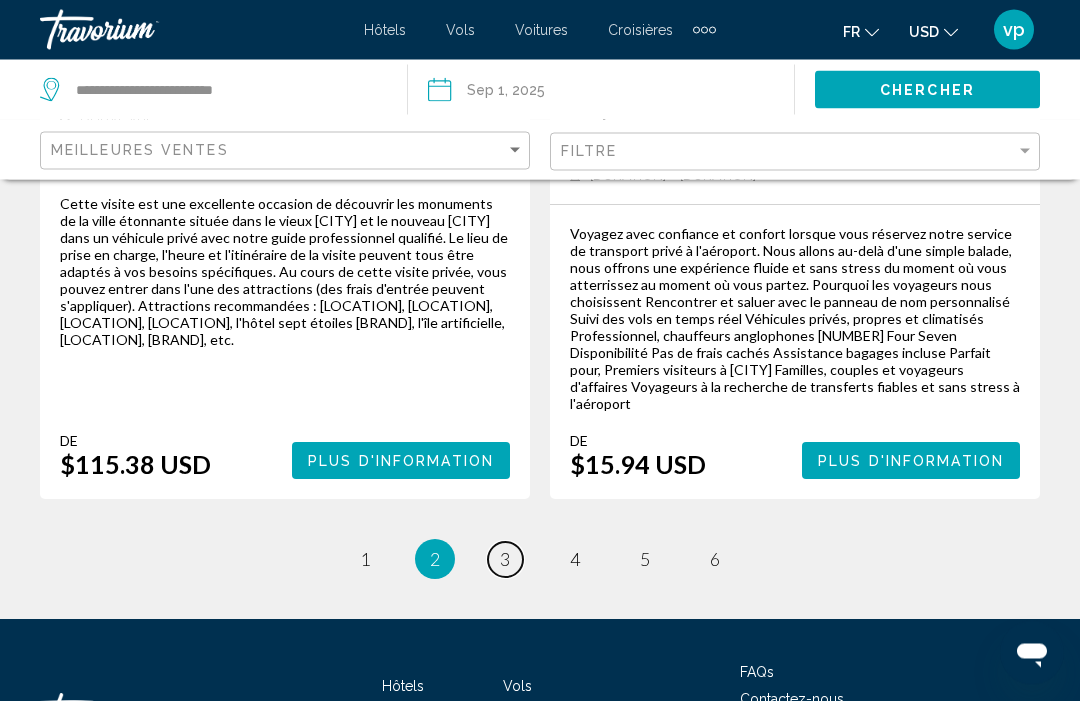click on "3" at bounding box center (505, 560) 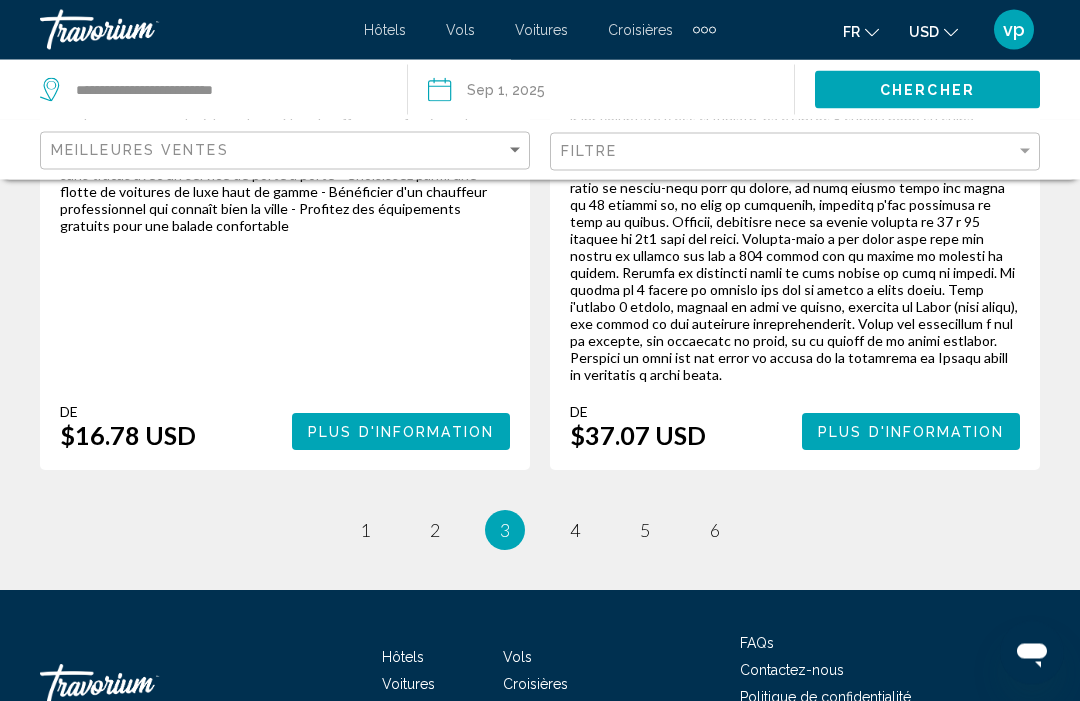 scroll, scrollTop: 4751, scrollLeft: 0, axis: vertical 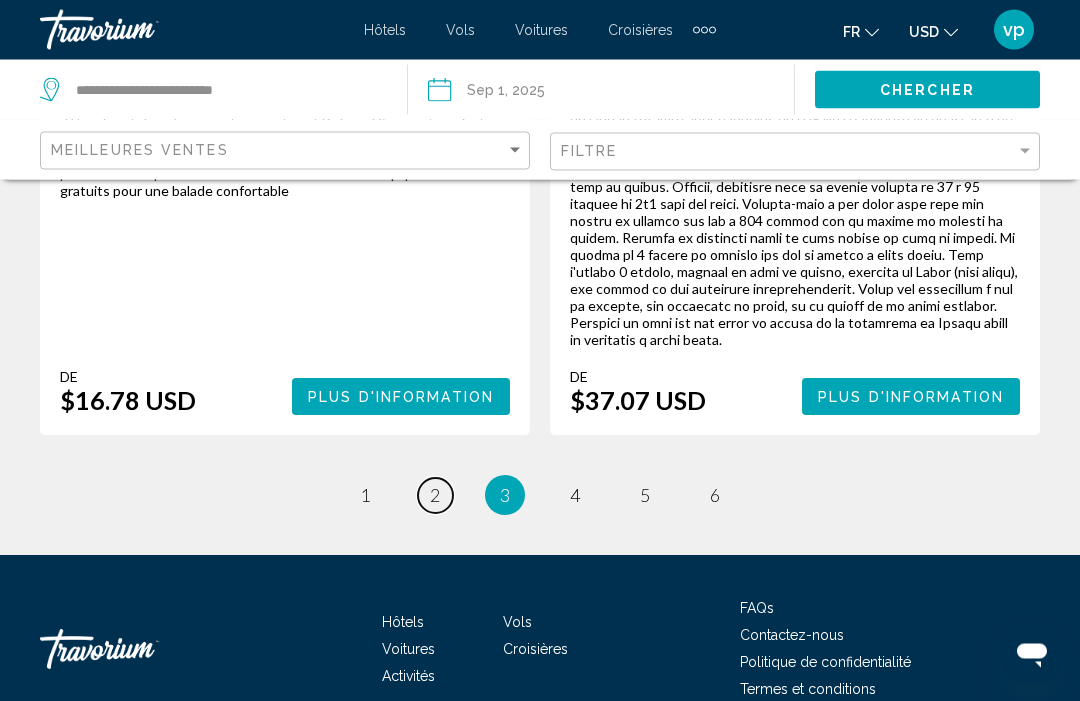 click on "2" at bounding box center [435, 496] 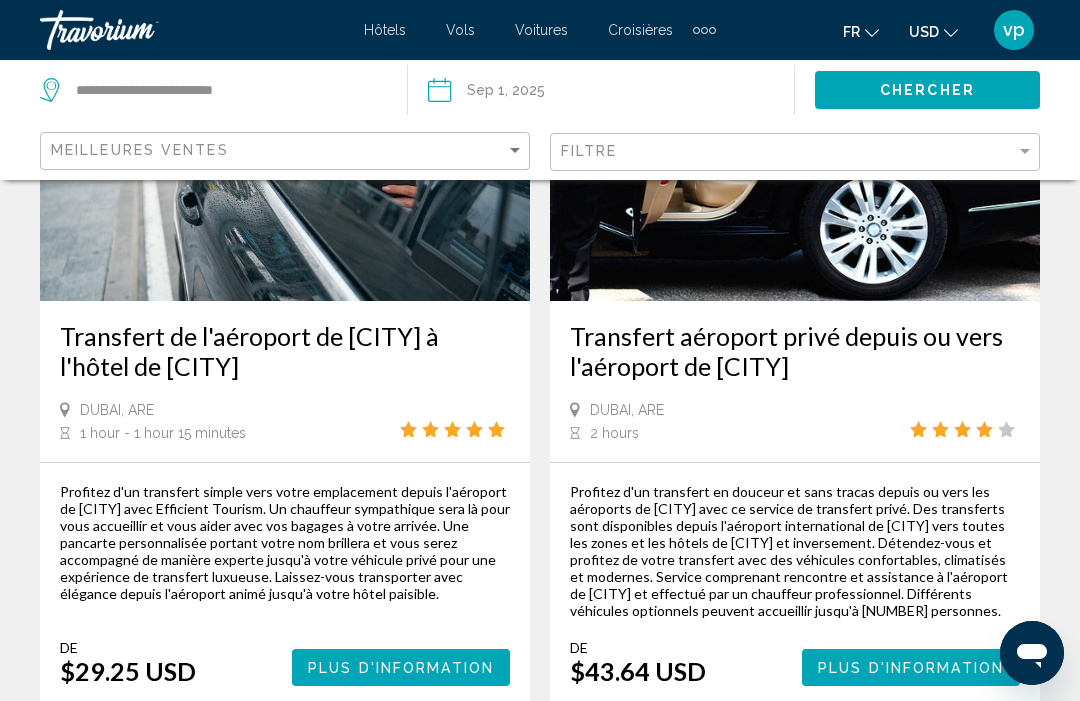 scroll, scrollTop: 251, scrollLeft: 0, axis: vertical 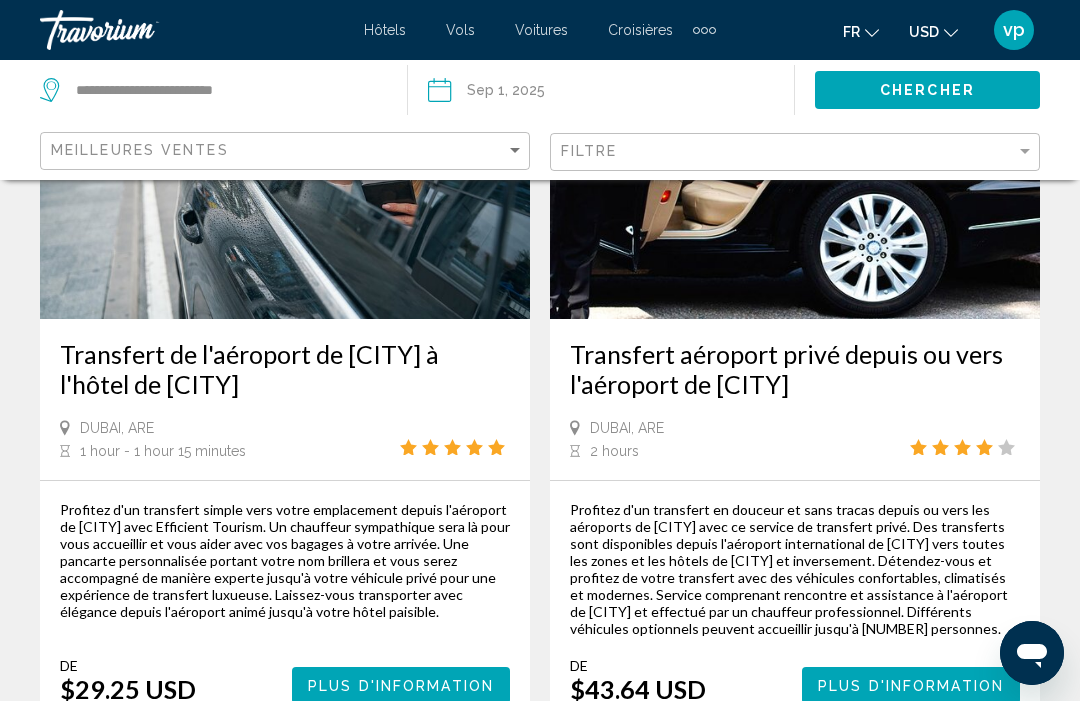 click on "Transfert aéroport privé depuis ou vers l'aéroport de [CITY]" at bounding box center (795, 369) 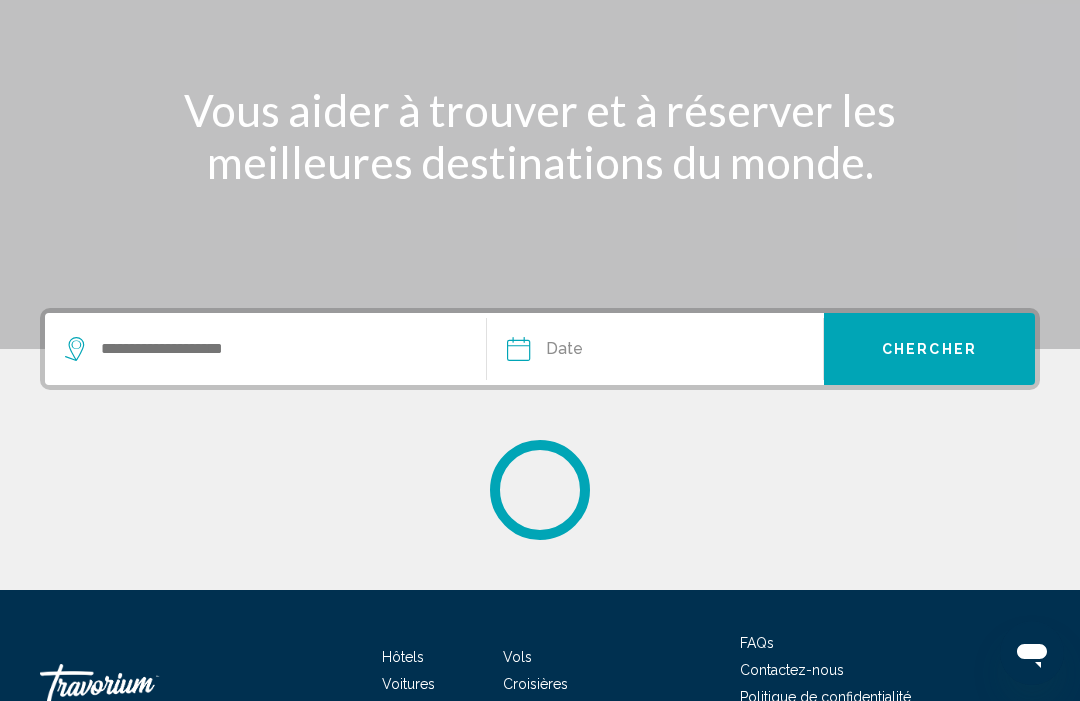 scroll, scrollTop: 0, scrollLeft: 0, axis: both 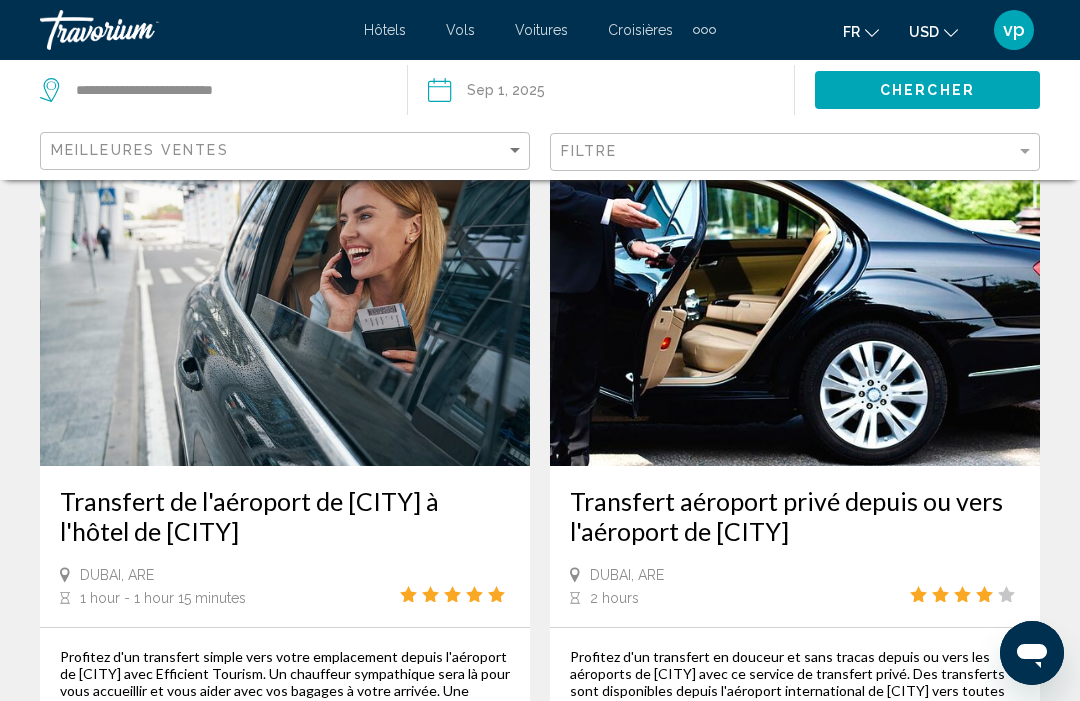 click on "Transfert de l'aéroport de [CITY] à l'hôtel de [CITY]" at bounding box center (285, 516) 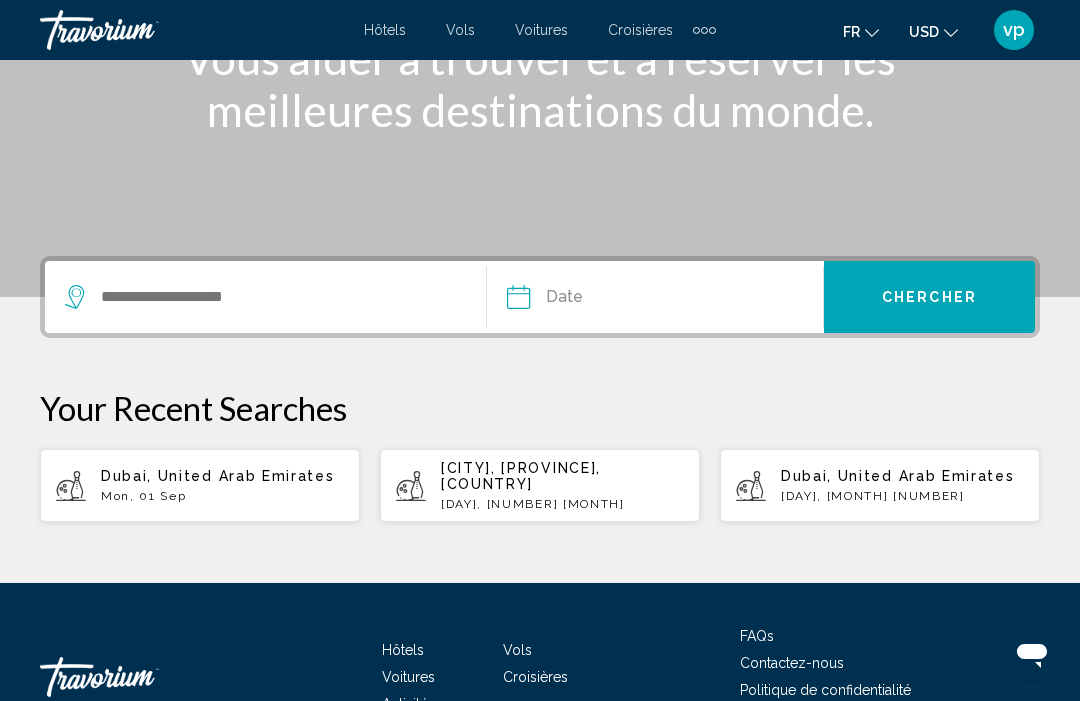 scroll, scrollTop: 345, scrollLeft: 0, axis: vertical 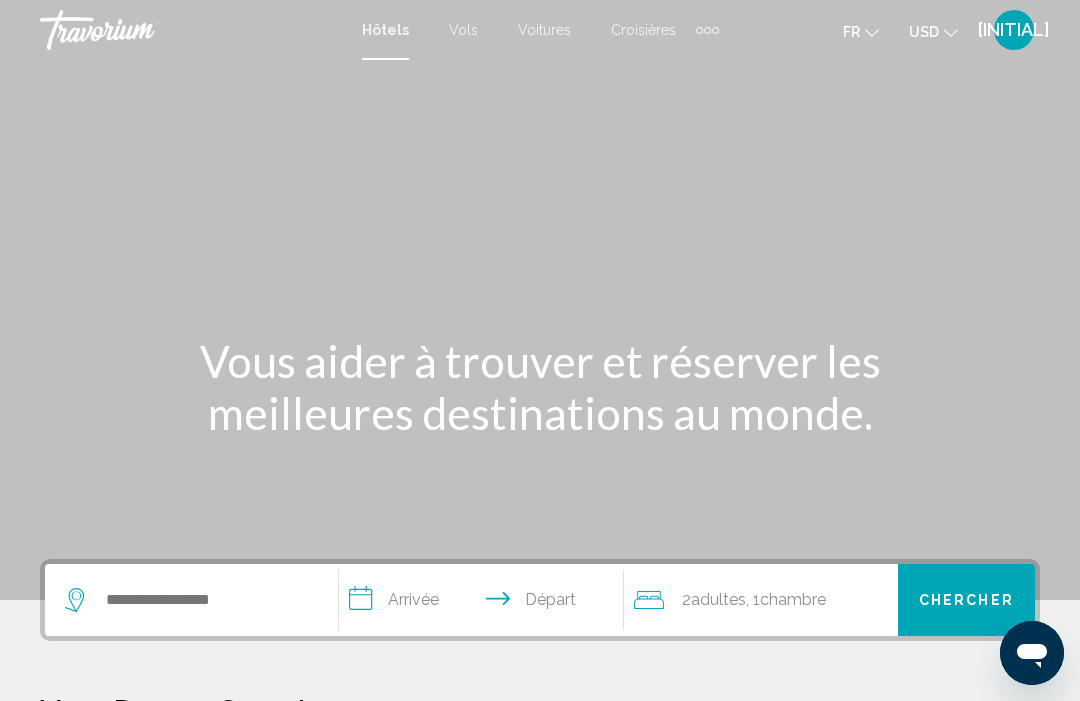 click at bounding box center [715, 30] 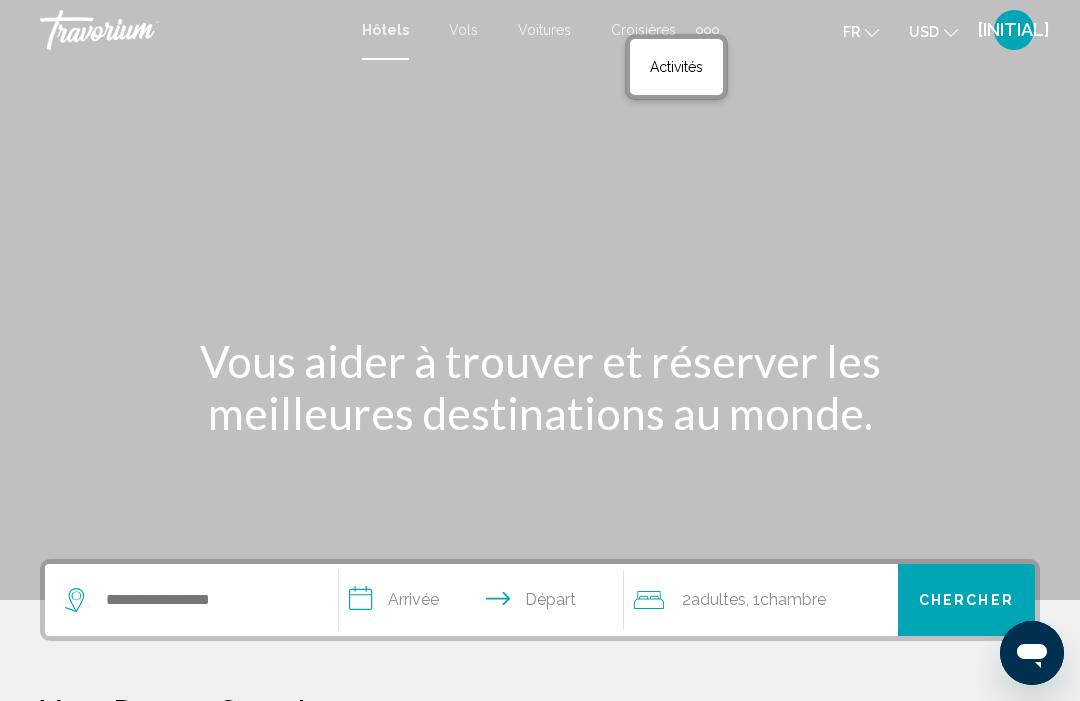 click on "Activités" at bounding box center (676, 67) 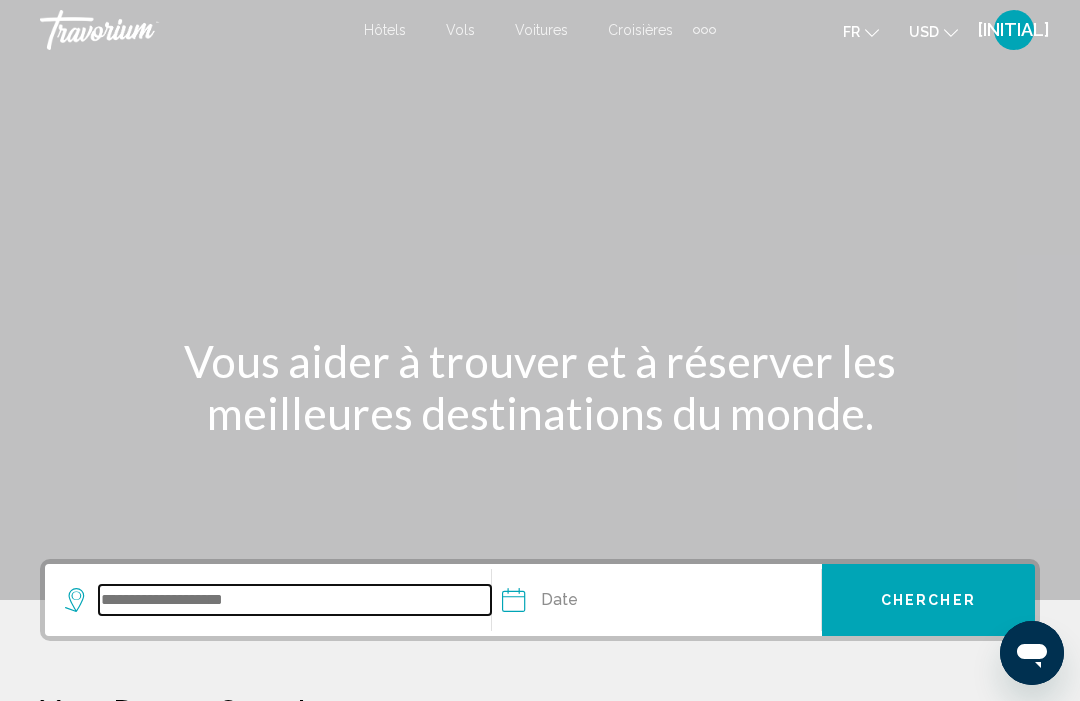 click at bounding box center [295, 600] 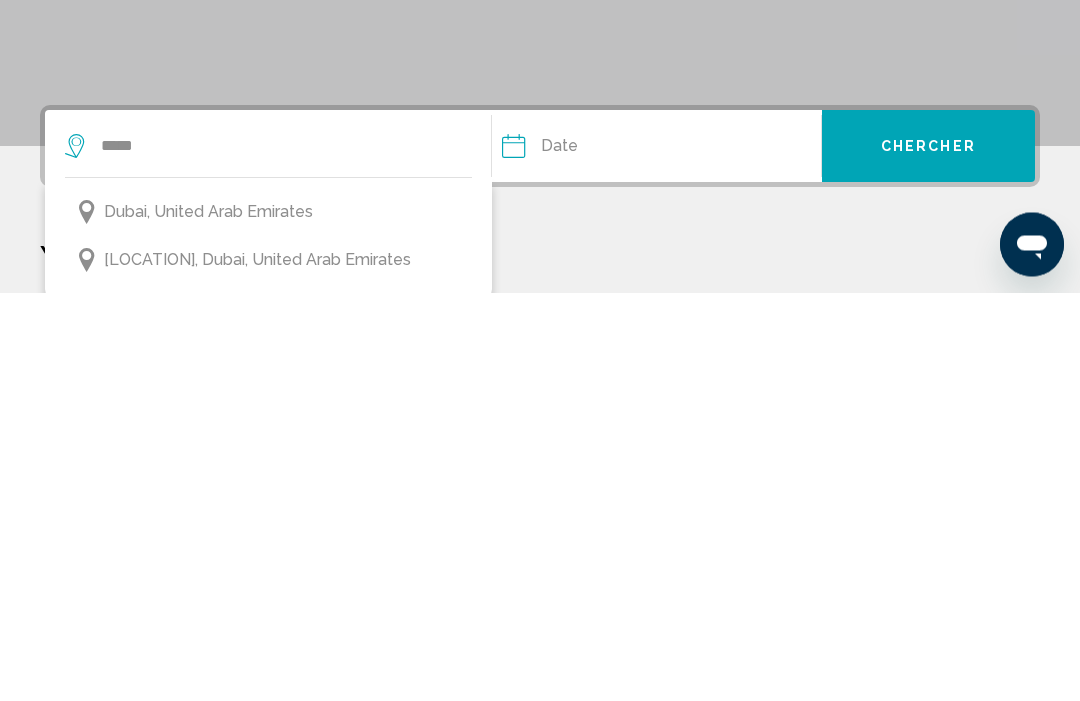 click on "Dubai, United Arab Emirates" at bounding box center [268, 621] 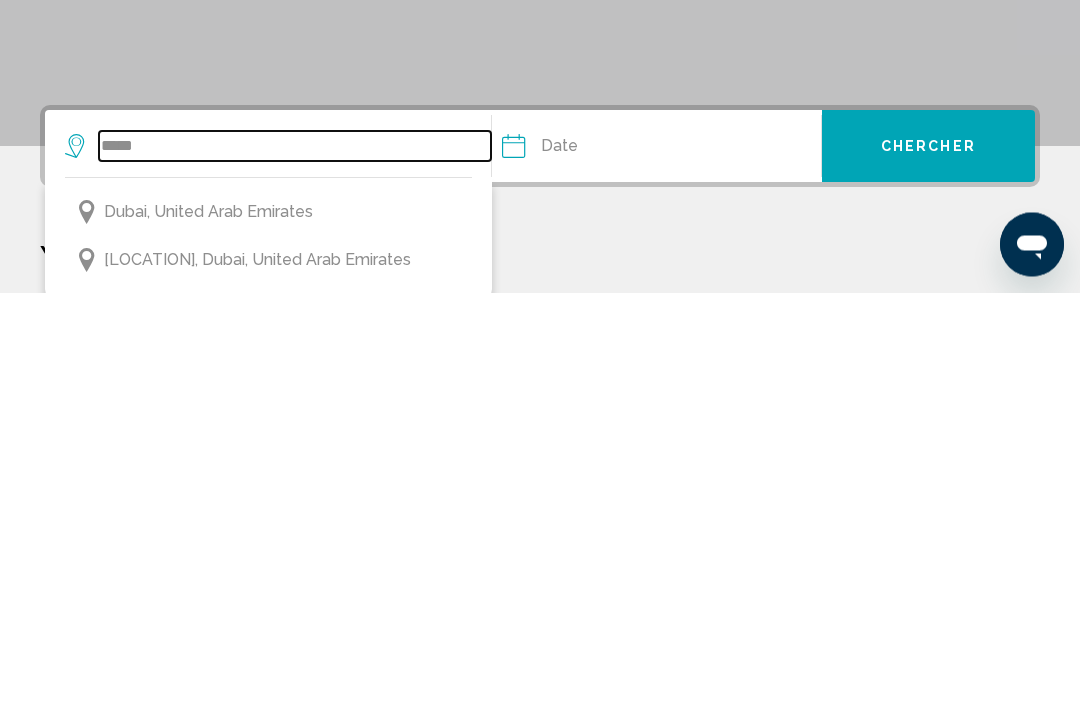 type on "**********" 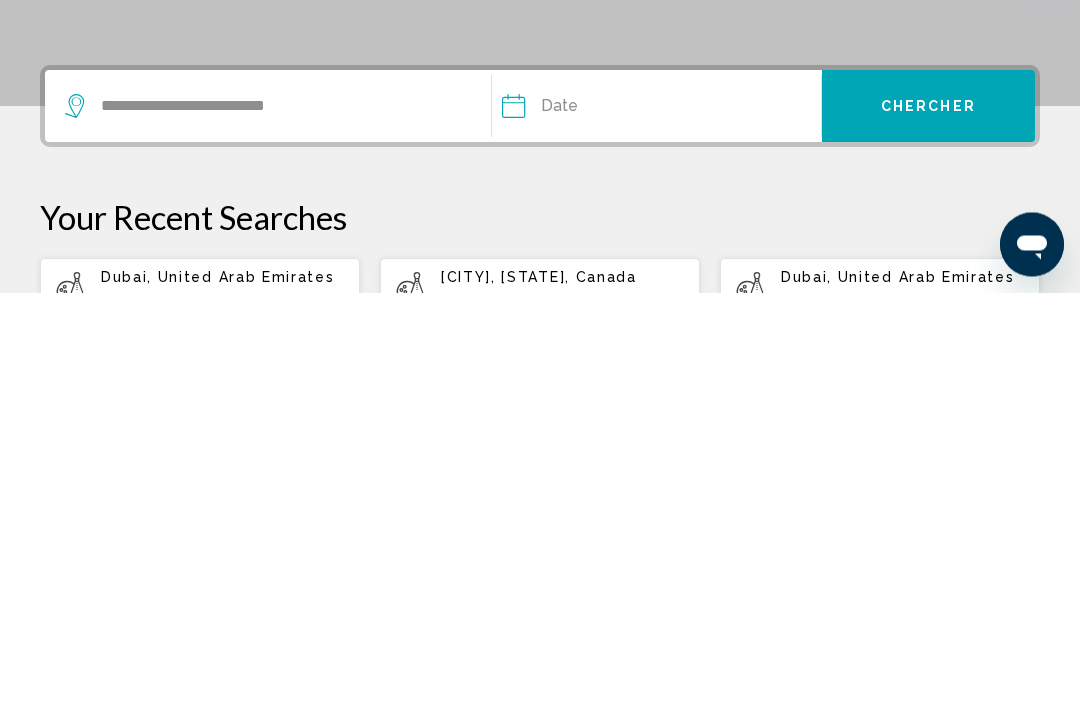 click at bounding box center (581, 518) 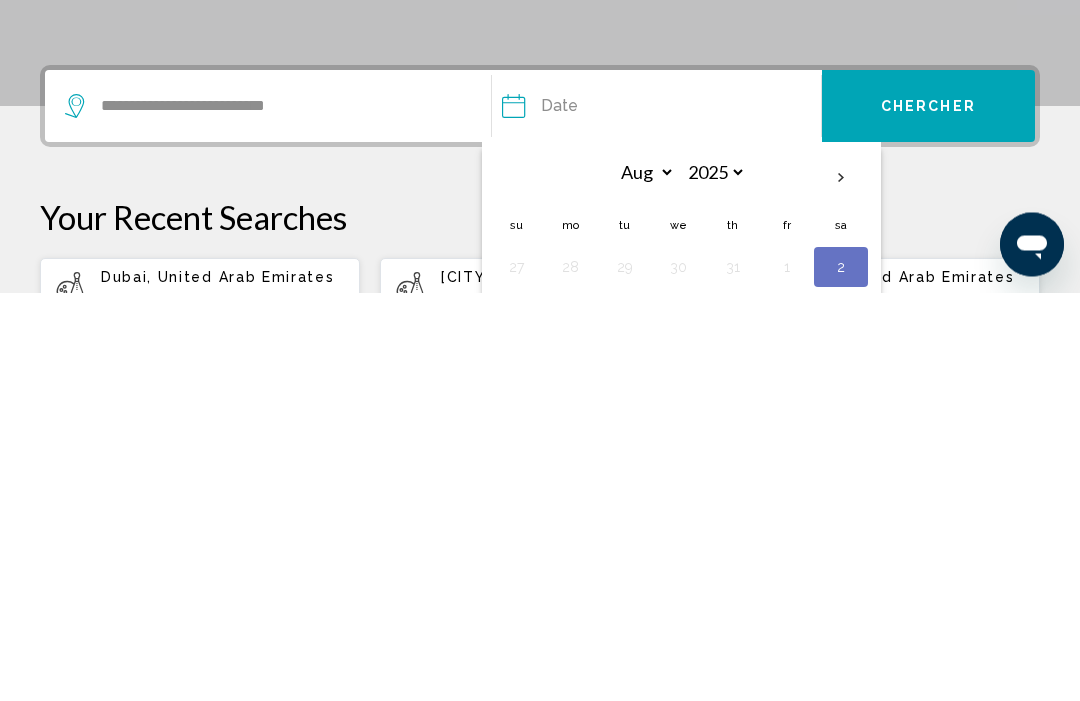 scroll, scrollTop: 412, scrollLeft: 0, axis: vertical 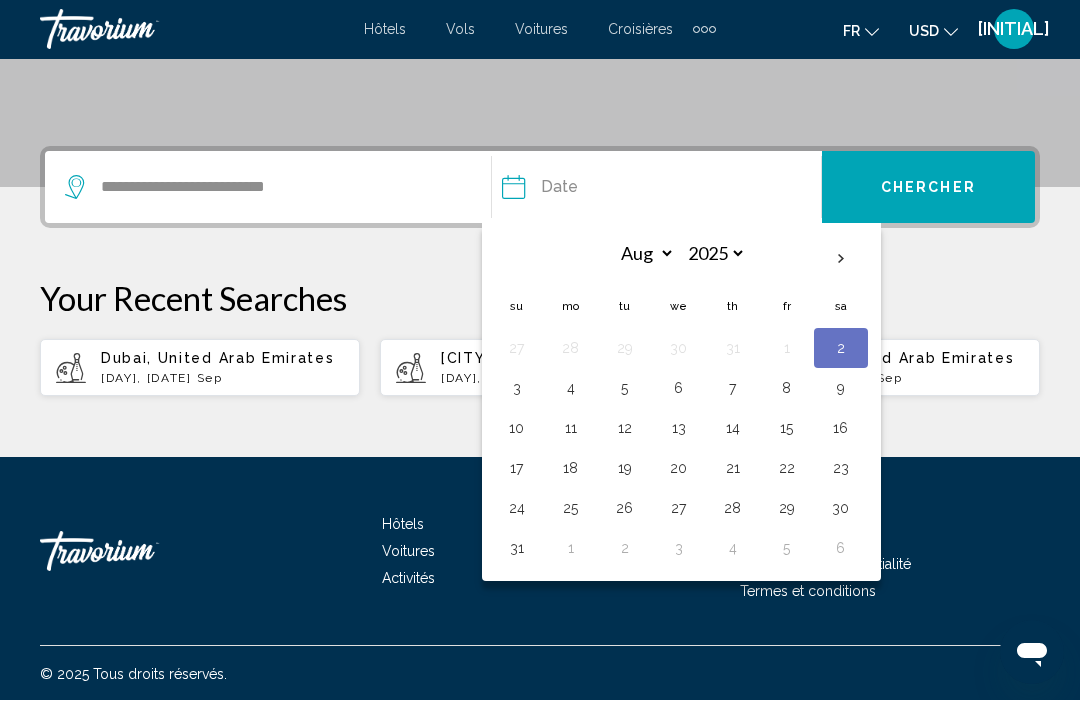 click at bounding box center [841, 260] 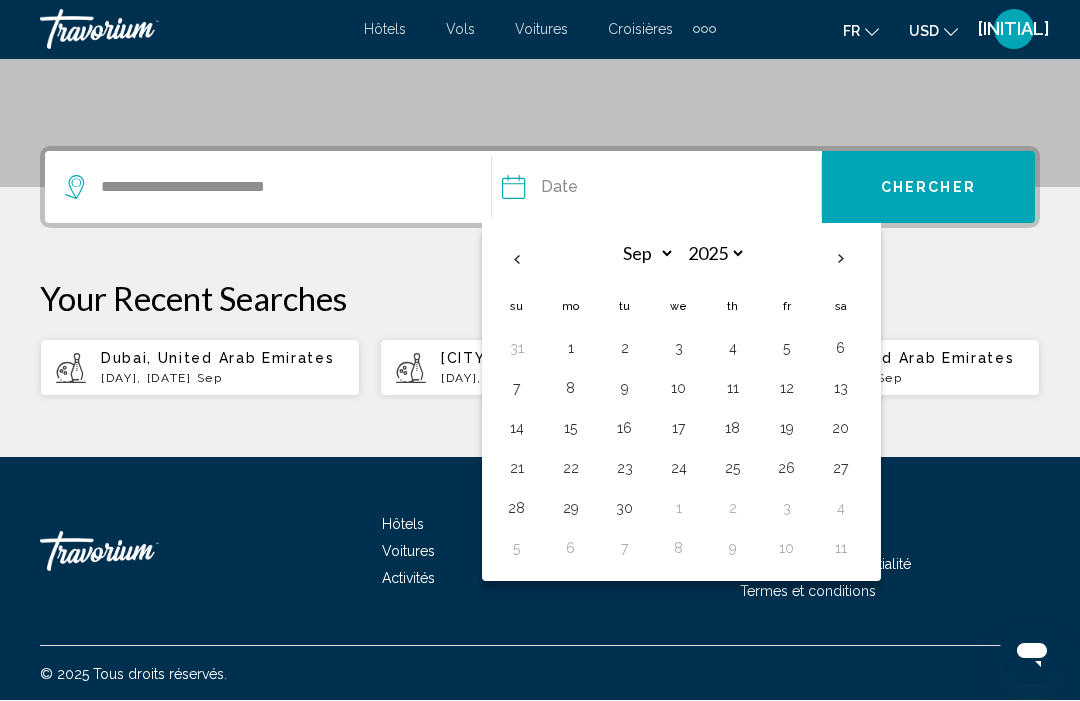 click on "1" at bounding box center [571, 349] 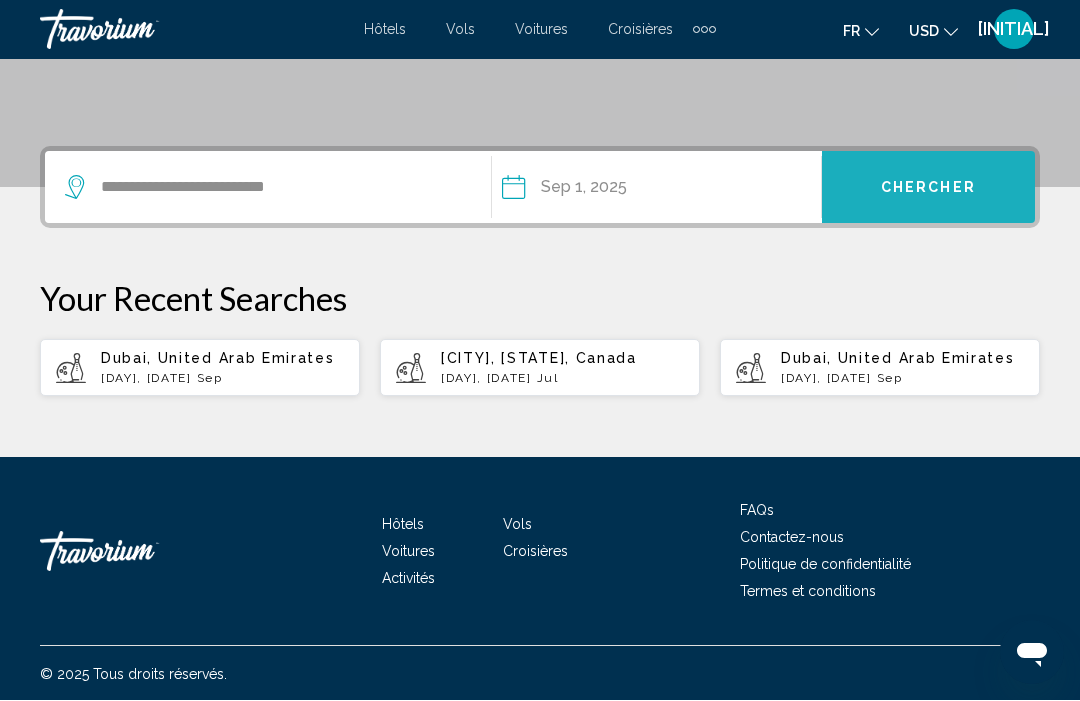 click on "Chercher" at bounding box center [928, 189] 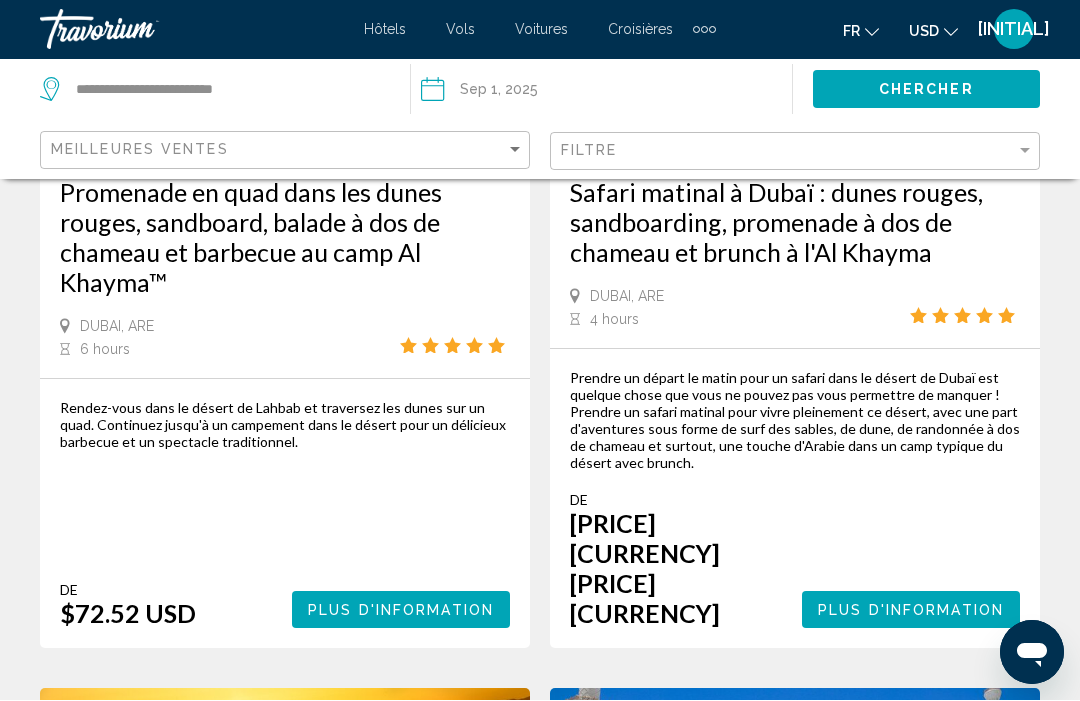 scroll, scrollTop: 0, scrollLeft: 0, axis: both 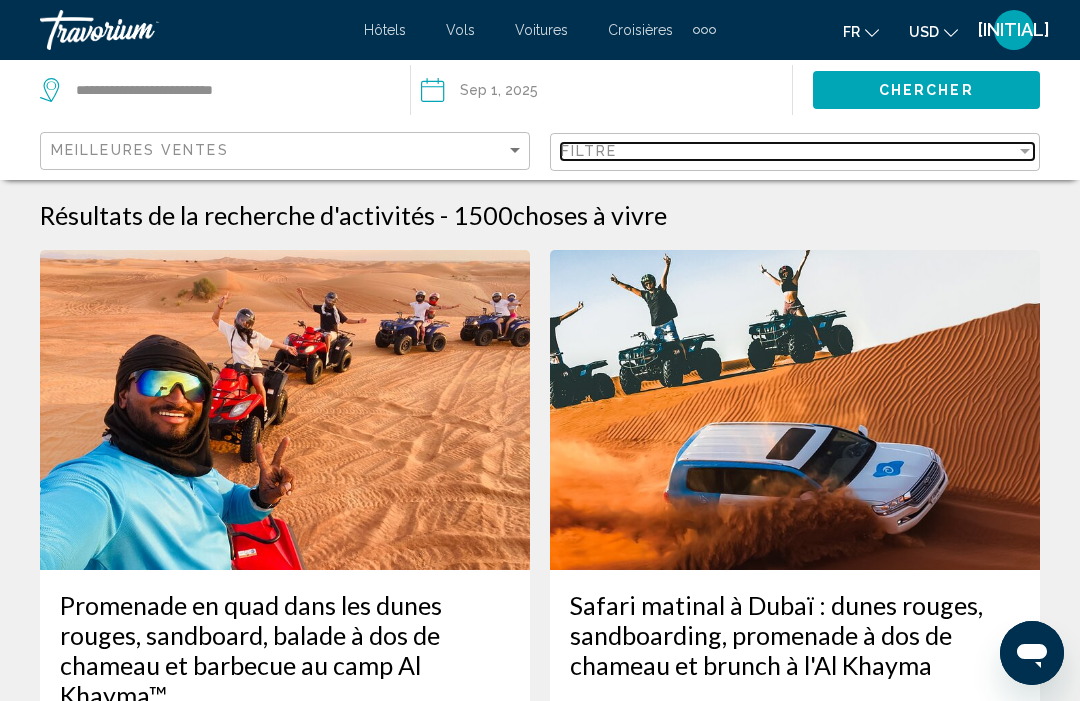 click on "Filtre" at bounding box center (788, 151) 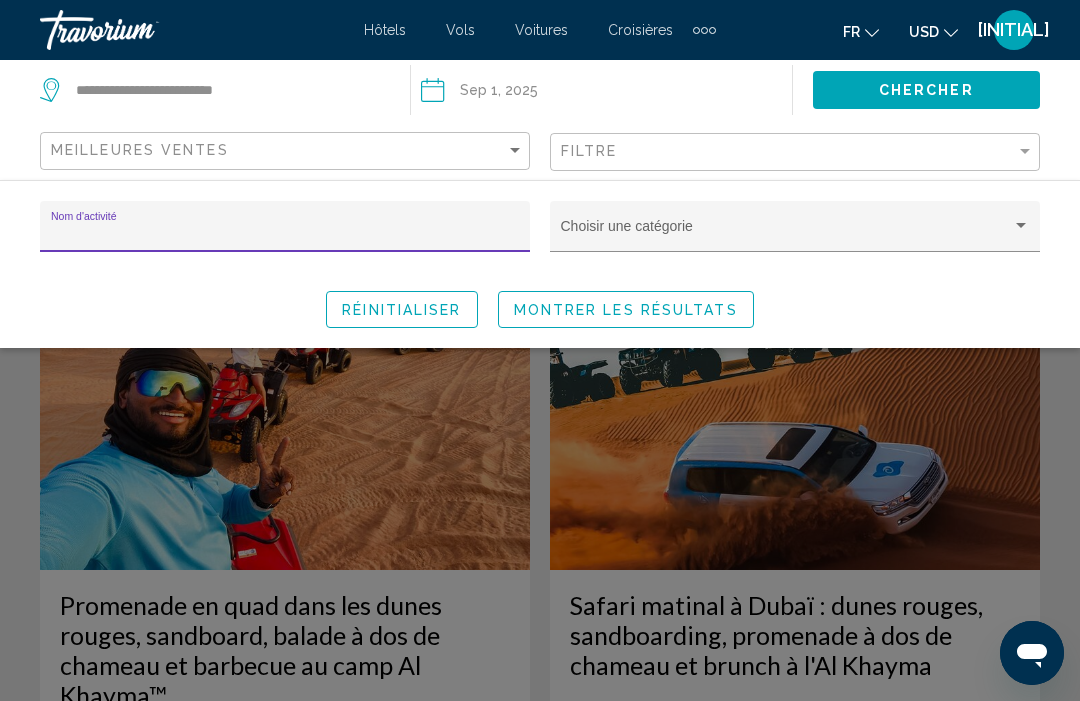 click at bounding box center (1021, 225) 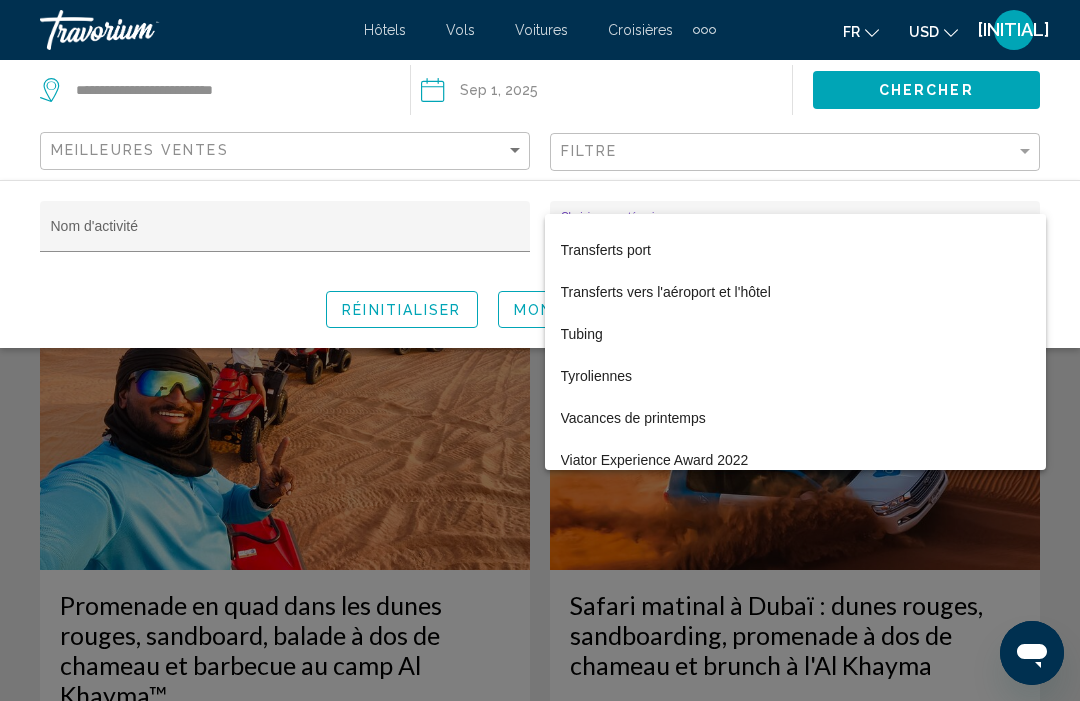 scroll, scrollTop: 7375, scrollLeft: 0, axis: vertical 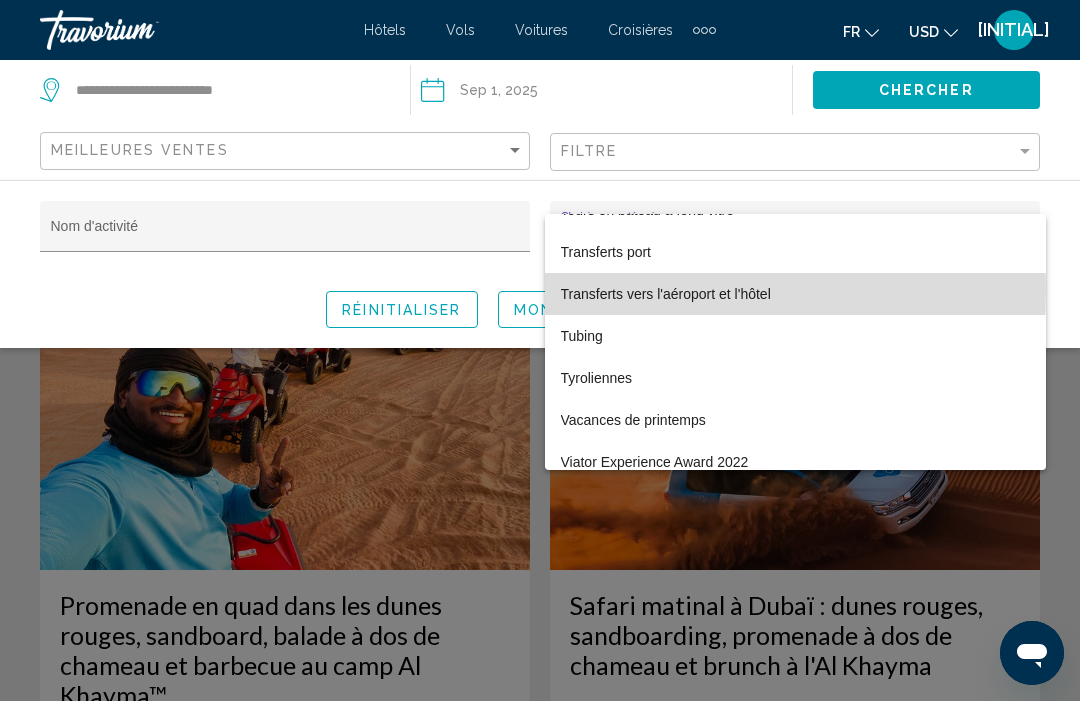 click on "Transferts vers l'aéroport et l'hôtel" at bounding box center (795, 294) 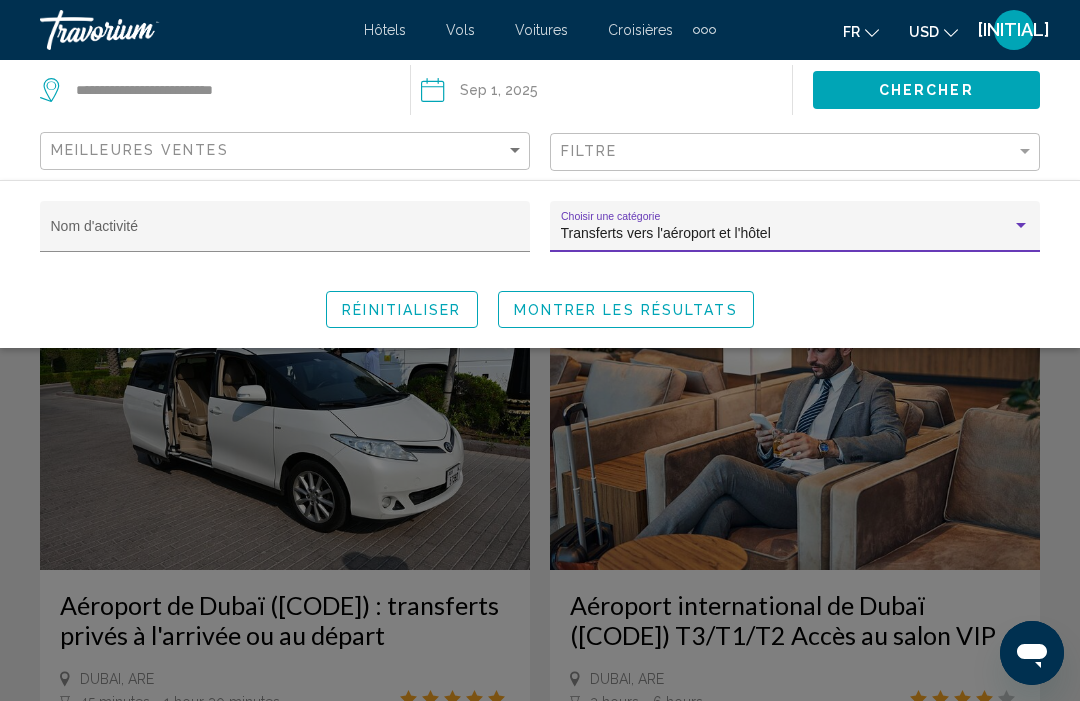 click on "Montrer les résultats" 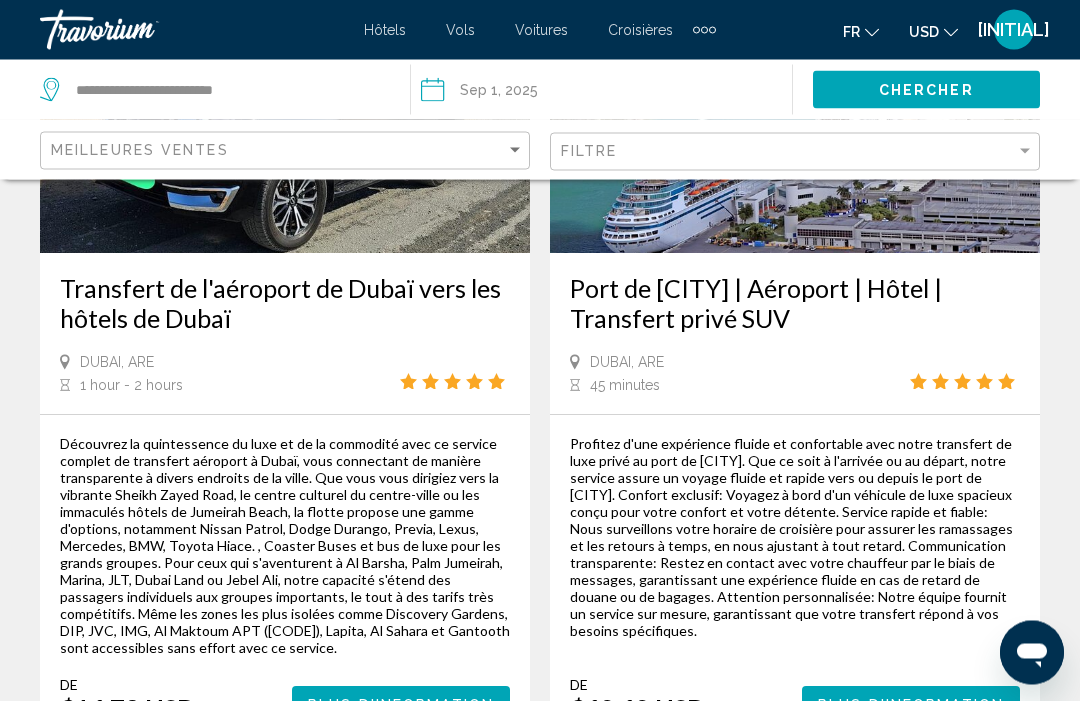 scroll, scrollTop: 2969, scrollLeft: 0, axis: vertical 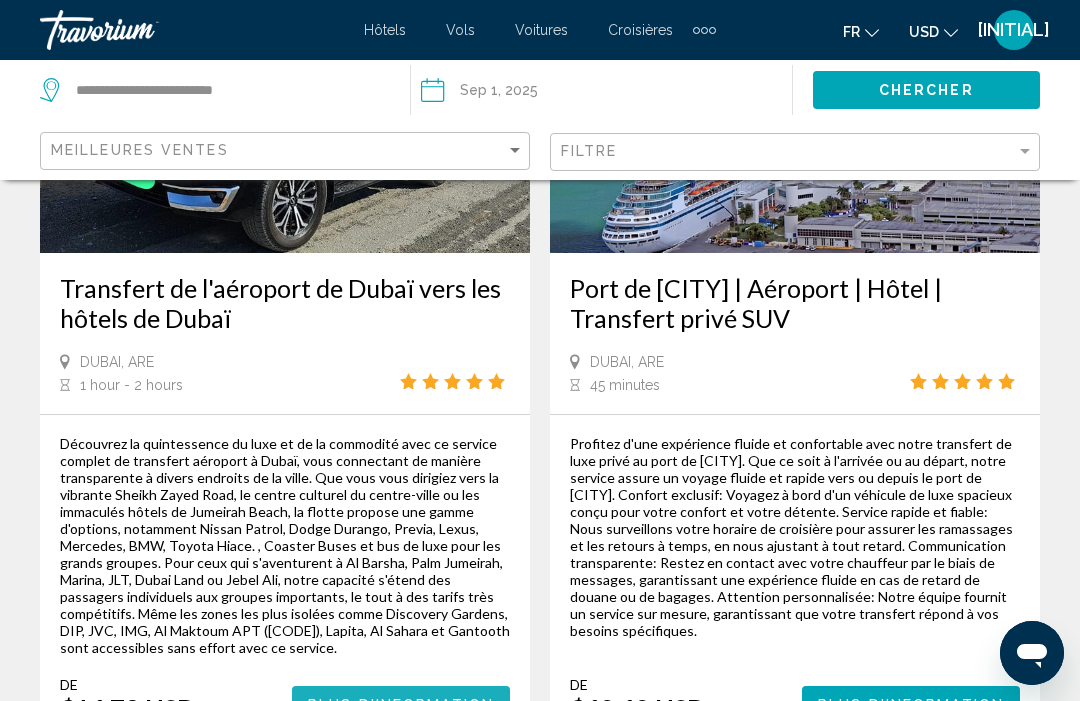 click on "Plus d'information" at bounding box center (401, 704) 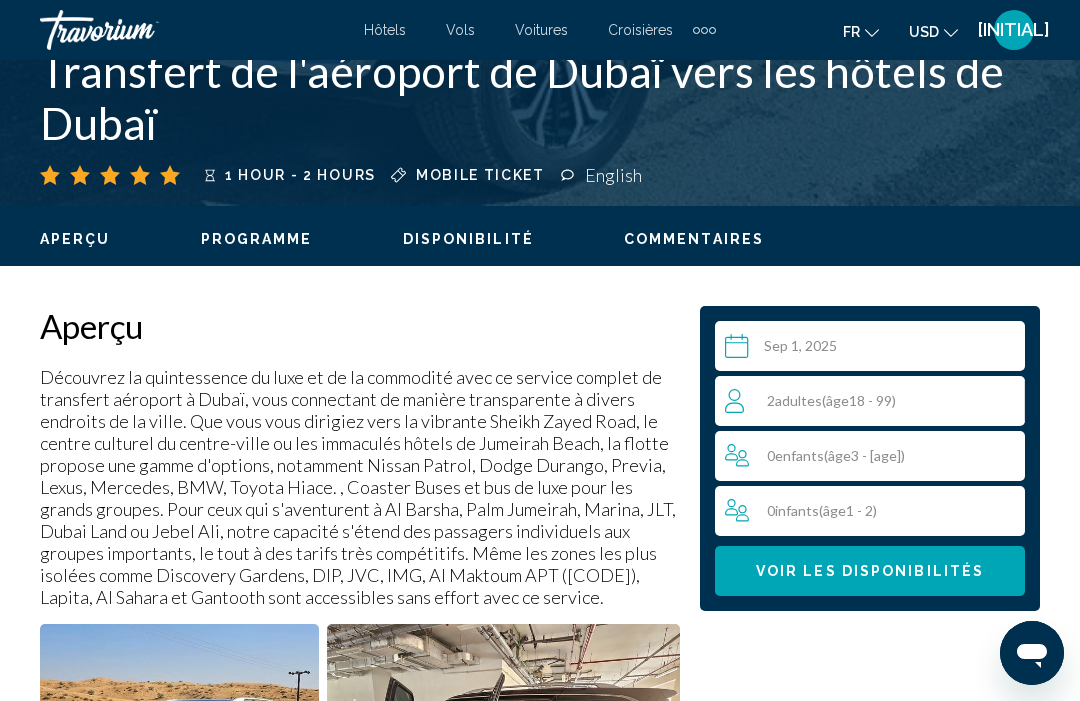 scroll, scrollTop: 876, scrollLeft: 0, axis: vertical 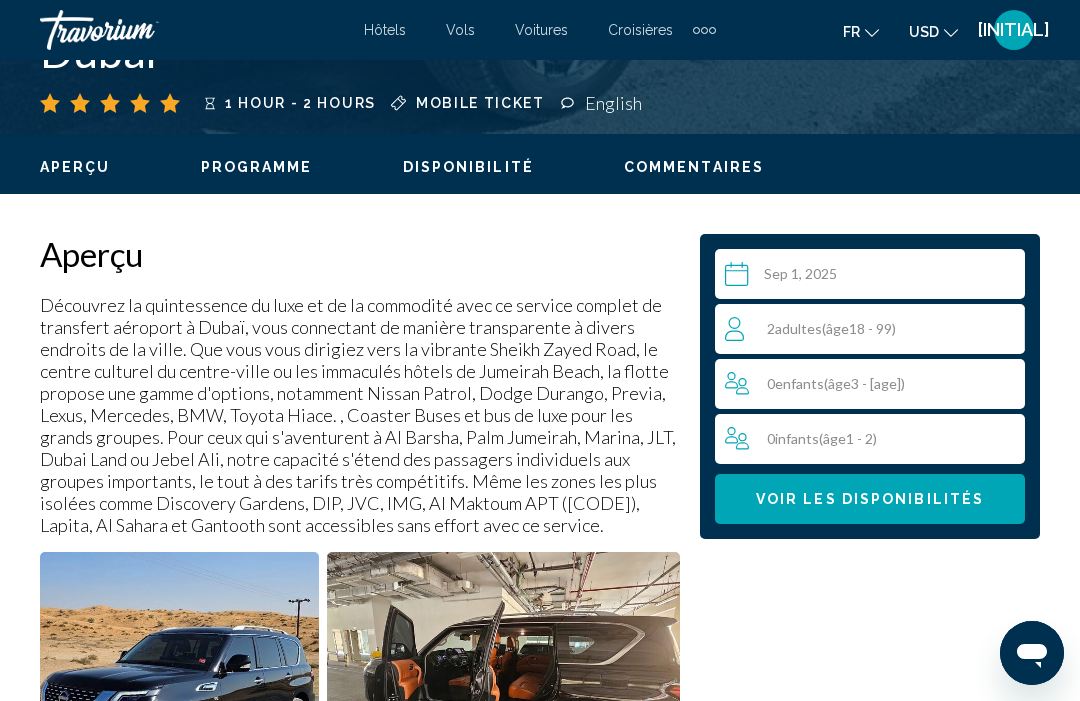 click on "0  Enfant Enfants  ( âge  [AGE] - [AGE])" at bounding box center [875, 384] 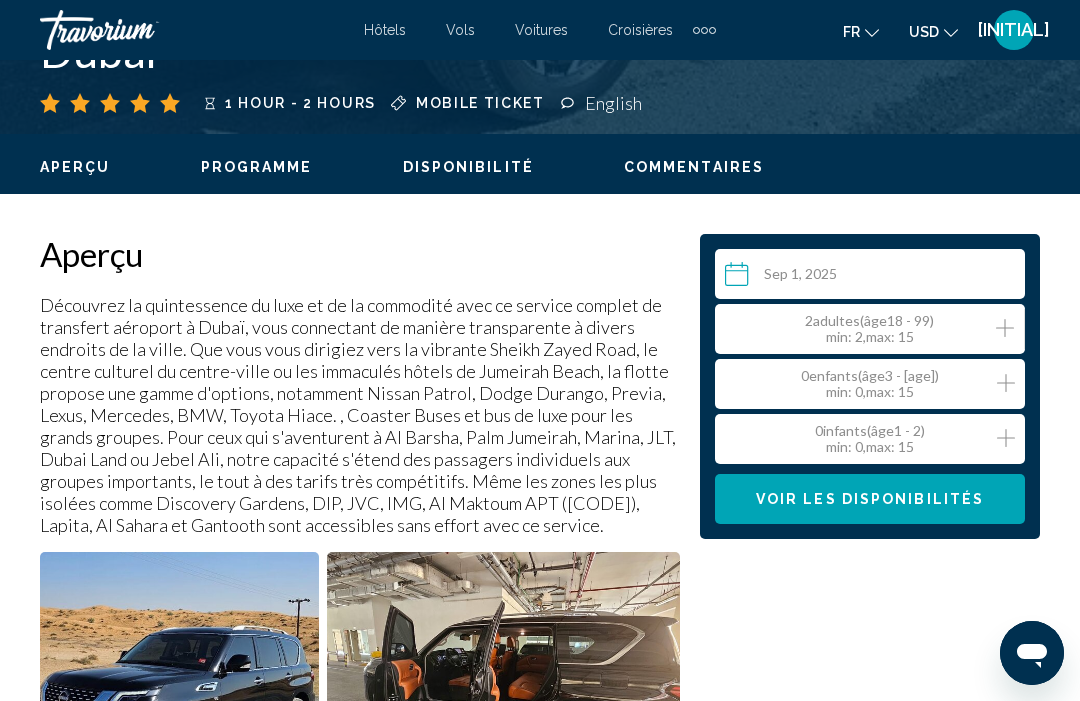 click 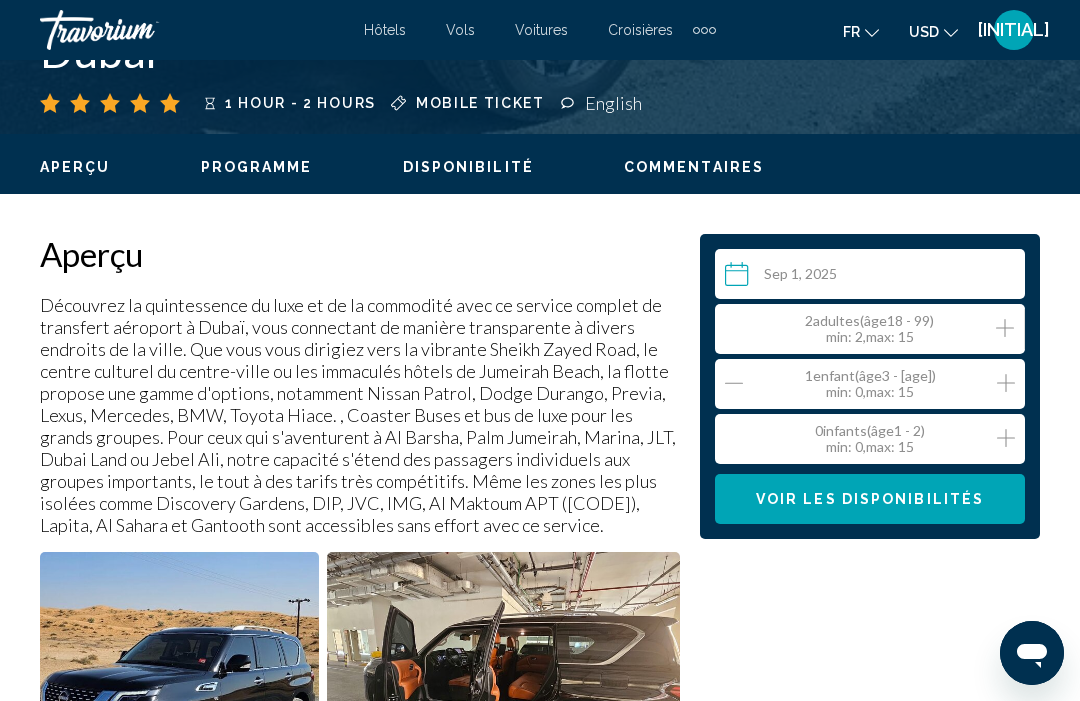 click 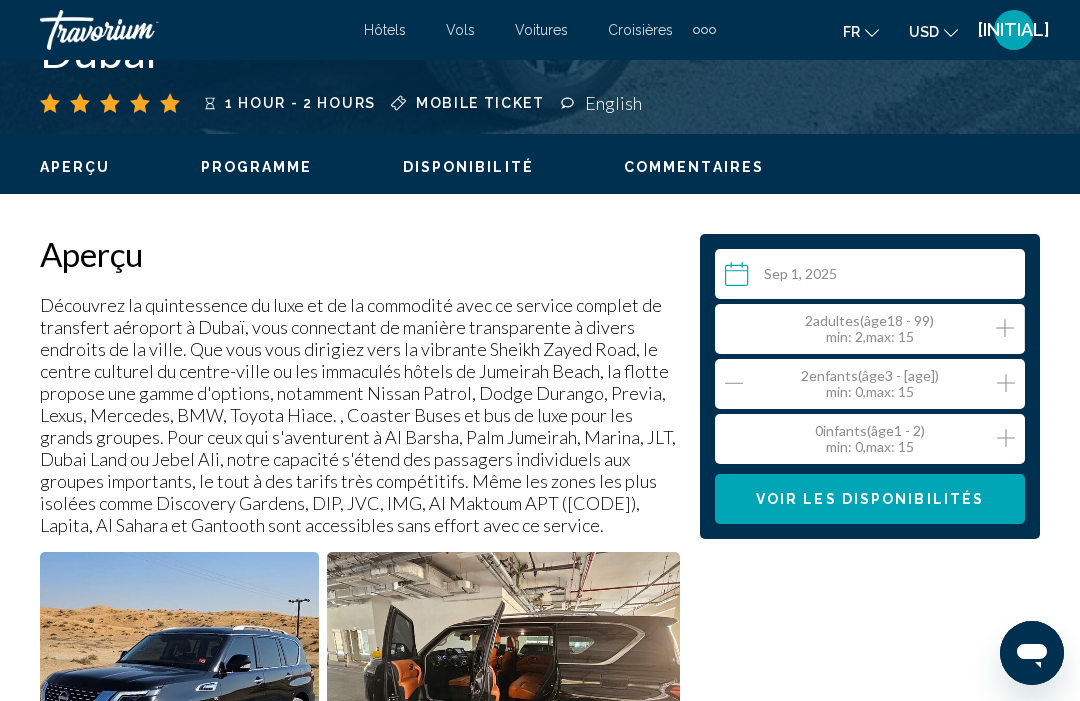 click on "Voir les disponibilités" at bounding box center [870, 499] 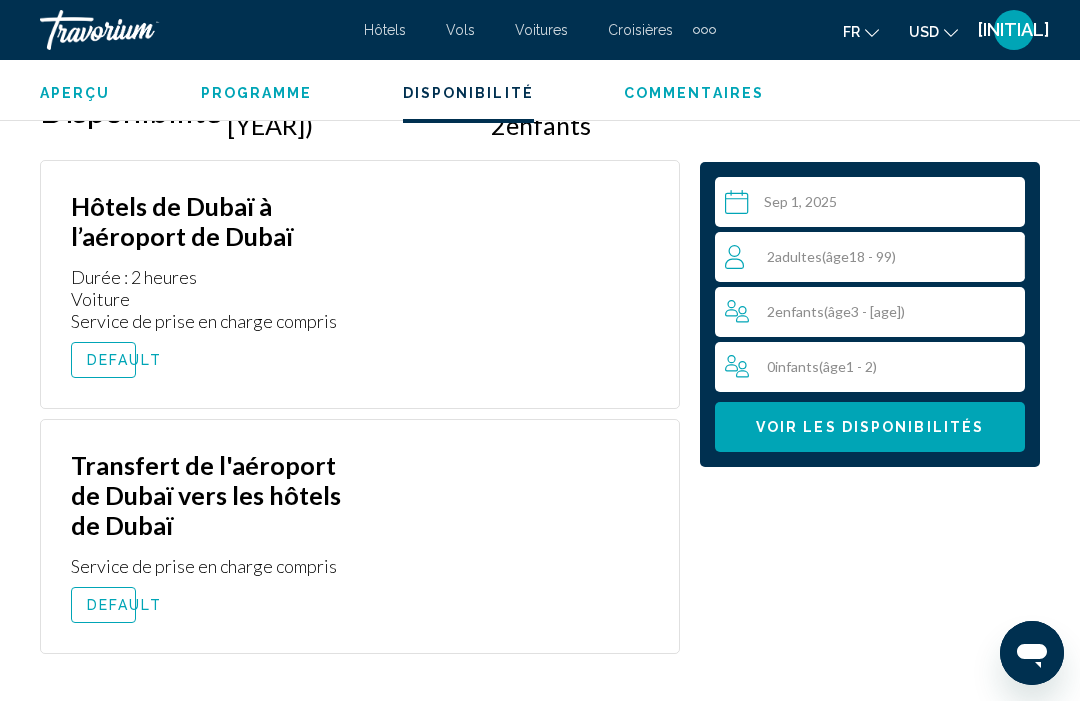 scroll, scrollTop: 3472, scrollLeft: 0, axis: vertical 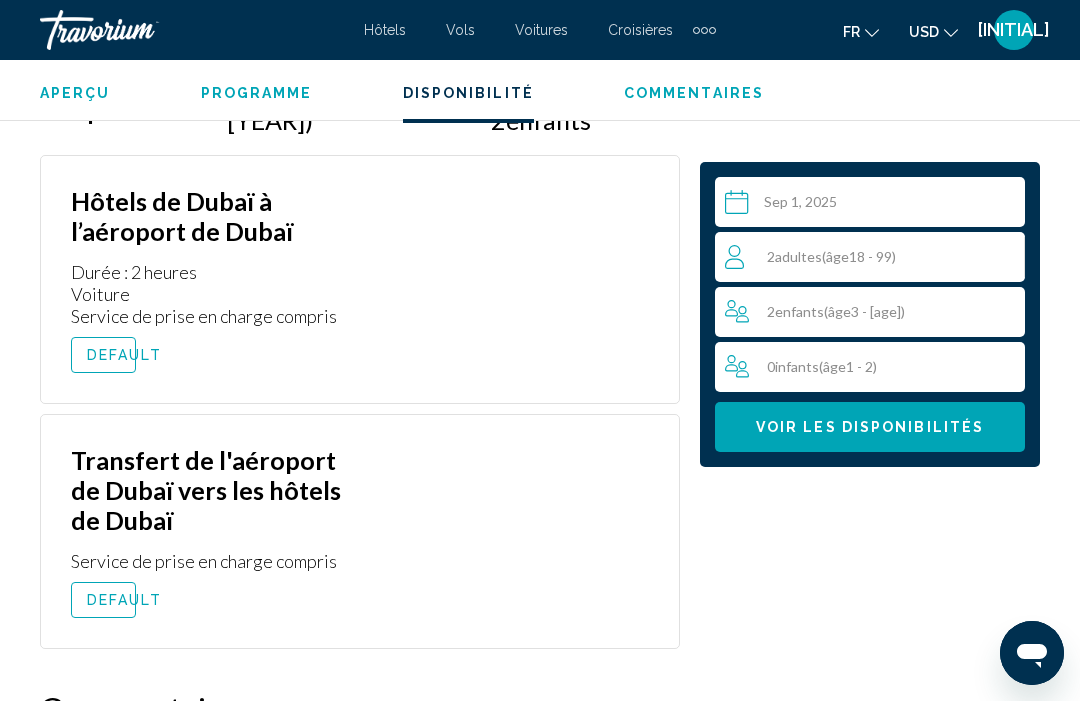 click on "DEFAULT" at bounding box center (124, 600) 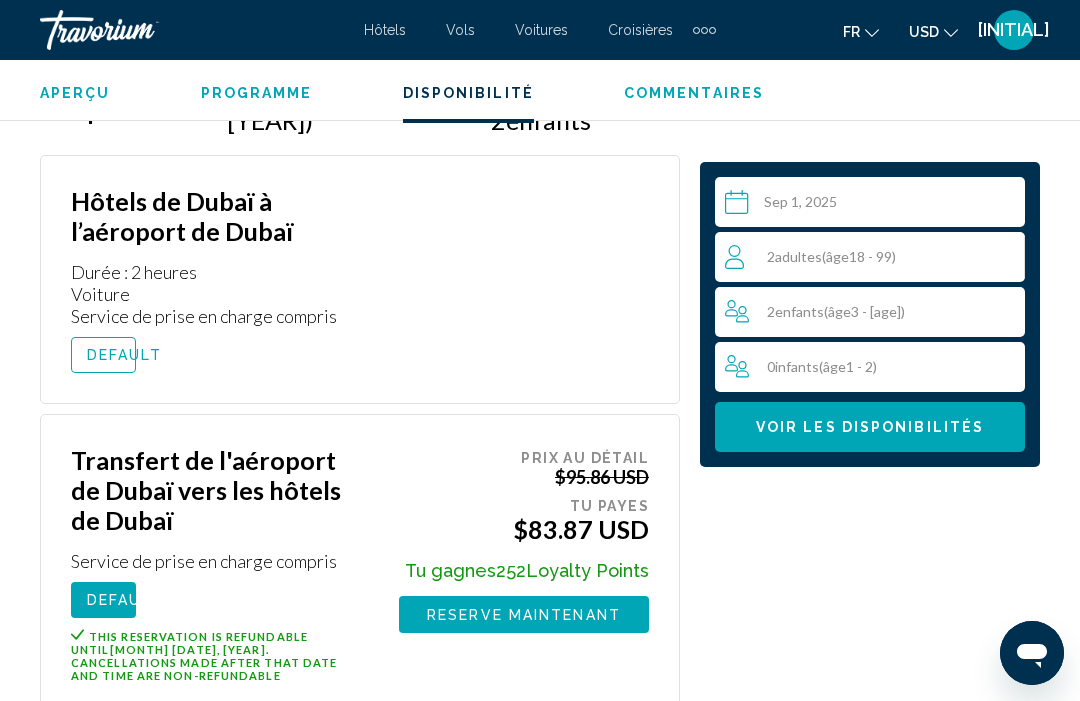 click on "Reserve maintenant" at bounding box center (524, 615) 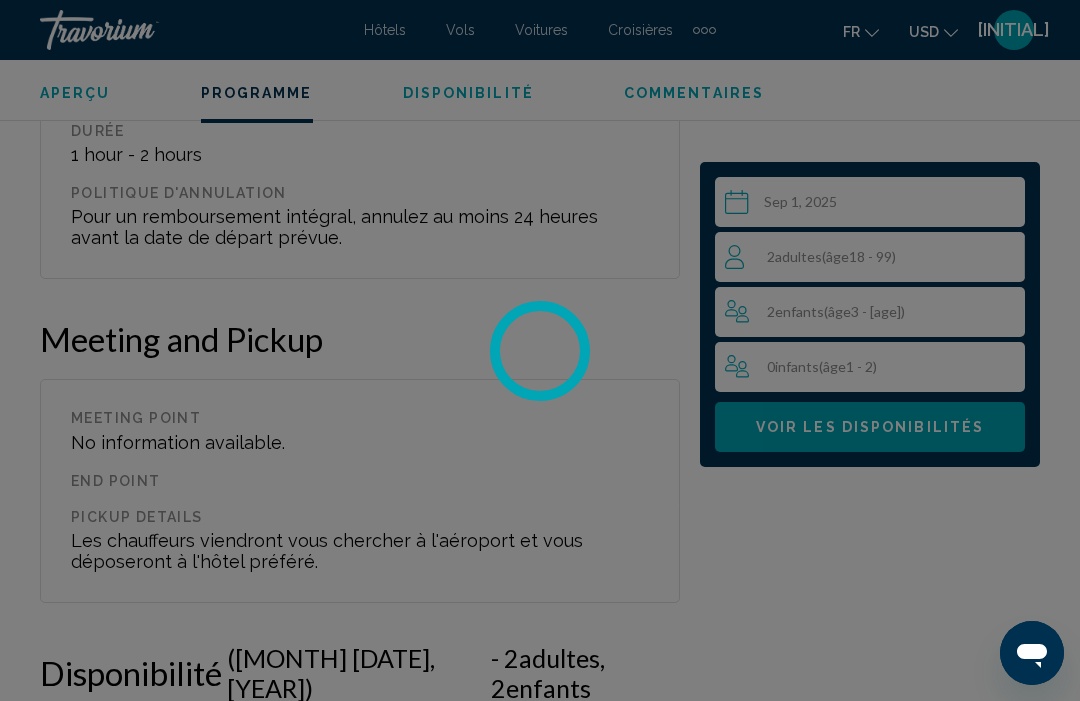 scroll, scrollTop: 2899, scrollLeft: 0, axis: vertical 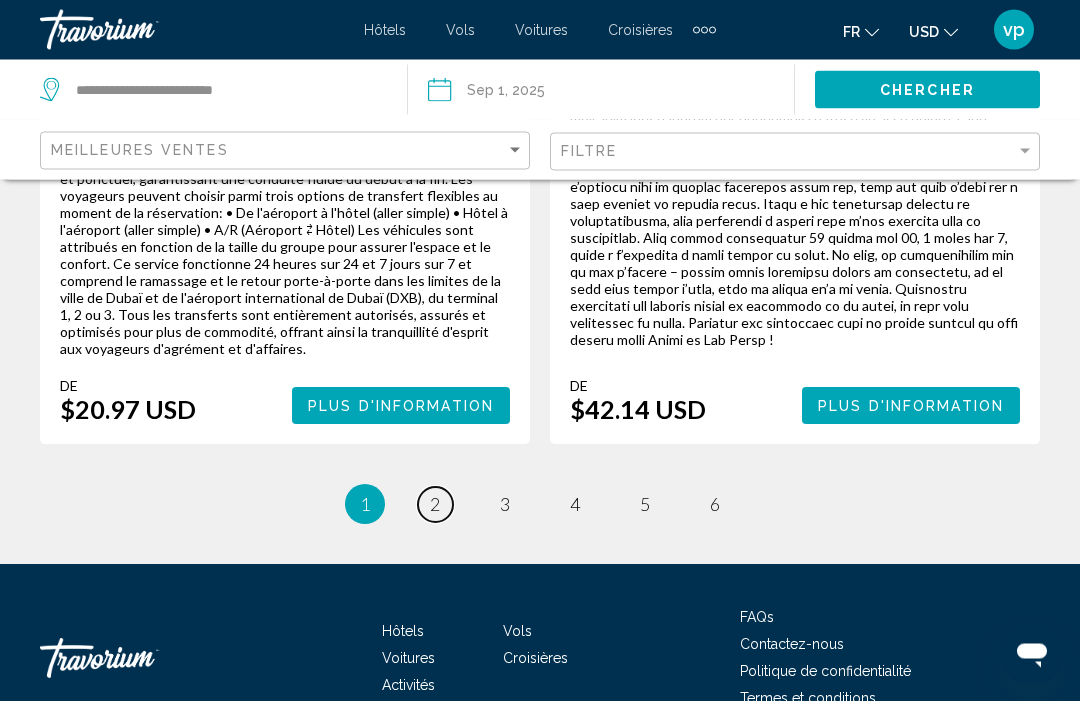 click on "2" at bounding box center (435, 505) 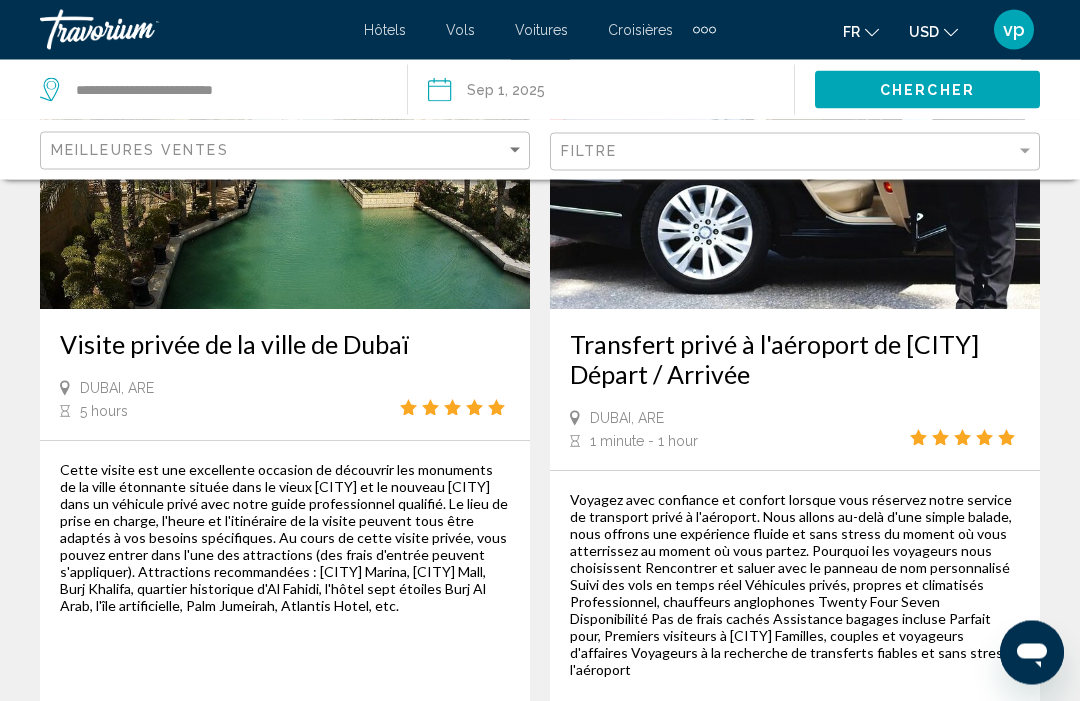 scroll, scrollTop: 4286, scrollLeft: 0, axis: vertical 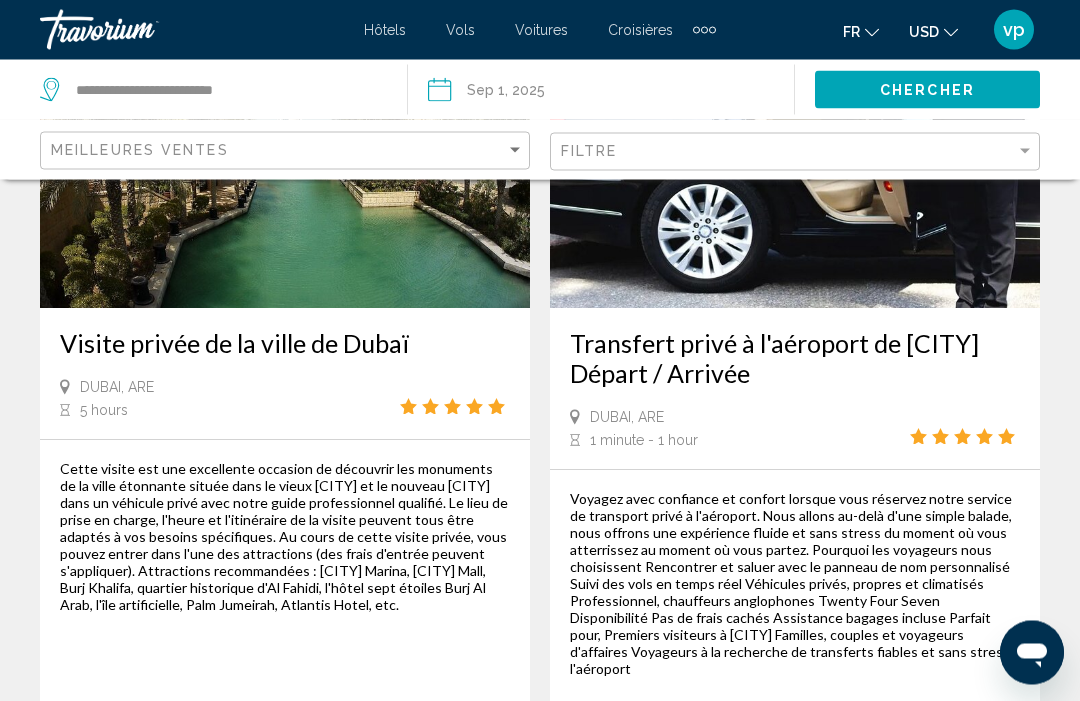 click on "Plus d'information" at bounding box center (911, 727) 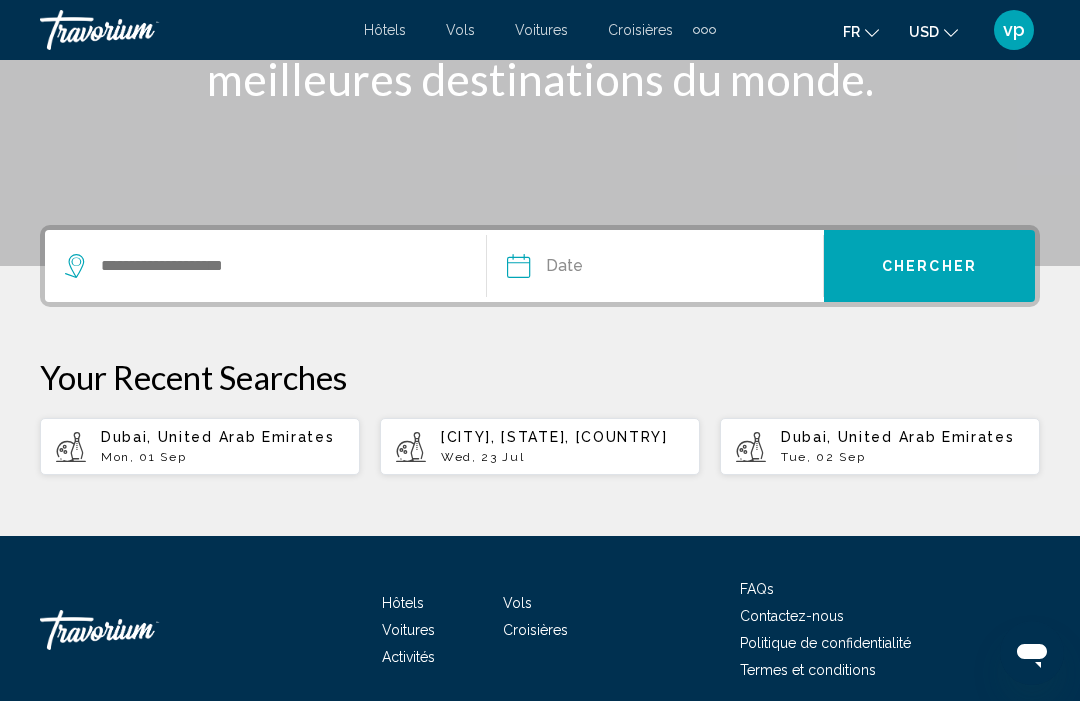 scroll, scrollTop: 345, scrollLeft: 0, axis: vertical 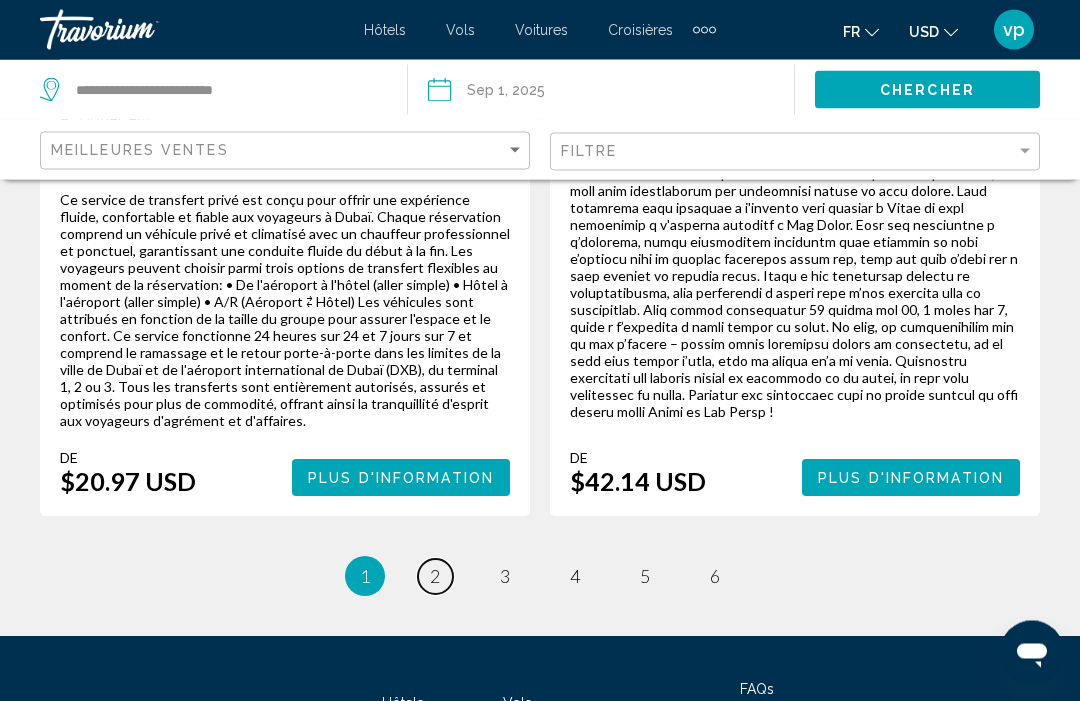 click on "page  2" at bounding box center (435, 577) 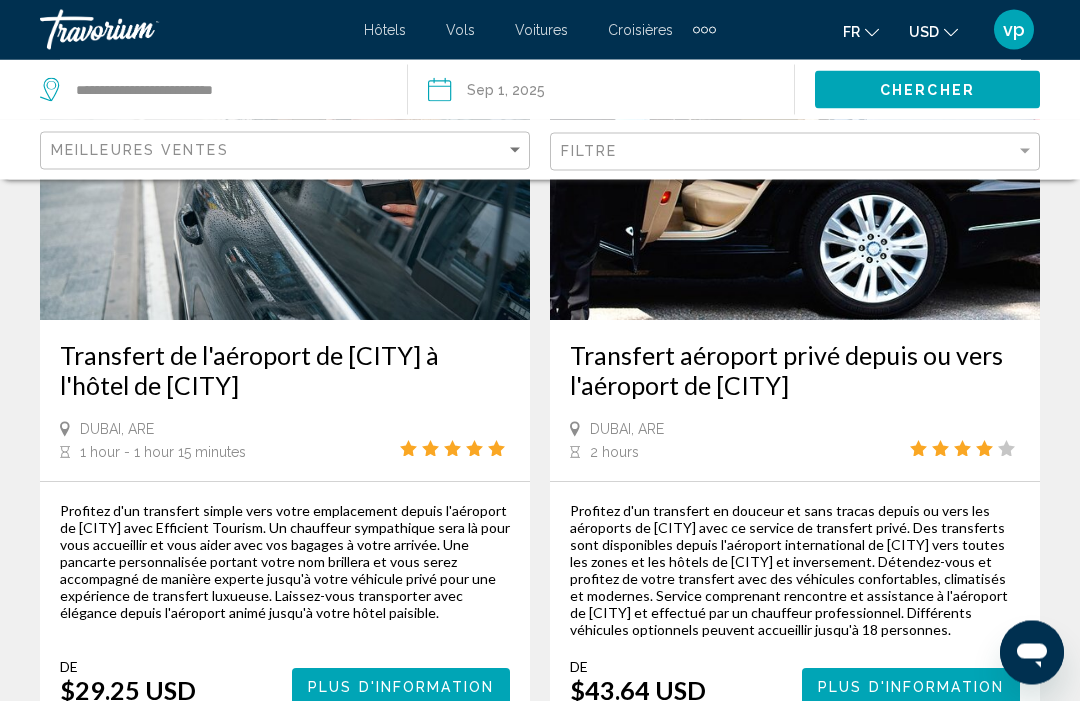 scroll, scrollTop: 251, scrollLeft: 0, axis: vertical 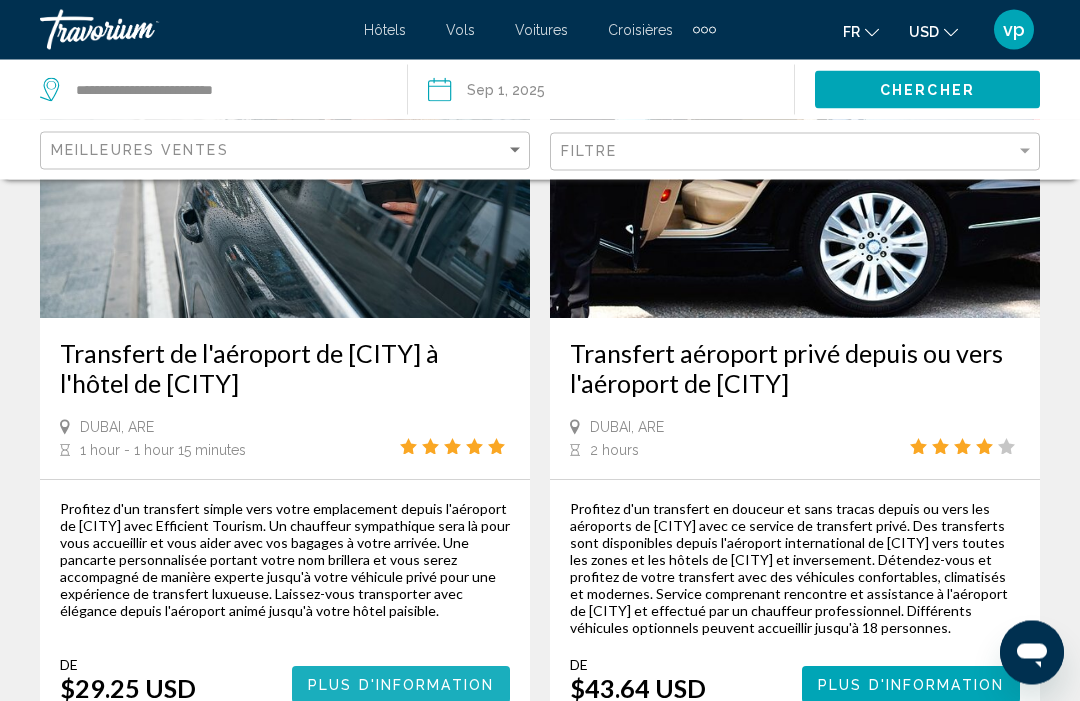 click on "Plus d'information" at bounding box center [401, 685] 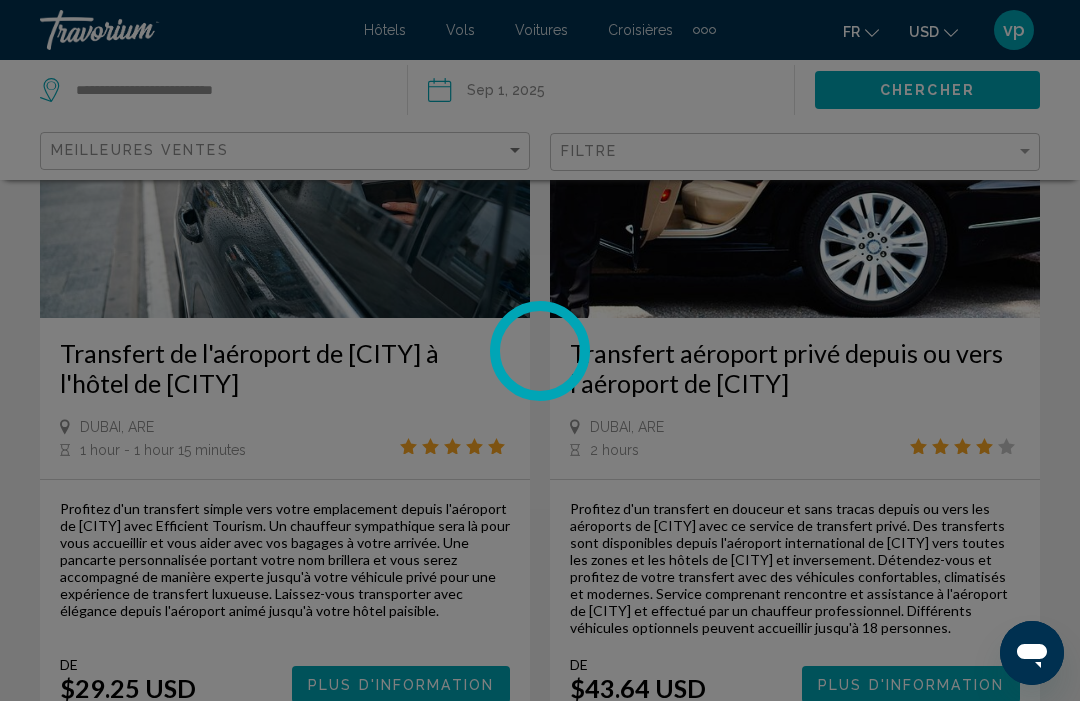 click at bounding box center [540, 350] 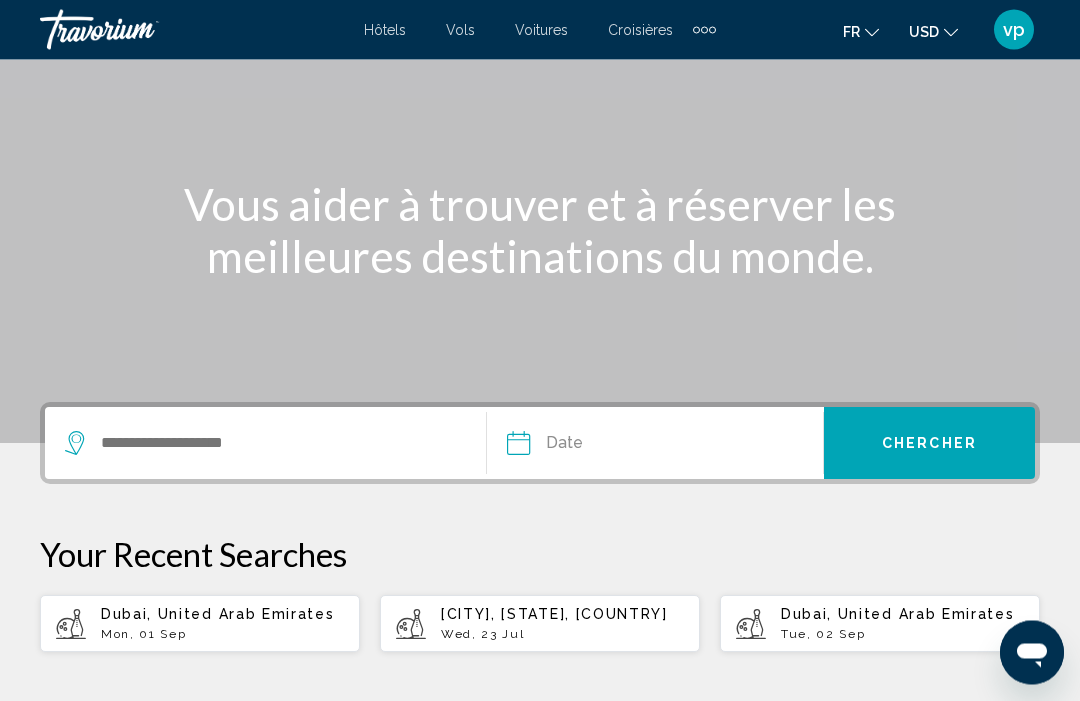 scroll, scrollTop: 345, scrollLeft: 0, axis: vertical 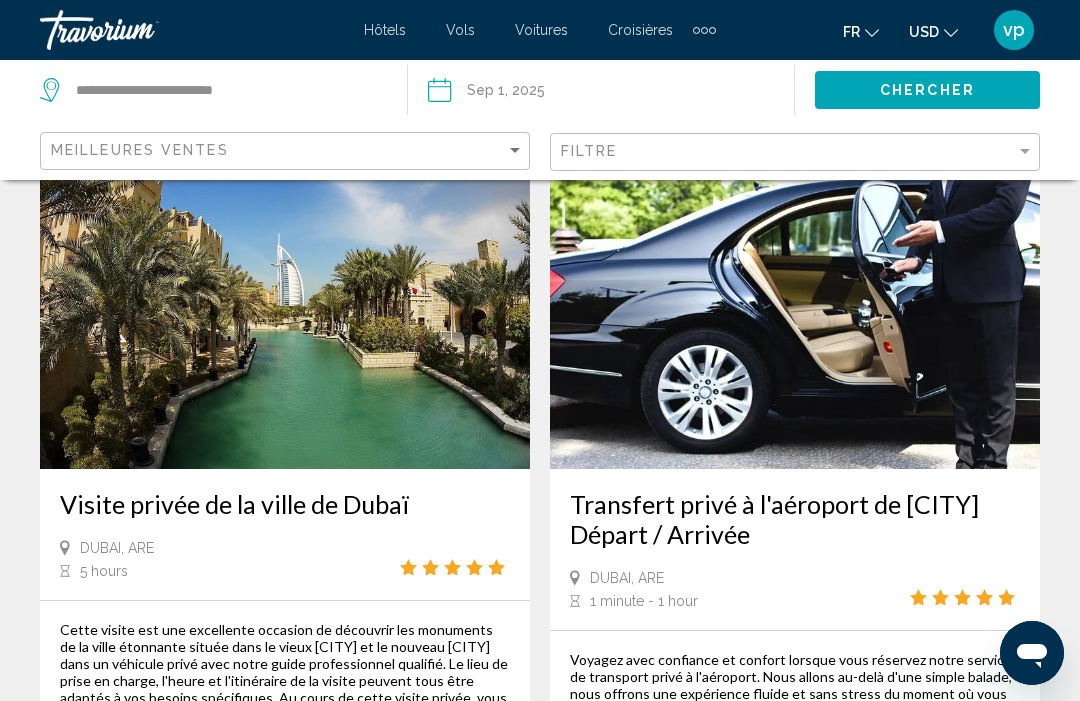 click on "Transfert privé à l'aéroport de [CITY] Départ / Arrivée" at bounding box center (795, 519) 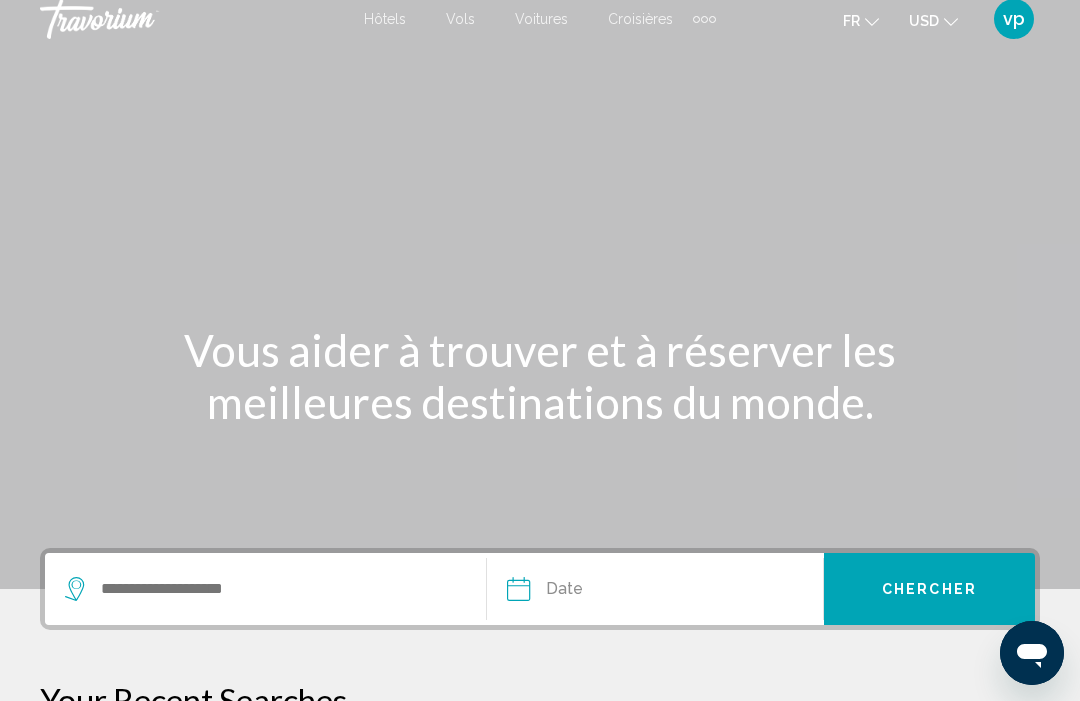scroll, scrollTop: 0, scrollLeft: 0, axis: both 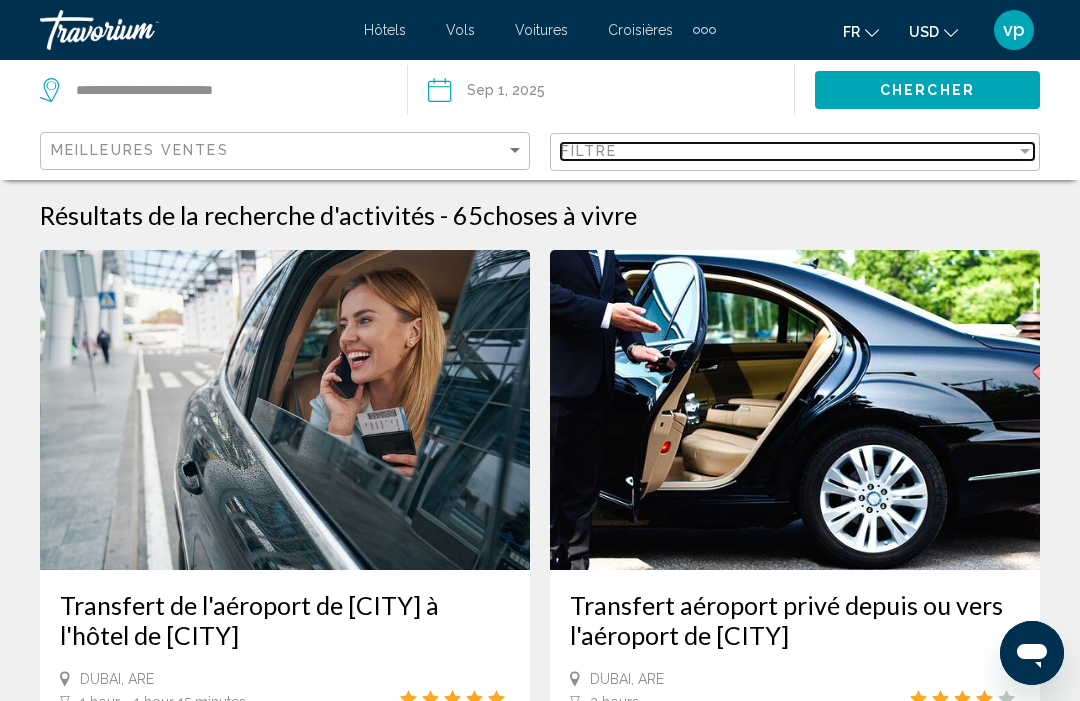 click on "Filtre" at bounding box center [788, 151] 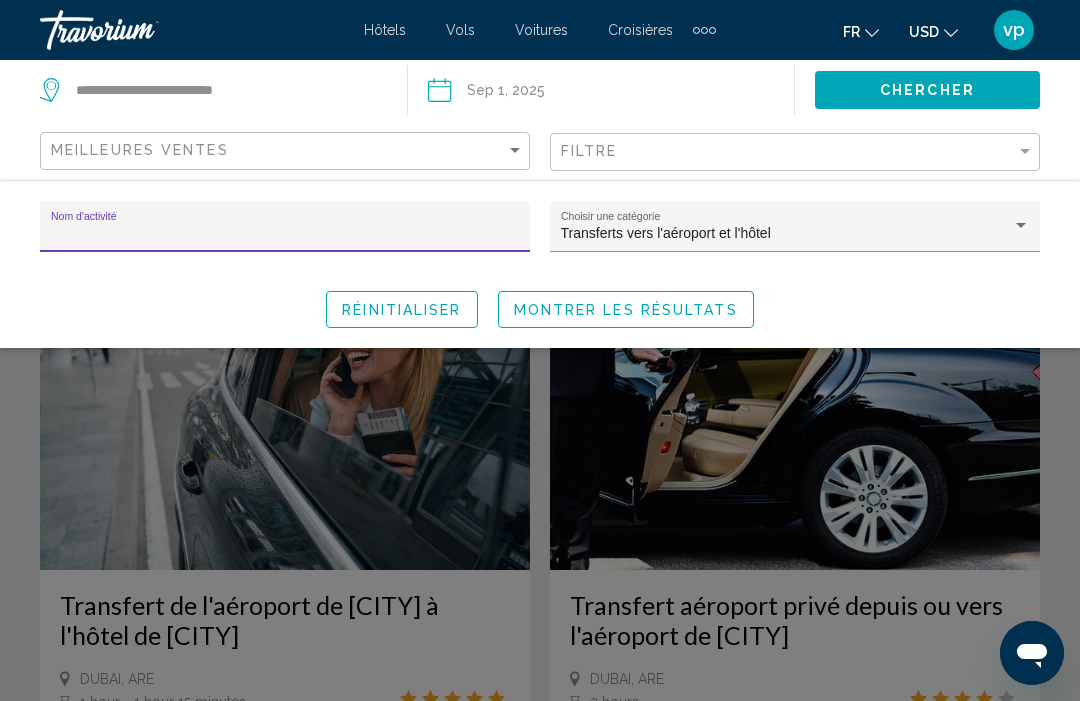 click at bounding box center [1021, 225] 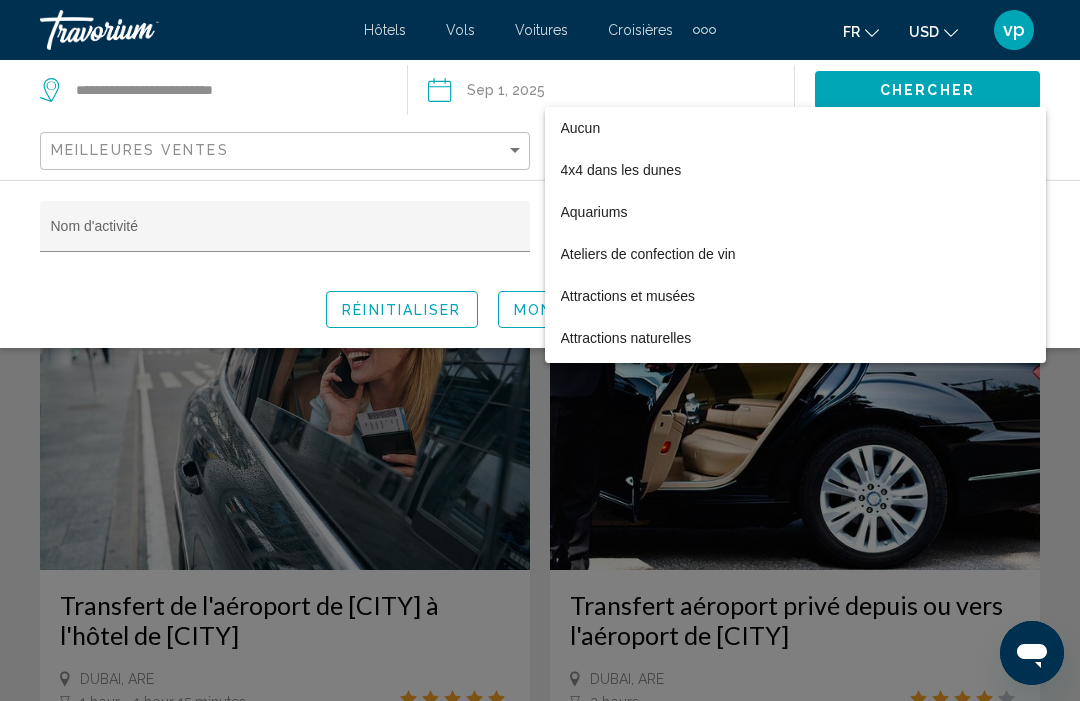 scroll, scrollTop: 0, scrollLeft: 0, axis: both 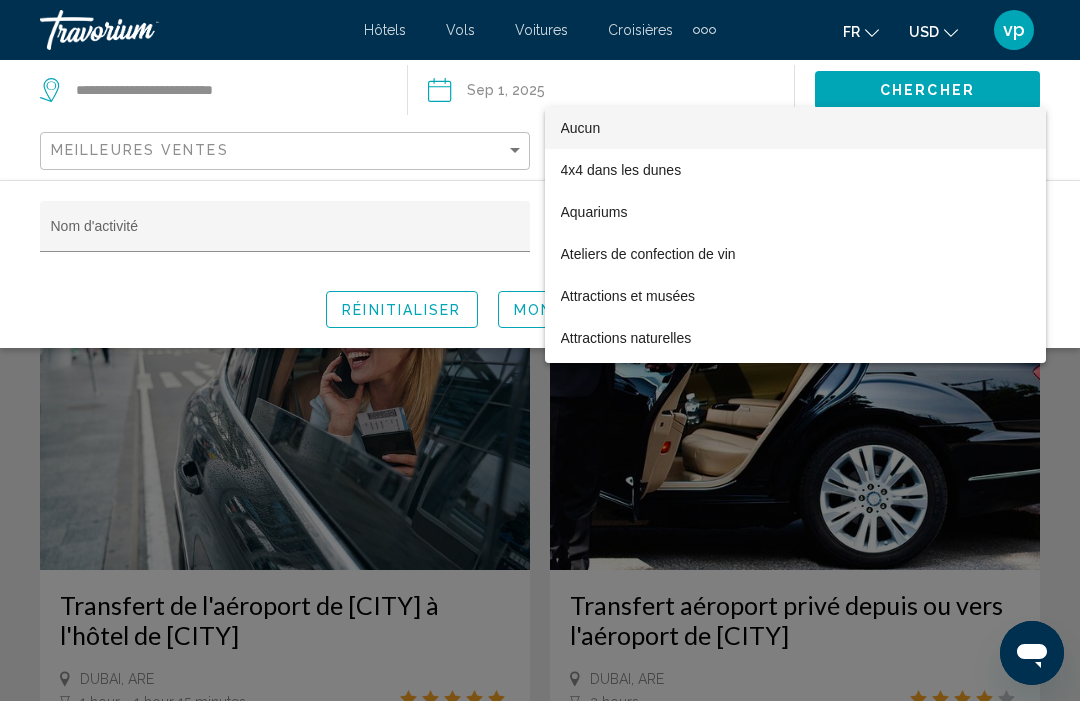 click on "Aucun" at bounding box center [795, 128] 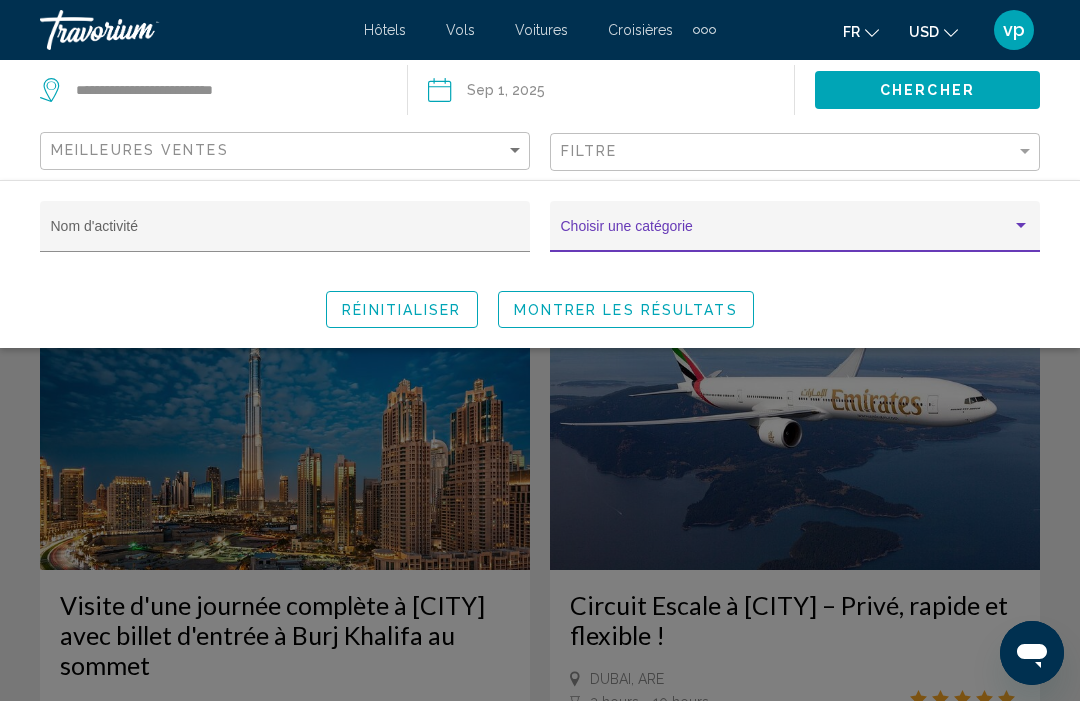click on "Montrer les résultats" 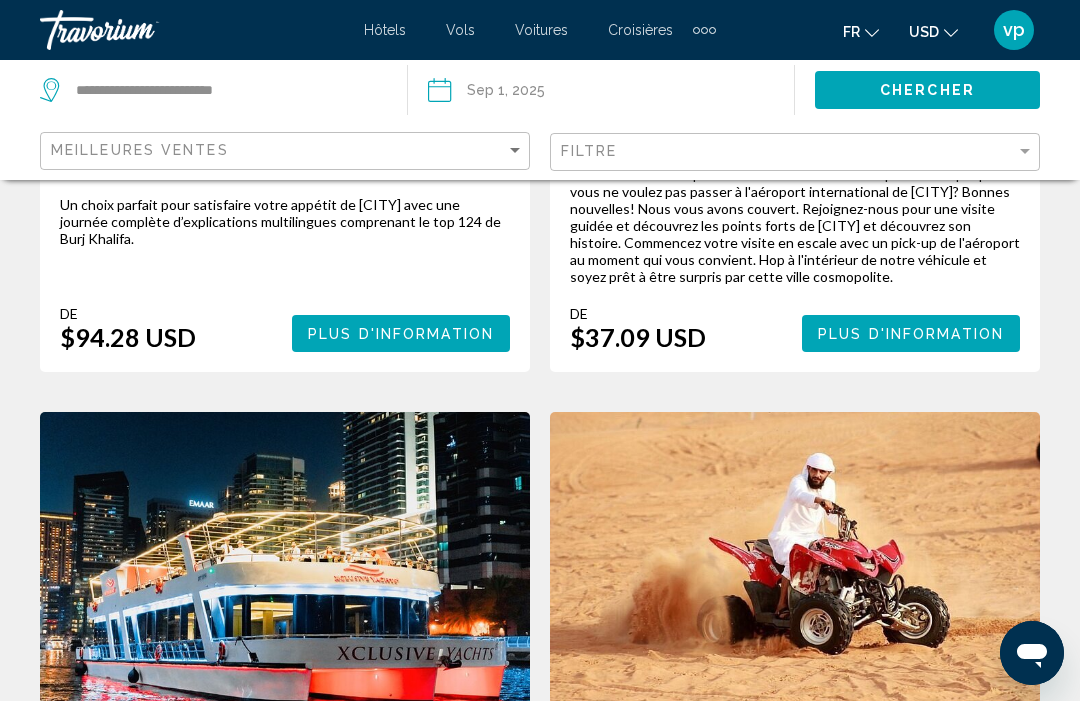 scroll, scrollTop: 560, scrollLeft: 0, axis: vertical 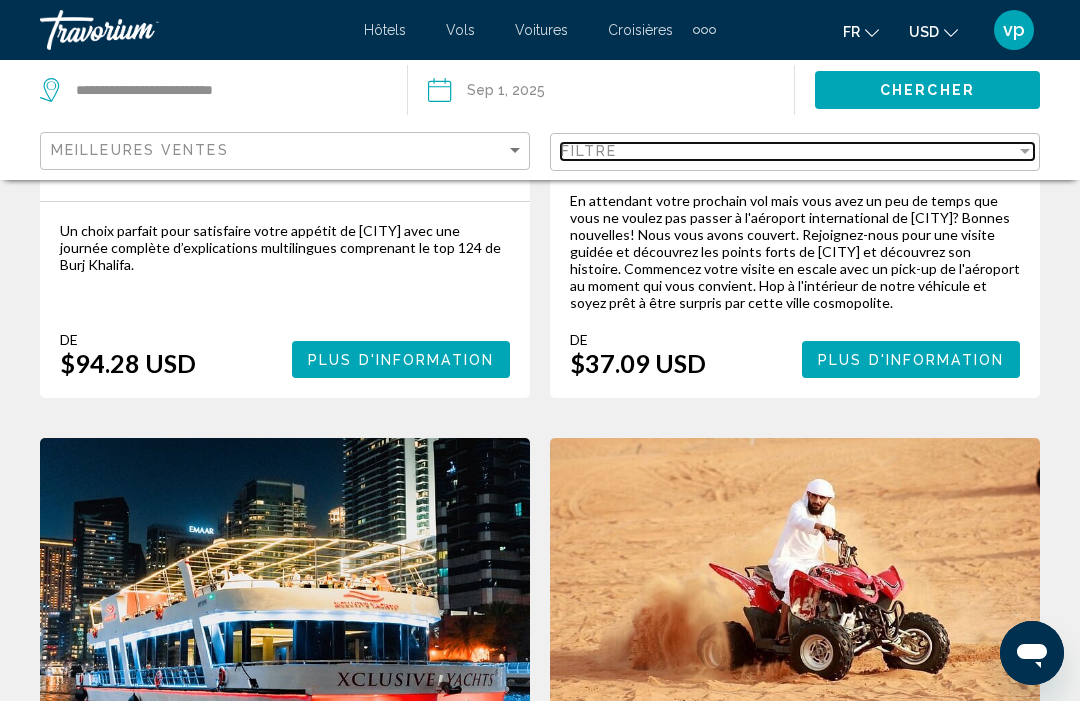 click on "Filtre" at bounding box center [788, 151] 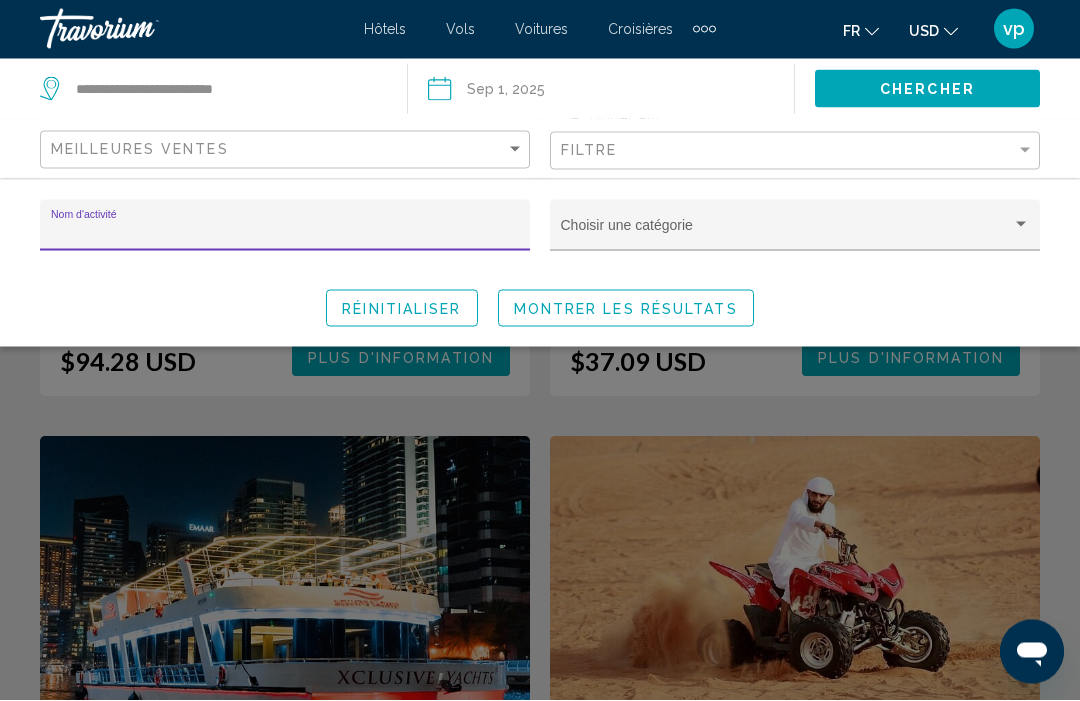 scroll, scrollTop: 558, scrollLeft: 0, axis: vertical 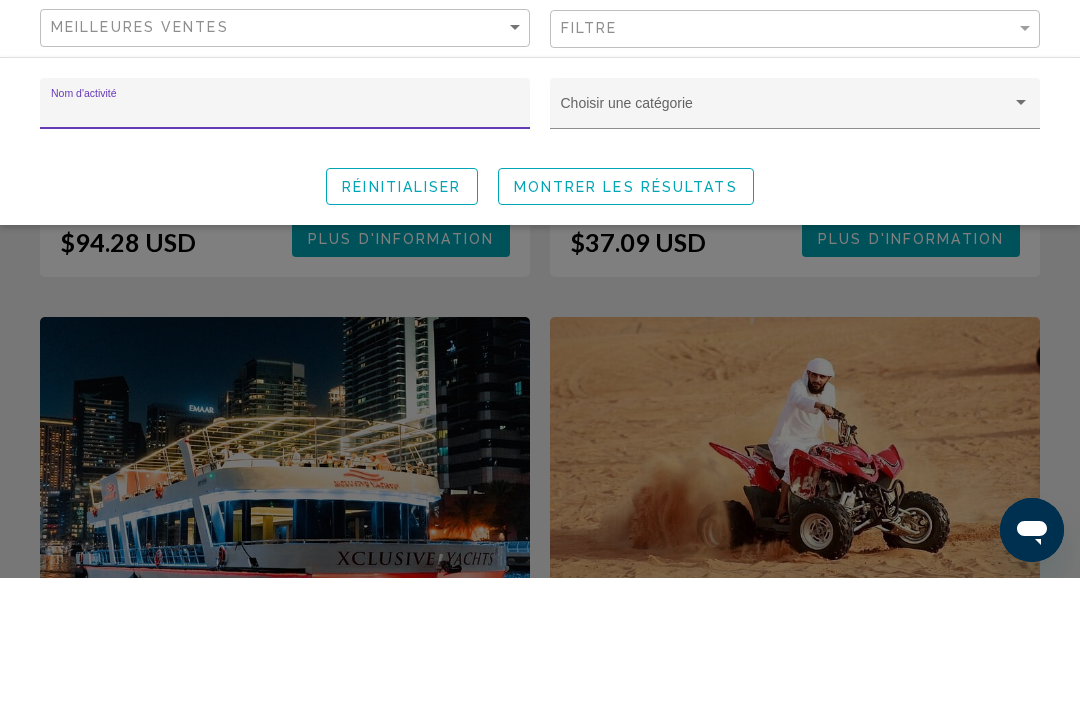 click on "Réinitialiser" 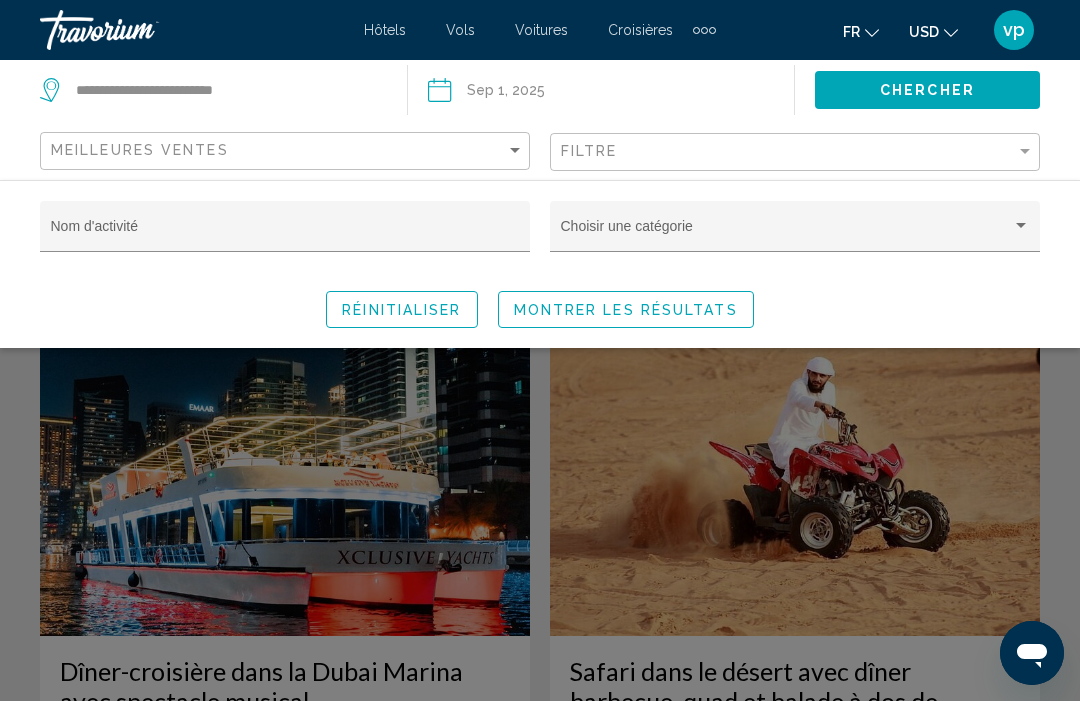 click on "Réinitialiser" 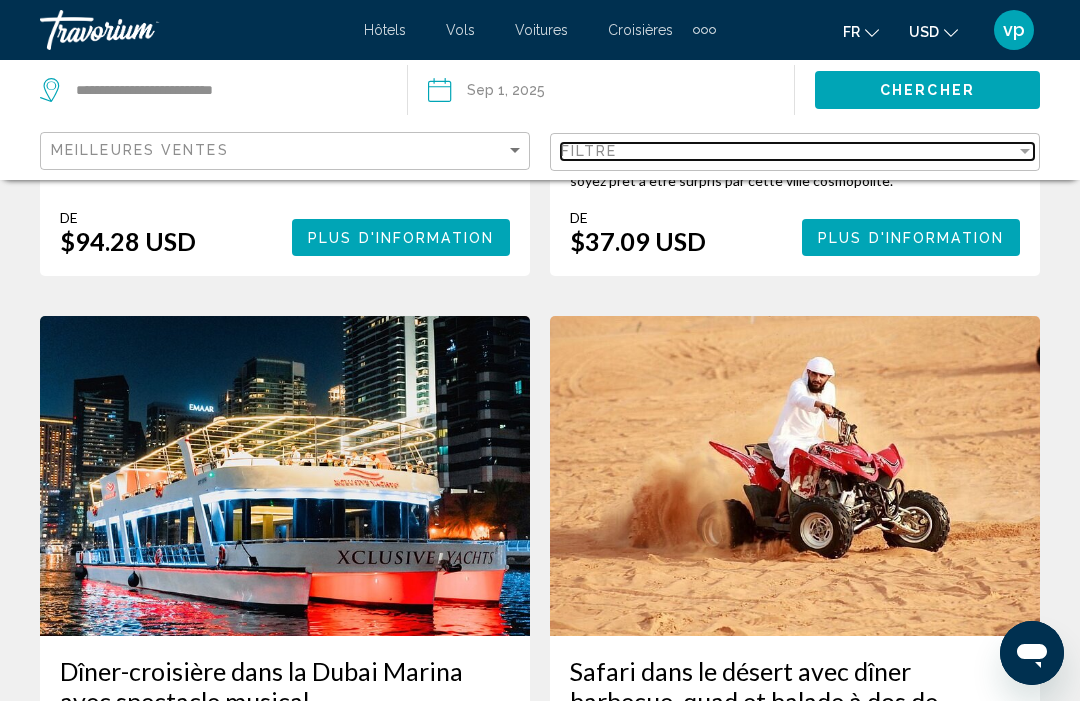 click at bounding box center [1025, 151] 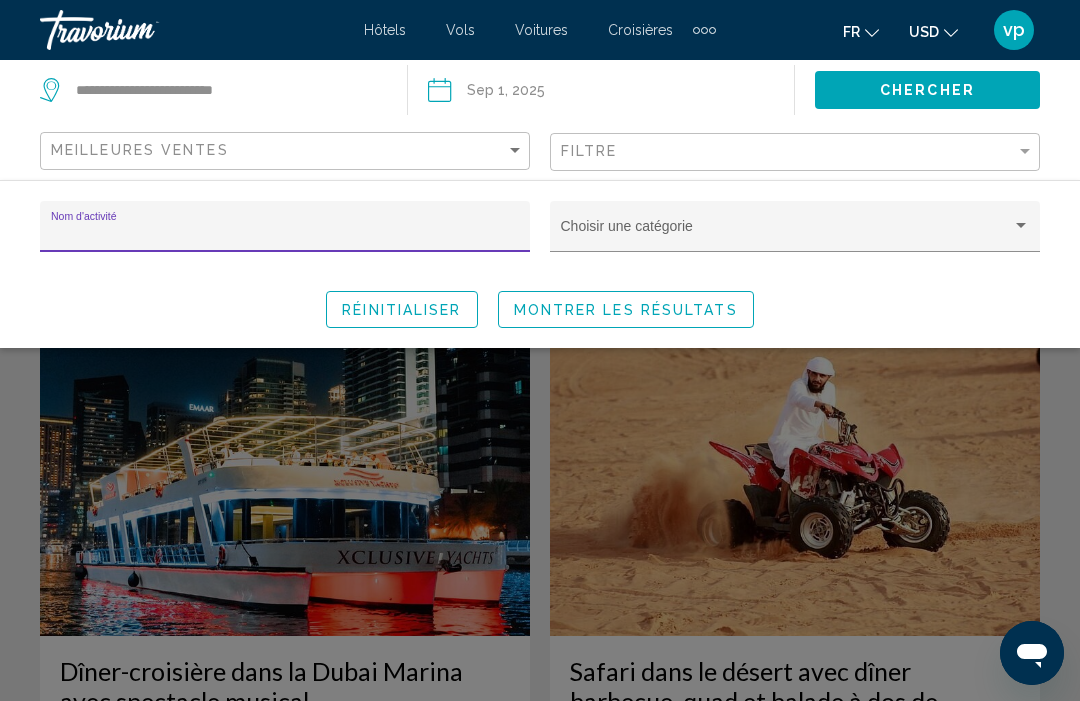 scroll, scrollTop: 681, scrollLeft: 0, axis: vertical 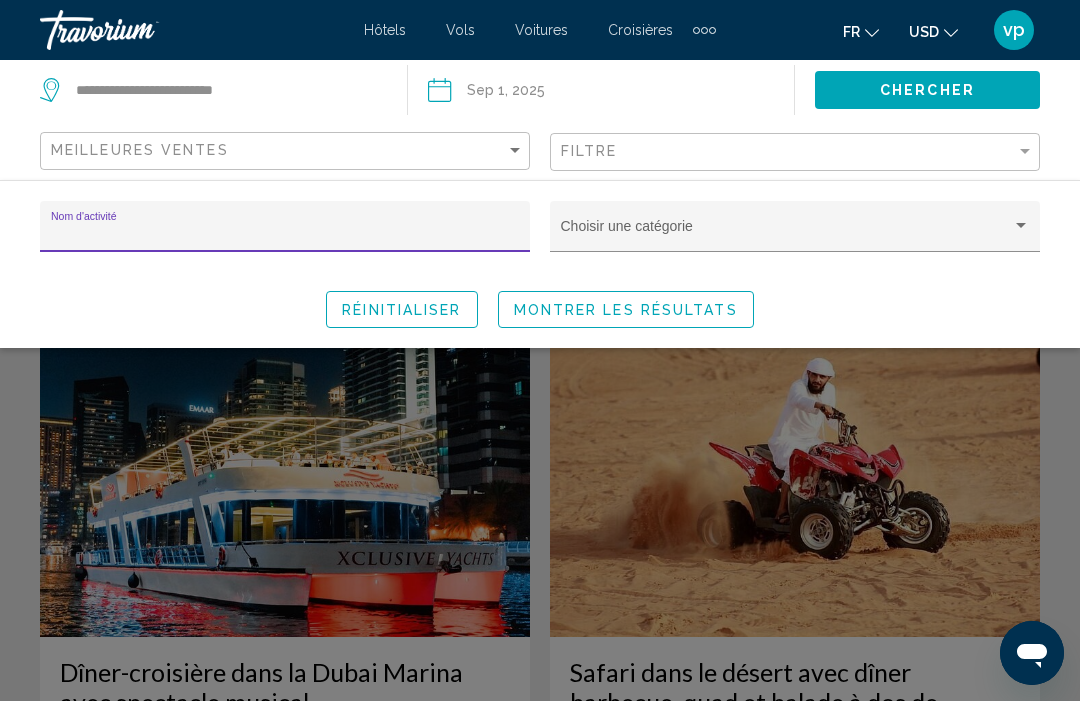 click at bounding box center (1021, 226) 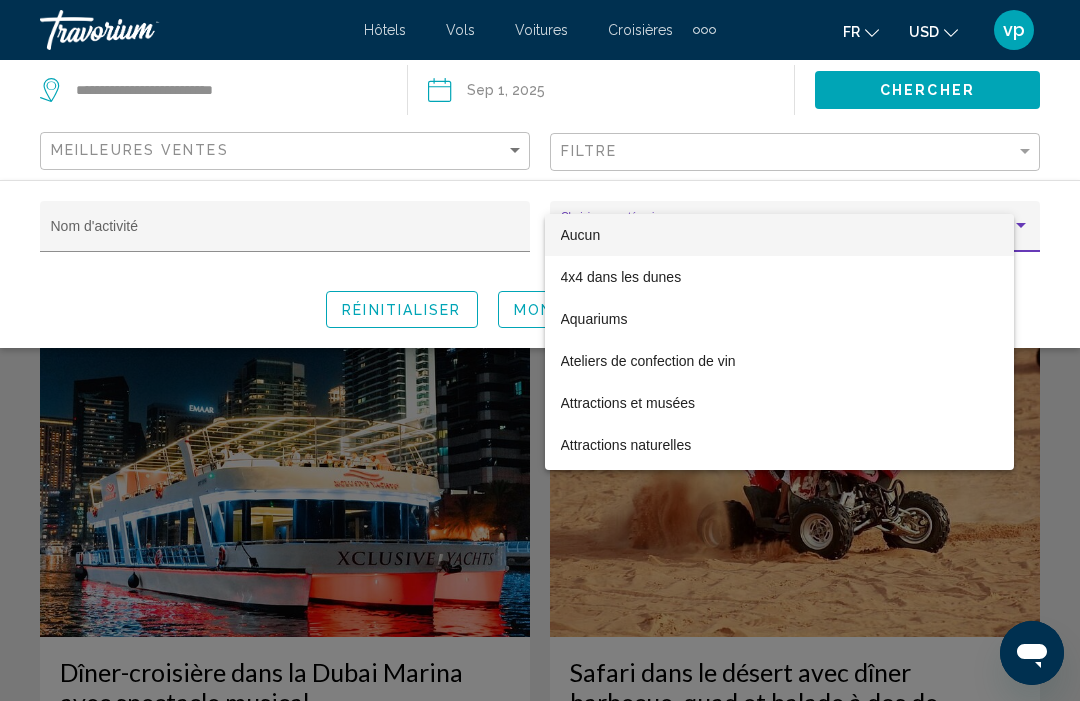 scroll, scrollTop: 682, scrollLeft: 0, axis: vertical 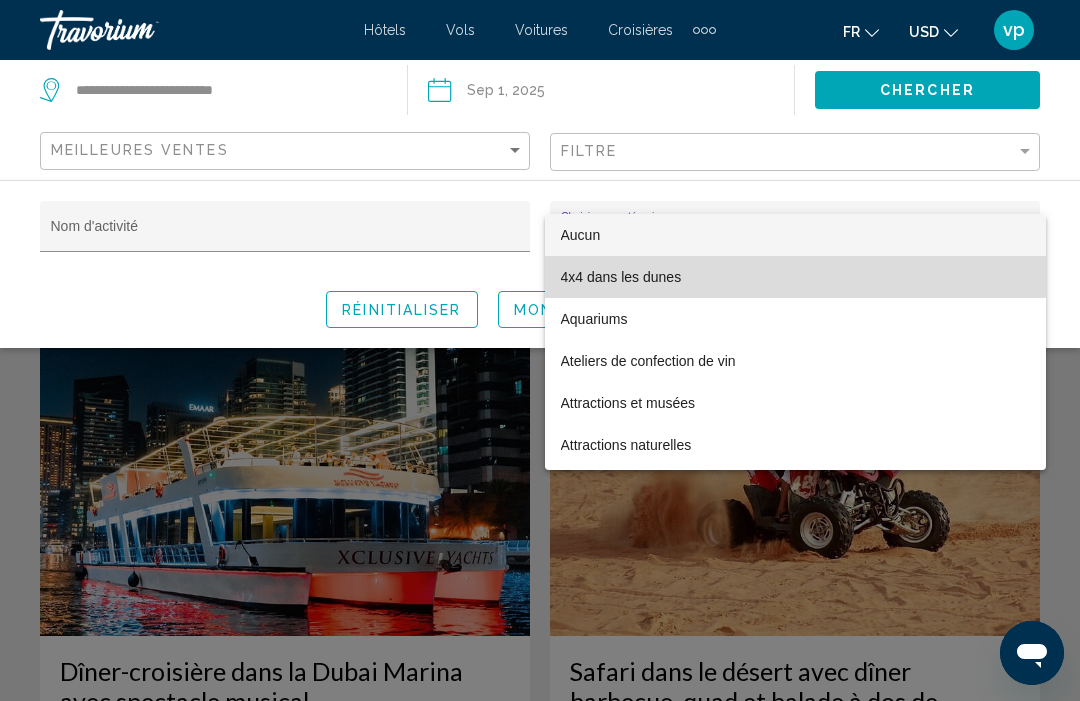 click on "4x4 dans les dunes" at bounding box center [795, 277] 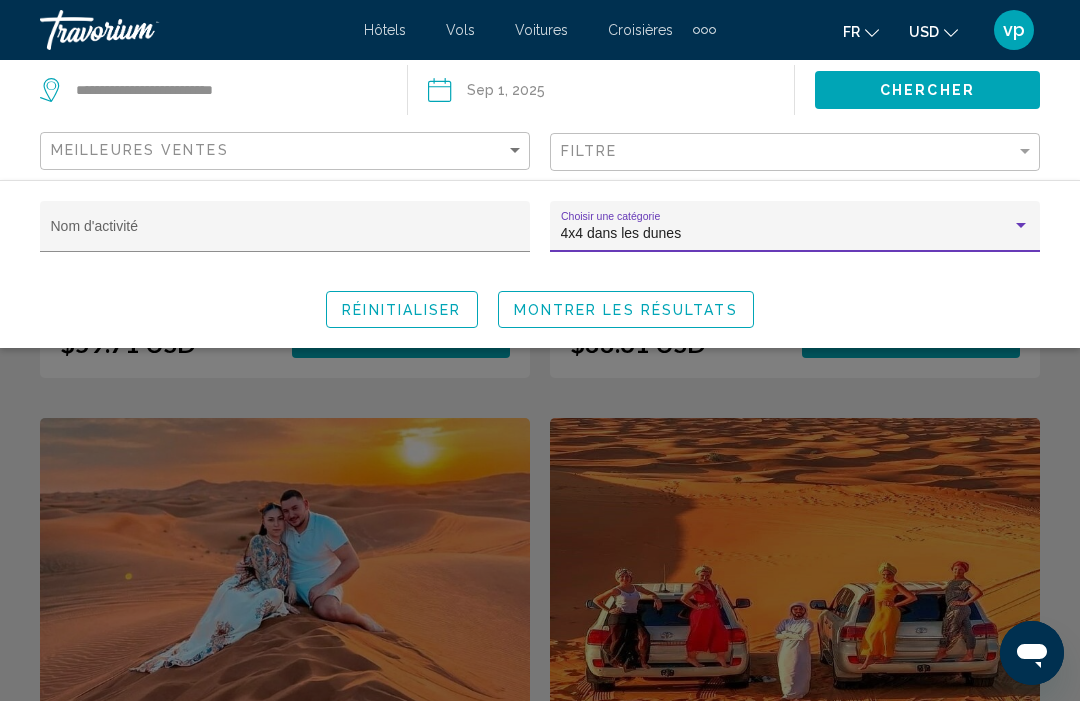 click 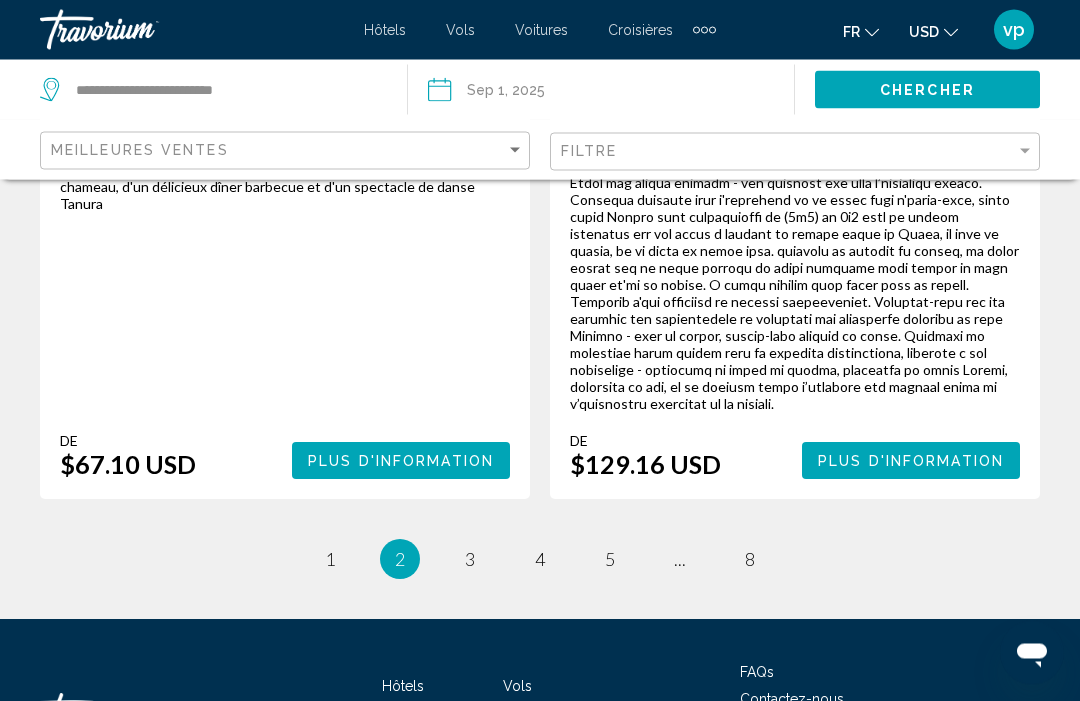 scroll, scrollTop: 5275, scrollLeft: 0, axis: vertical 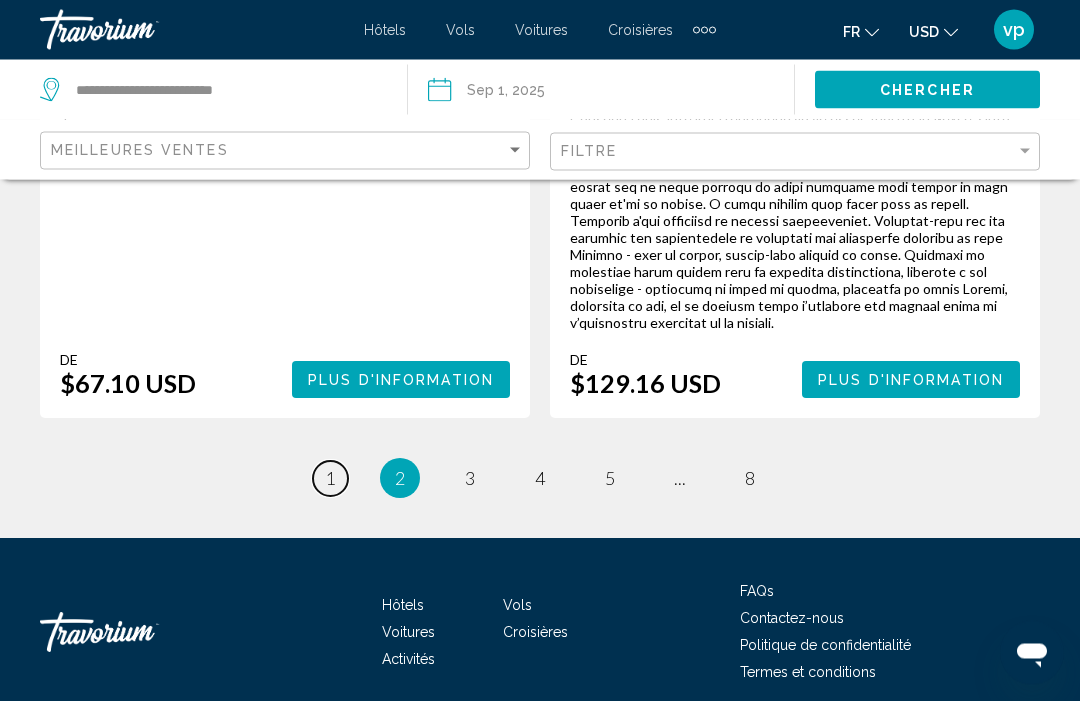 click on "page  1" at bounding box center (330, 479) 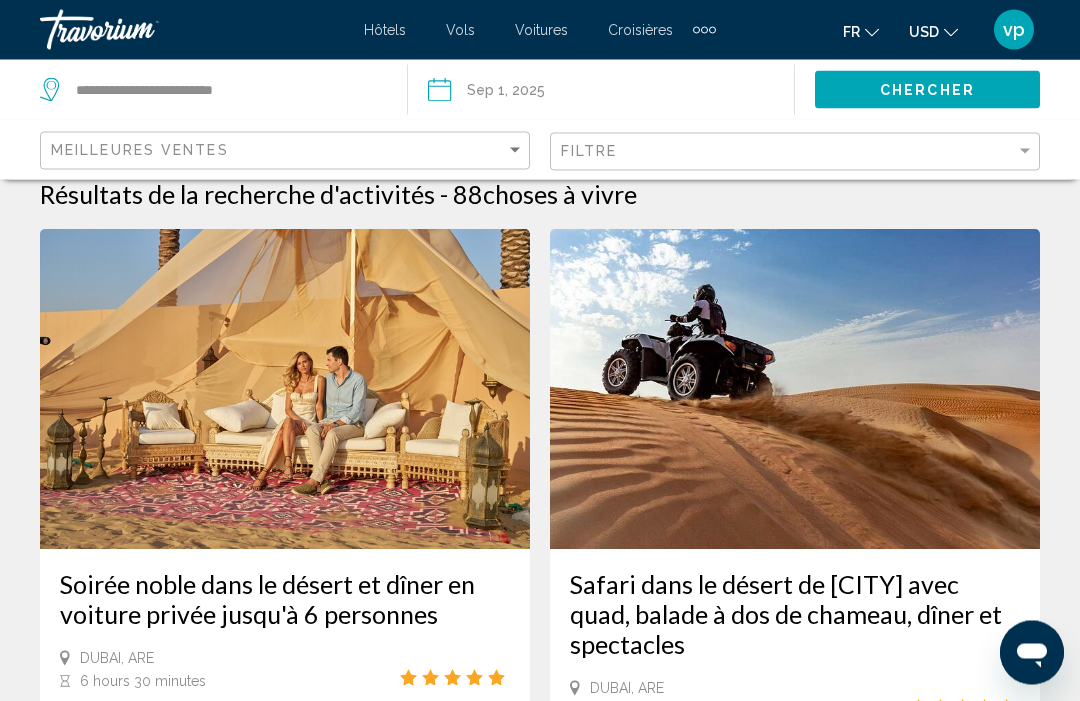 scroll, scrollTop: 0, scrollLeft: 0, axis: both 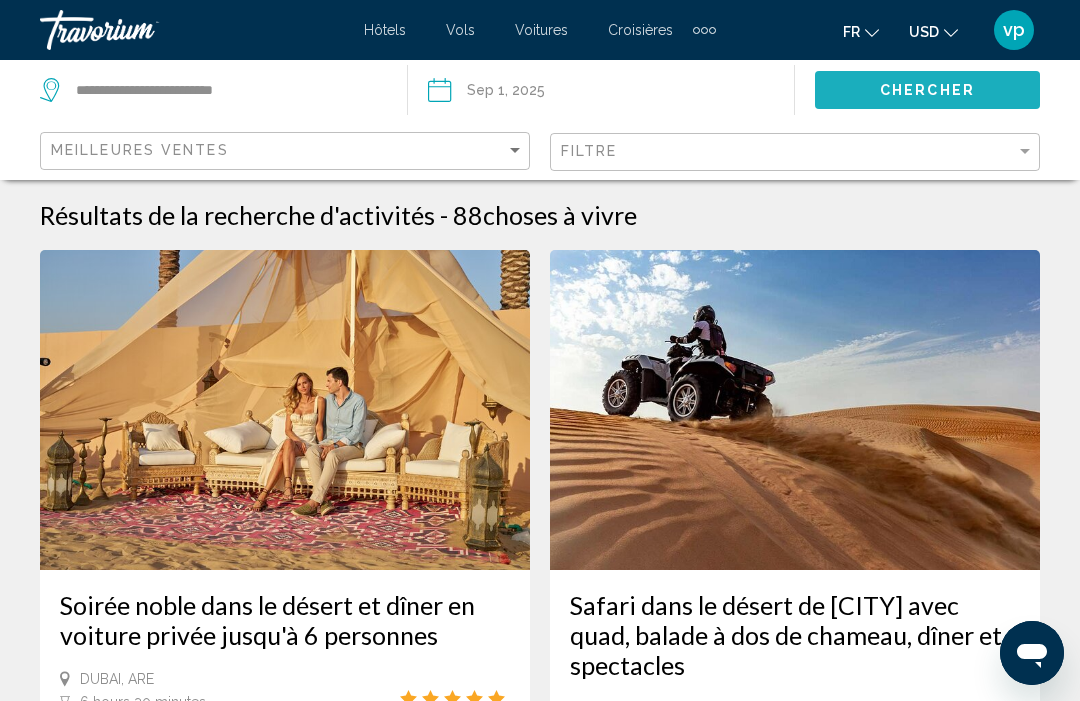 click on "Chercher" 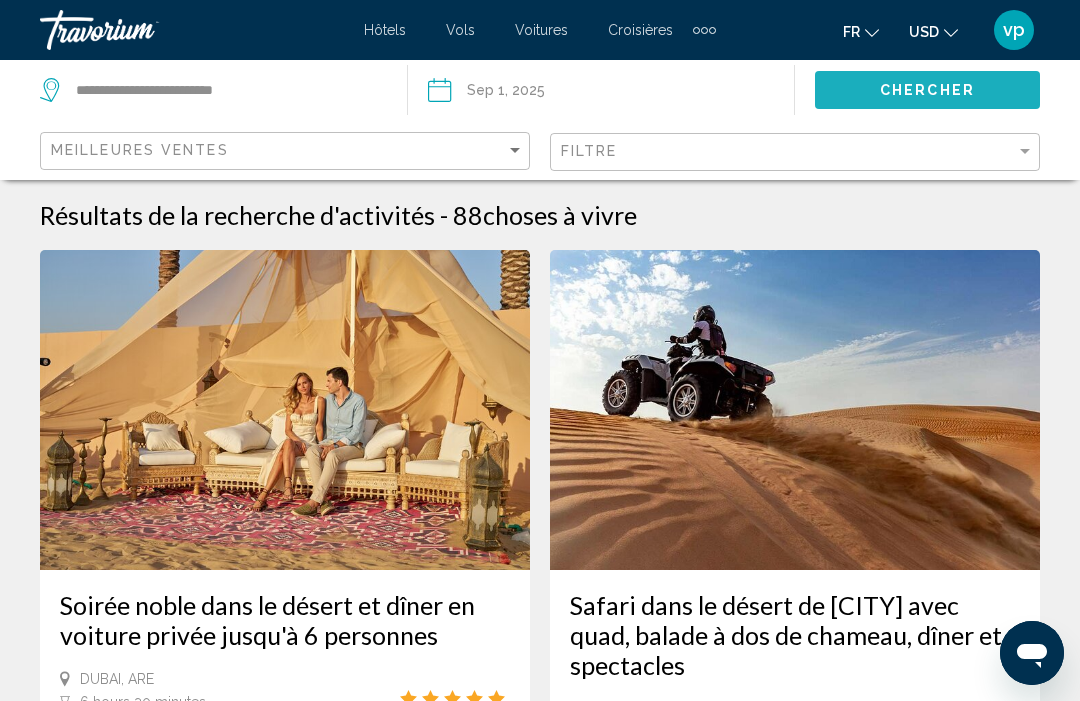 click on "Chercher" 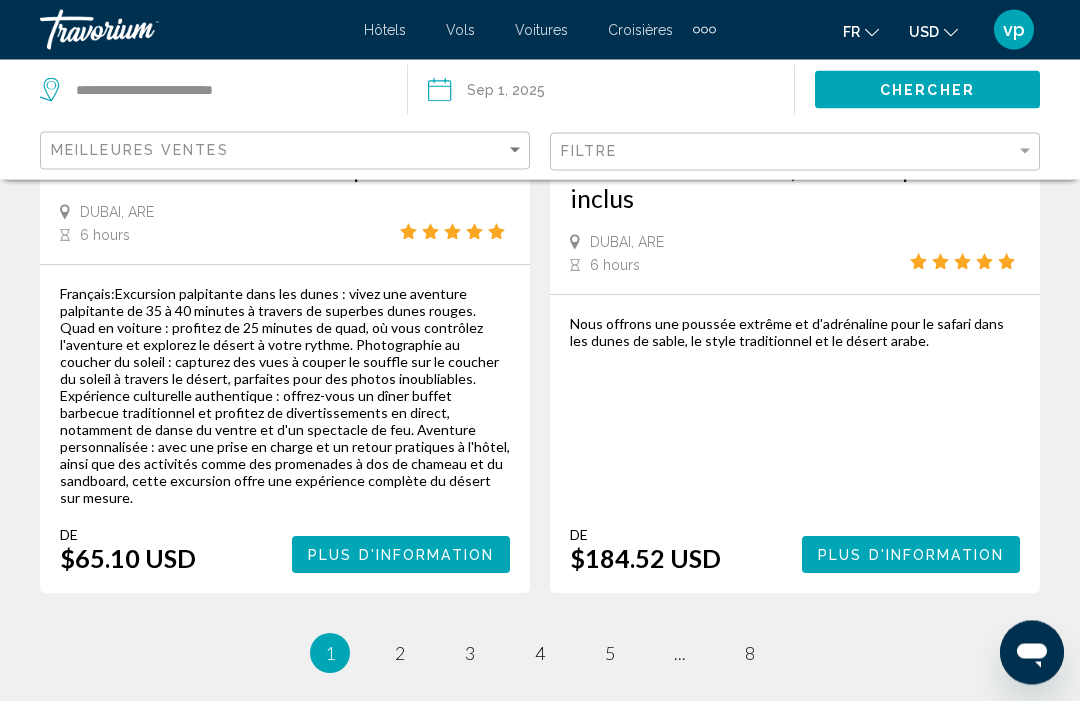 scroll, scrollTop: 4768, scrollLeft: 0, axis: vertical 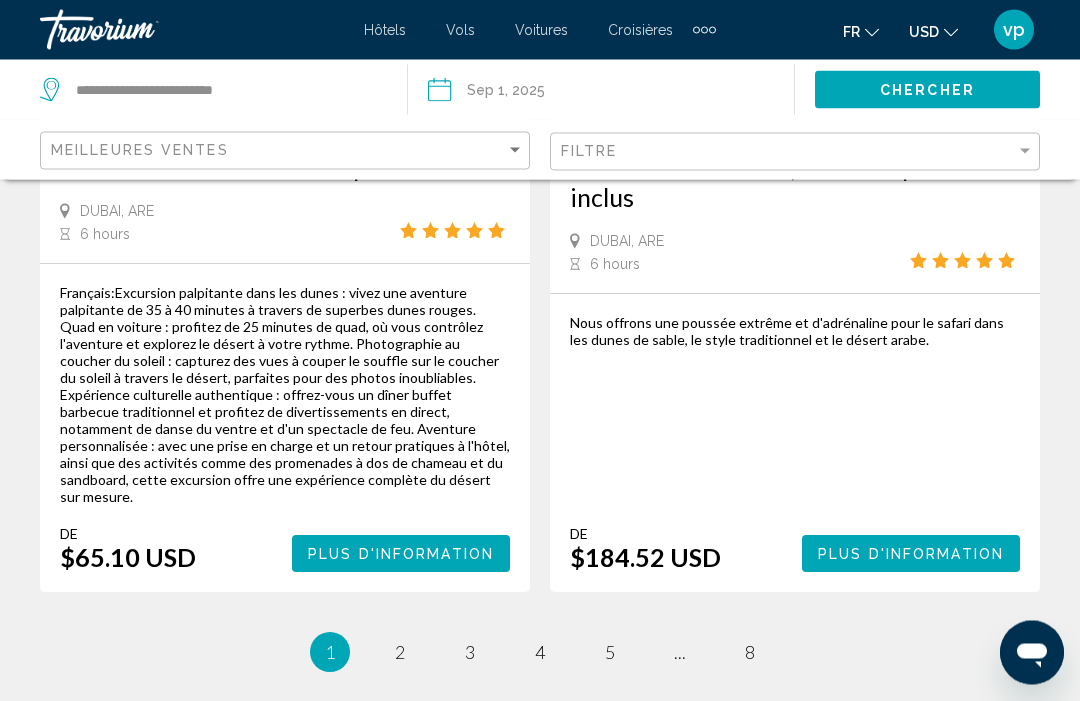 click on "**********" 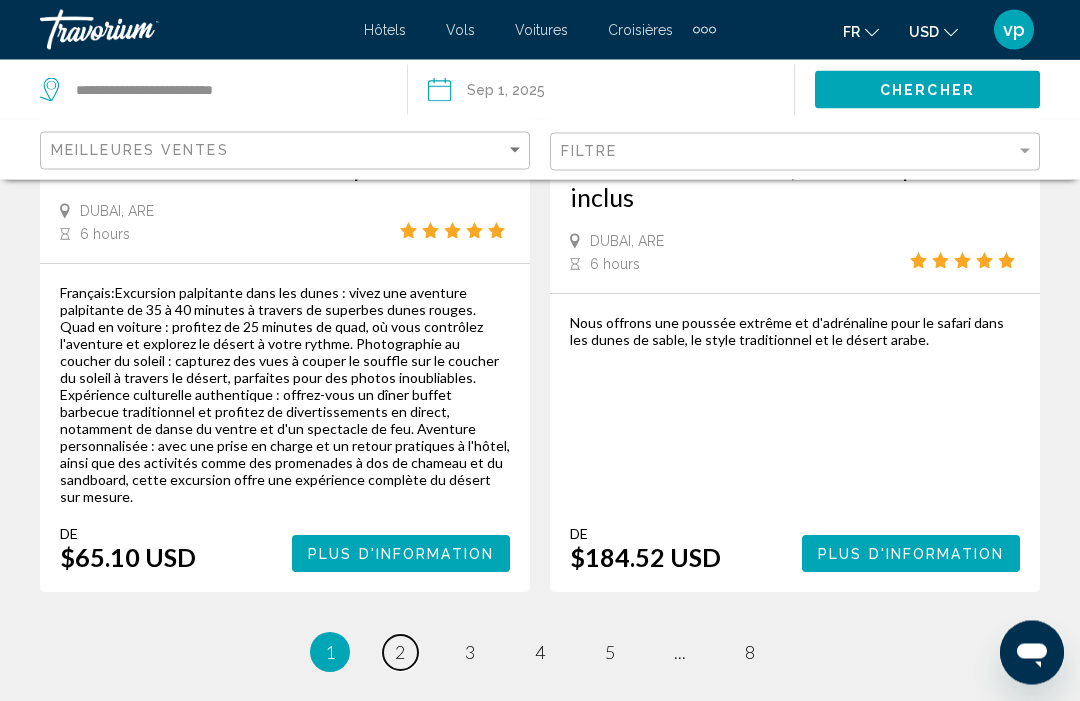 click on "2" at bounding box center (400, 653) 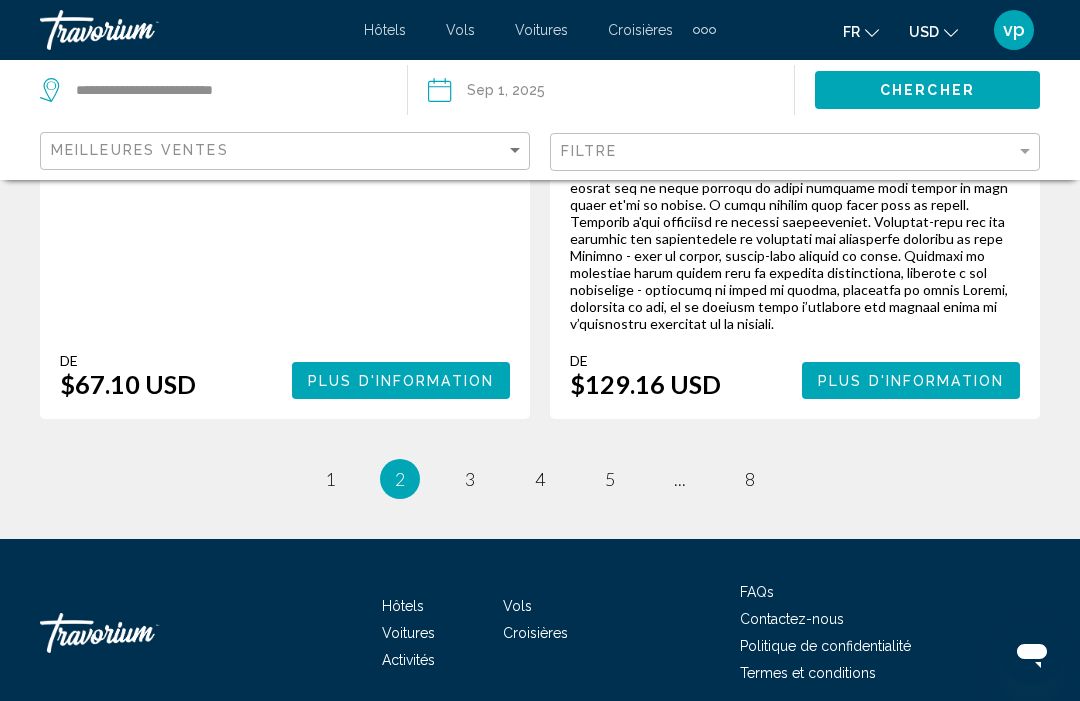scroll, scrollTop: 5275, scrollLeft: 0, axis: vertical 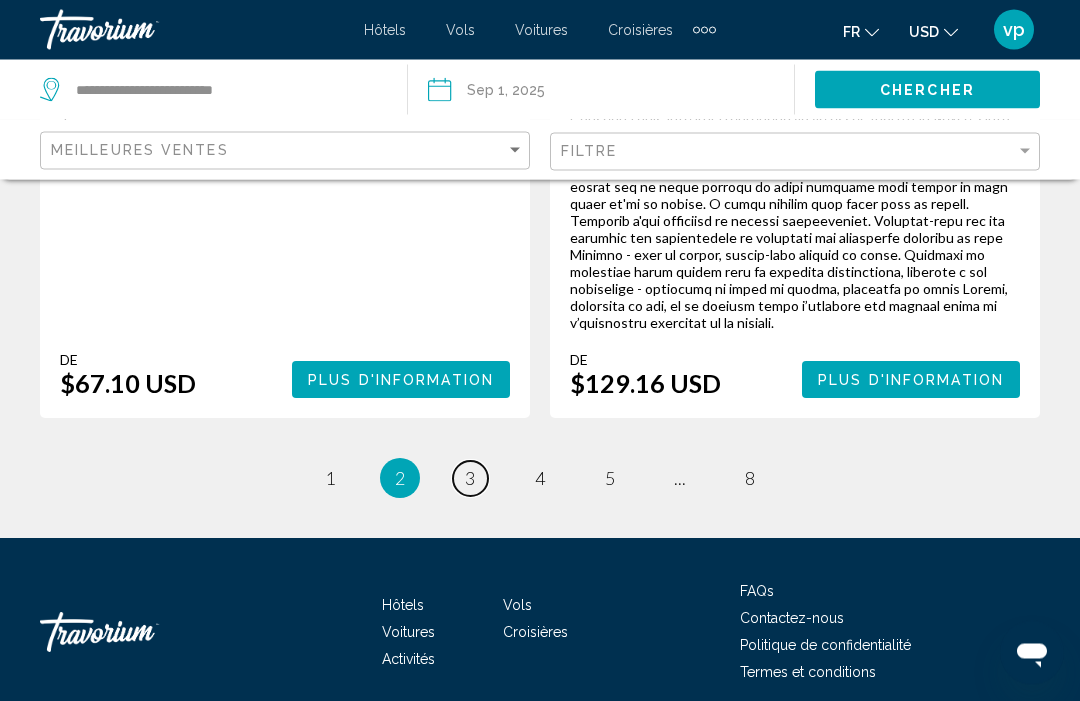 click on "3" at bounding box center (470, 479) 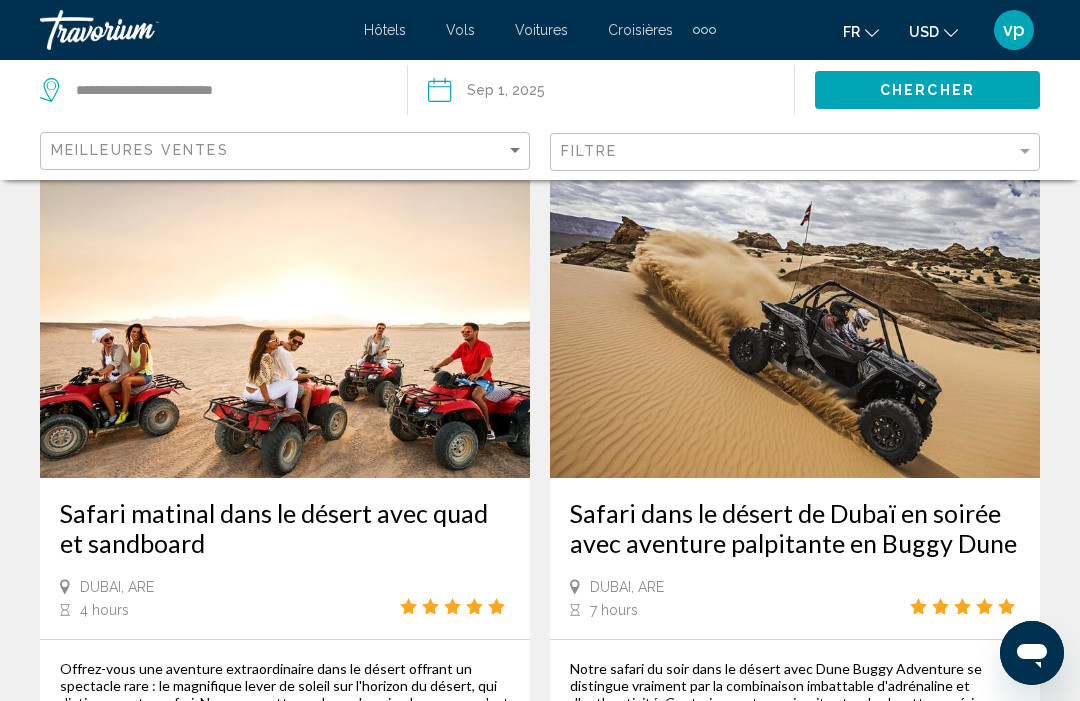 scroll, scrollTop: 0, scrollLeft: 0, axis: both 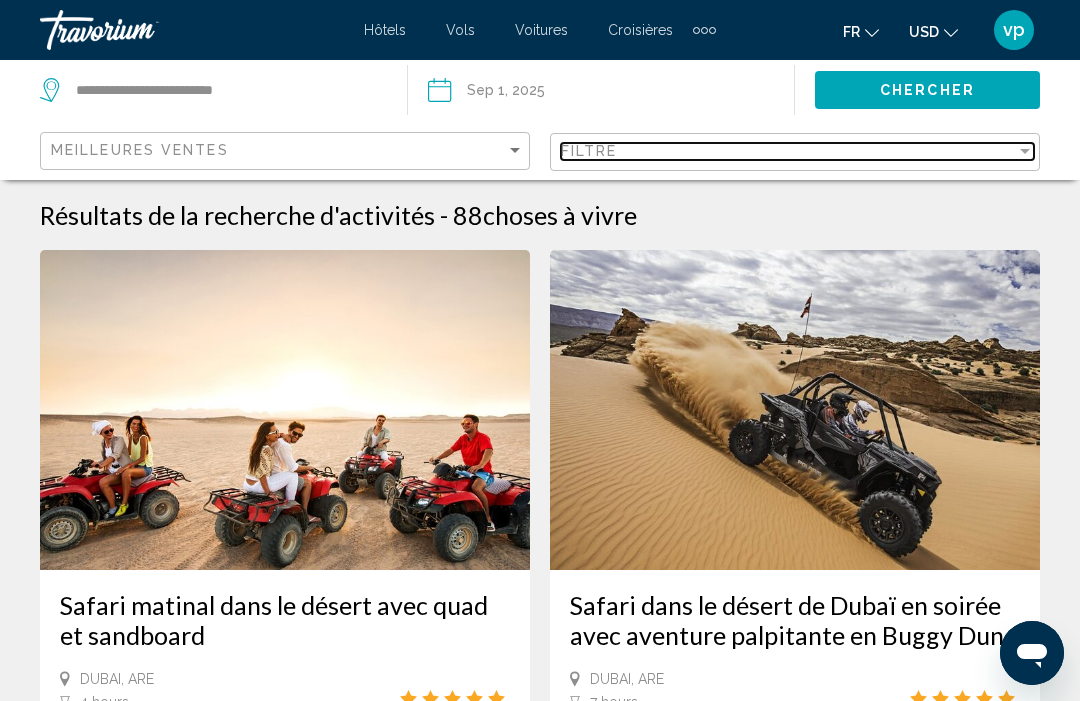 click on "Filtre" at bounding box center [788, 151] 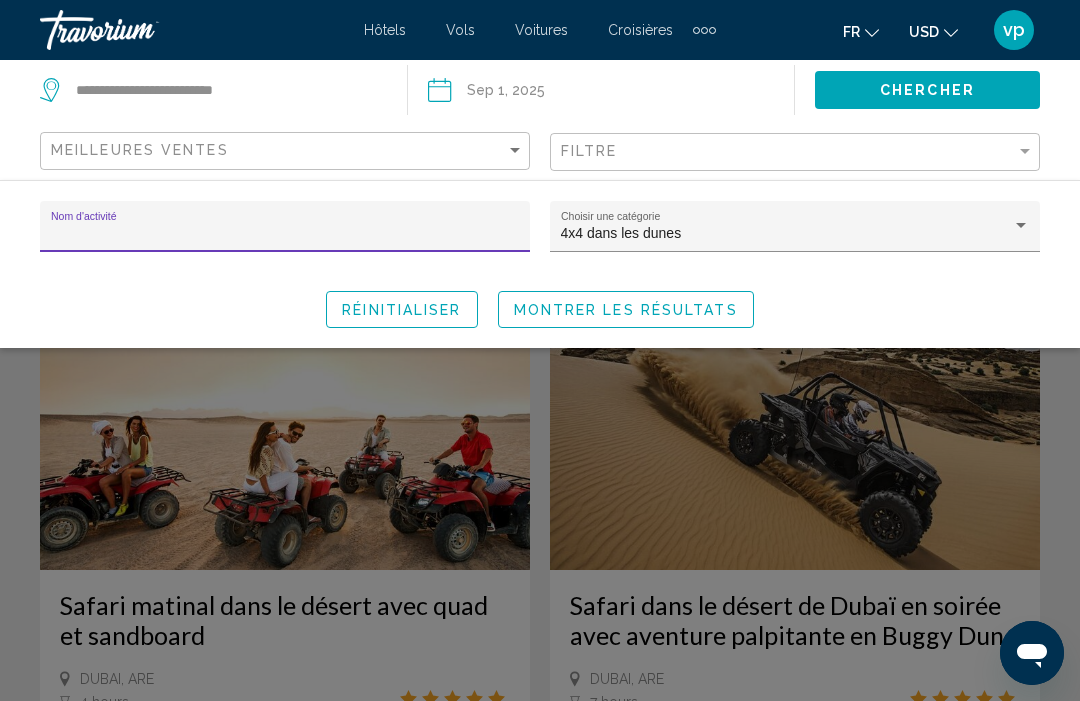 click at bounding box center (1021, 226) 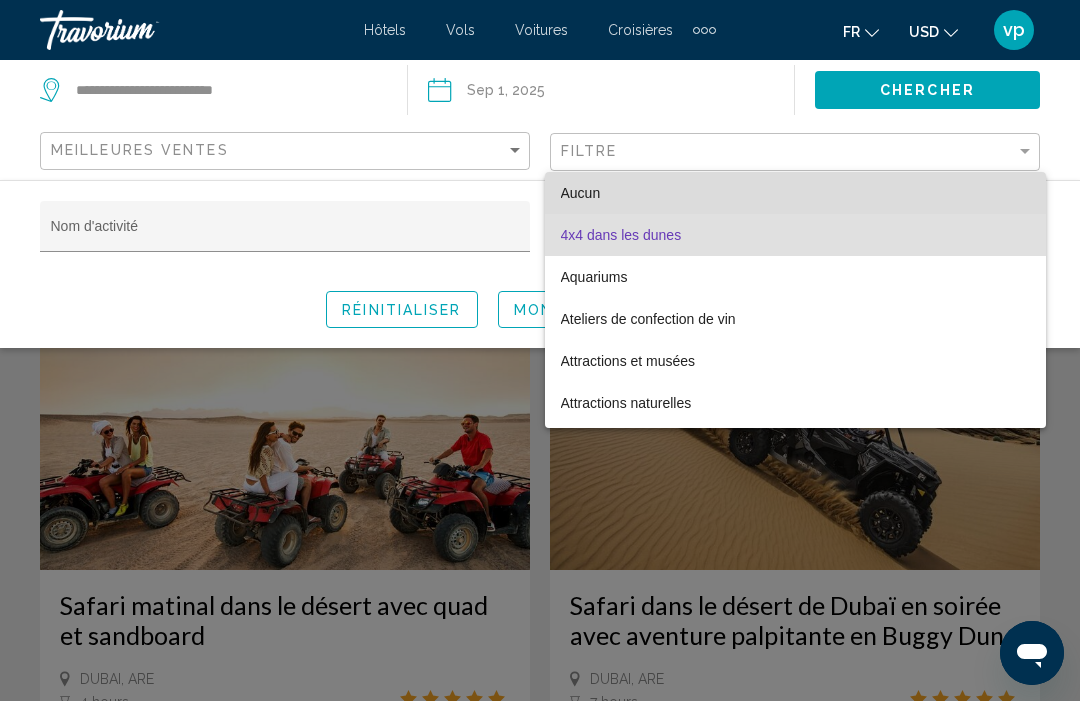 click on "Aucun" at bounding box center (795, 193) 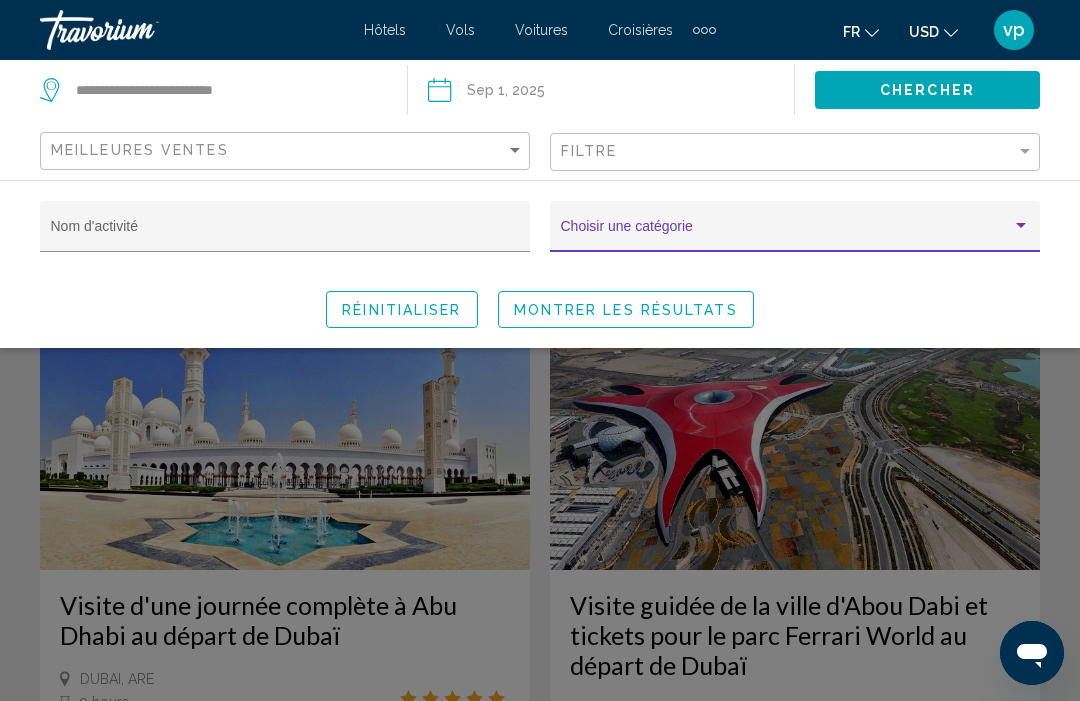 click on "Chercher" 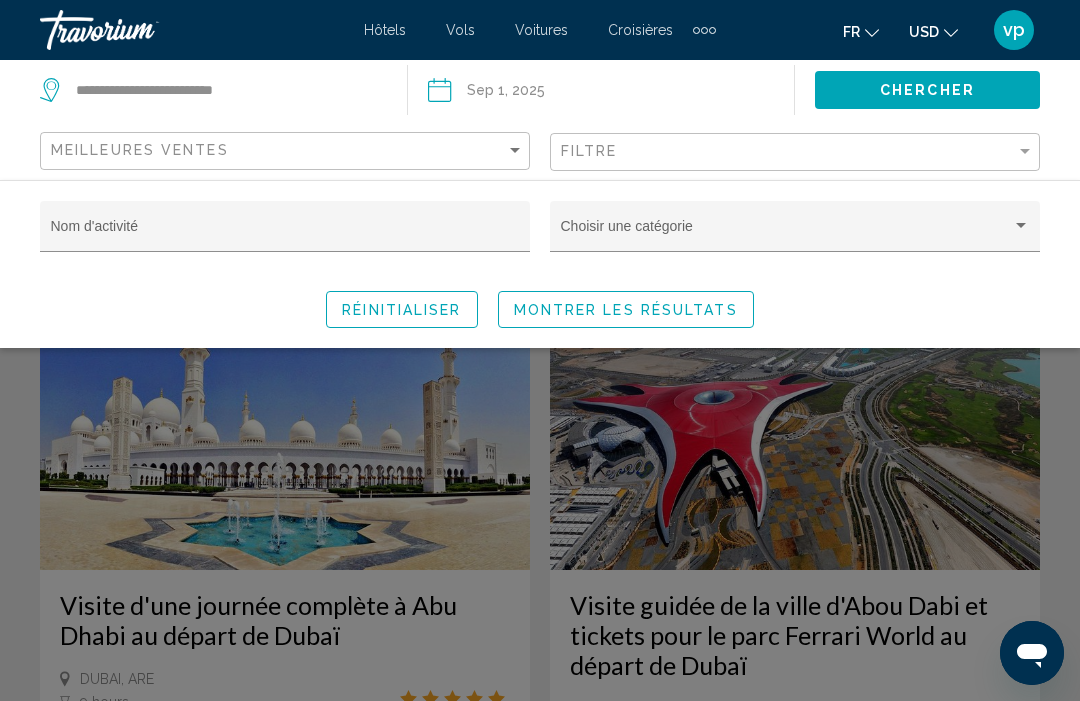click on "Montrer les résultats" 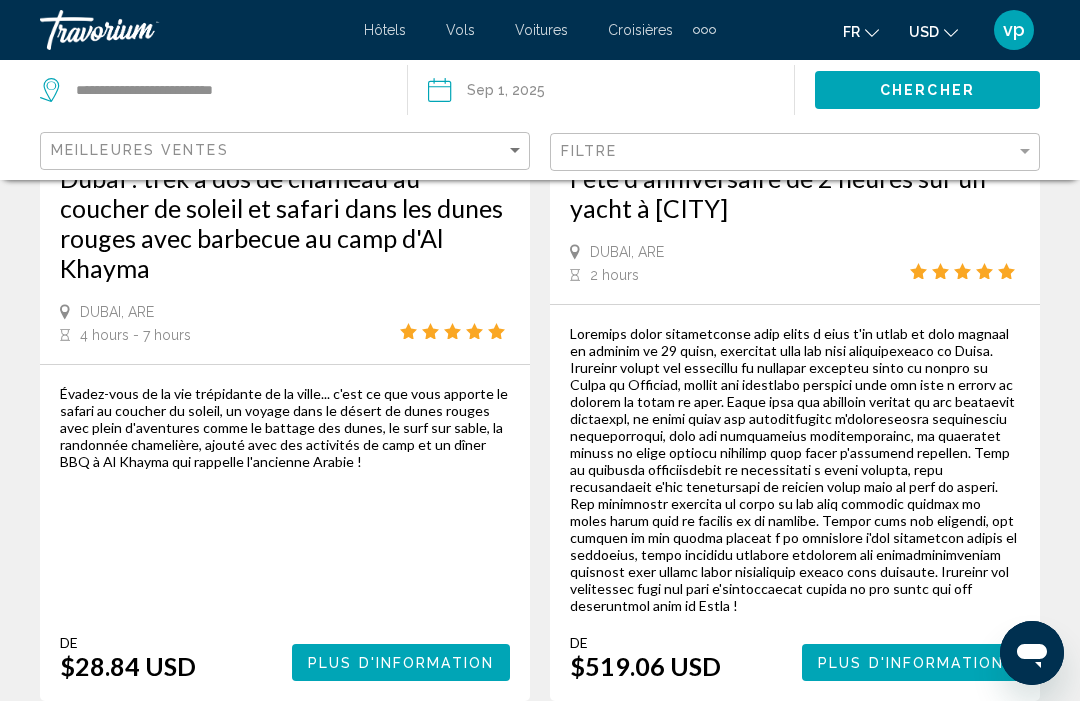 scroll, scrollTop: 2980, scrollLeft: 0, axis: vertical 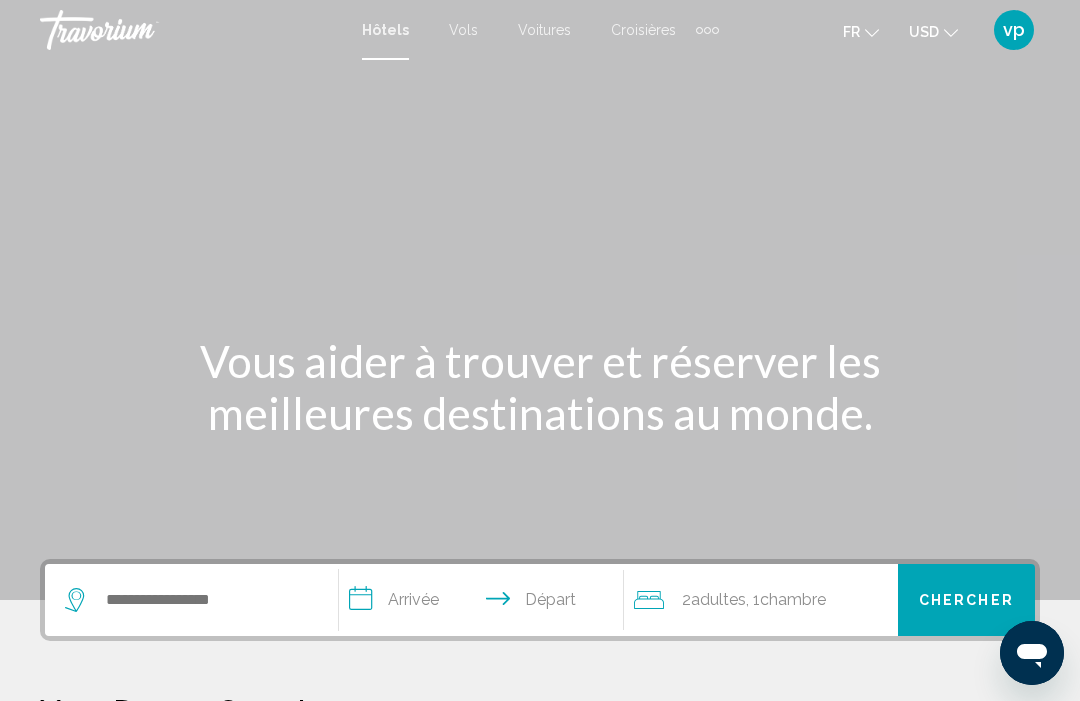 click at bounding box center [707, 30] 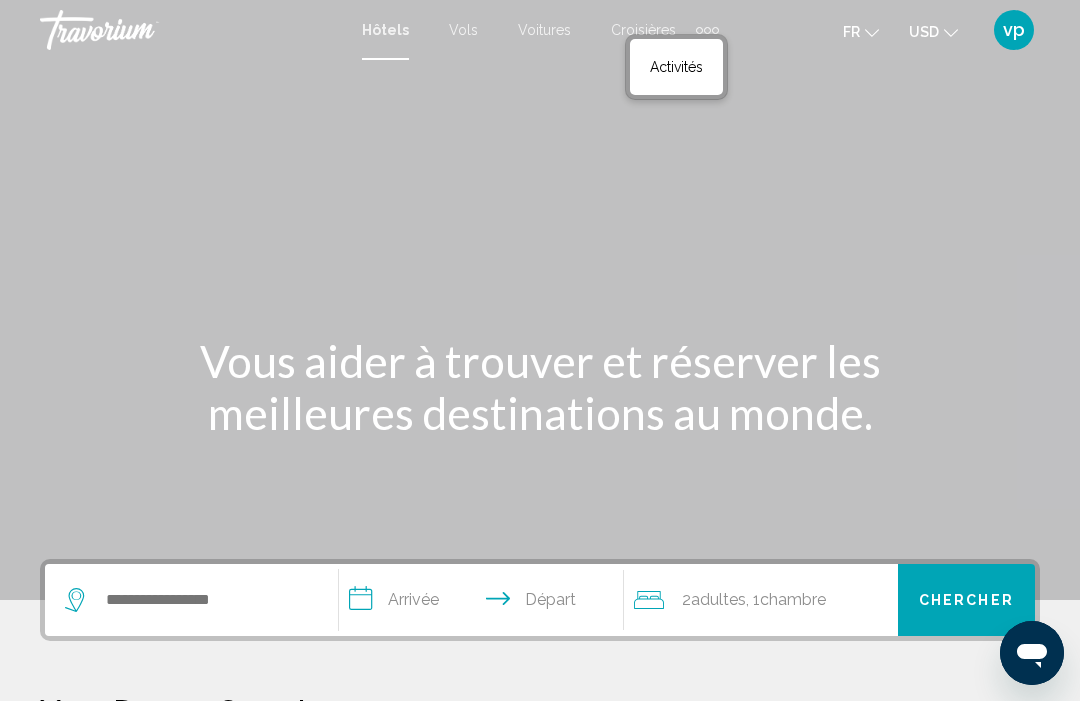 click on "Activités" at bounding box center (676, 67) 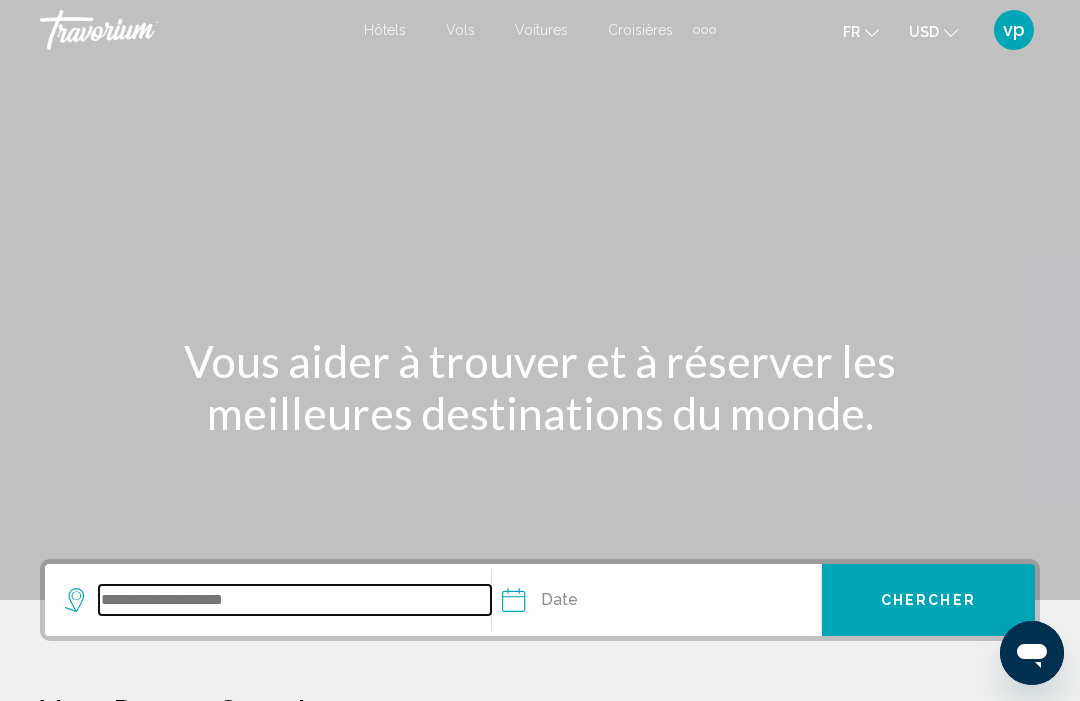 click at bounding box center [295, 600] 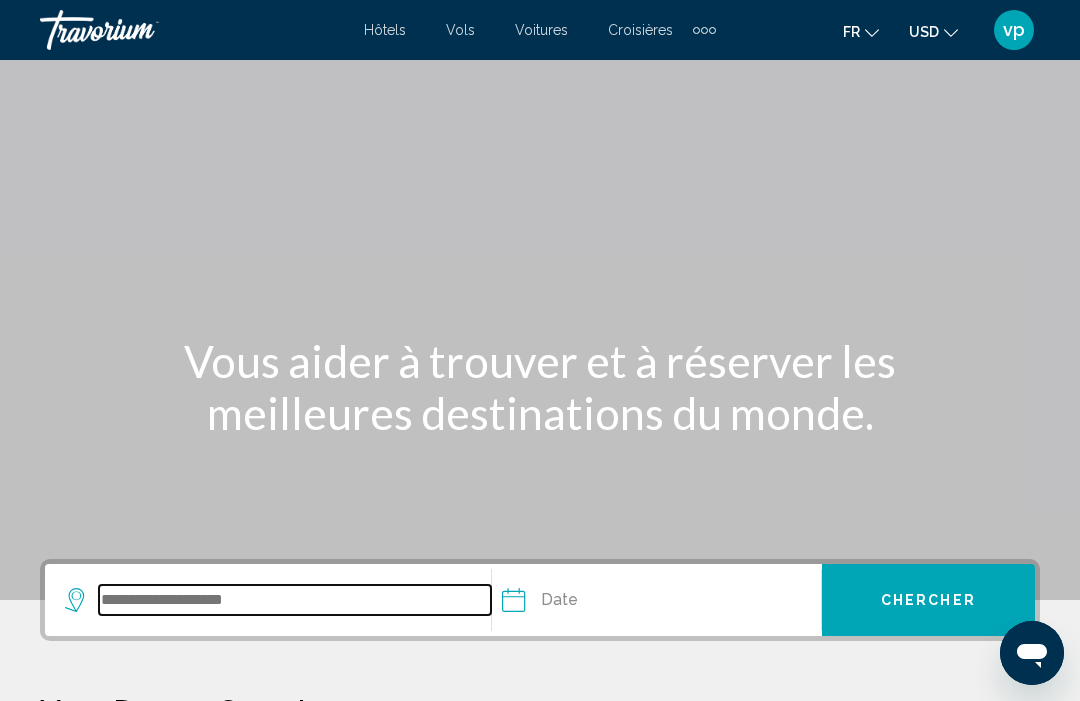 scroll, scrollTop: 45, scrollLeft: 0, axis: vertical 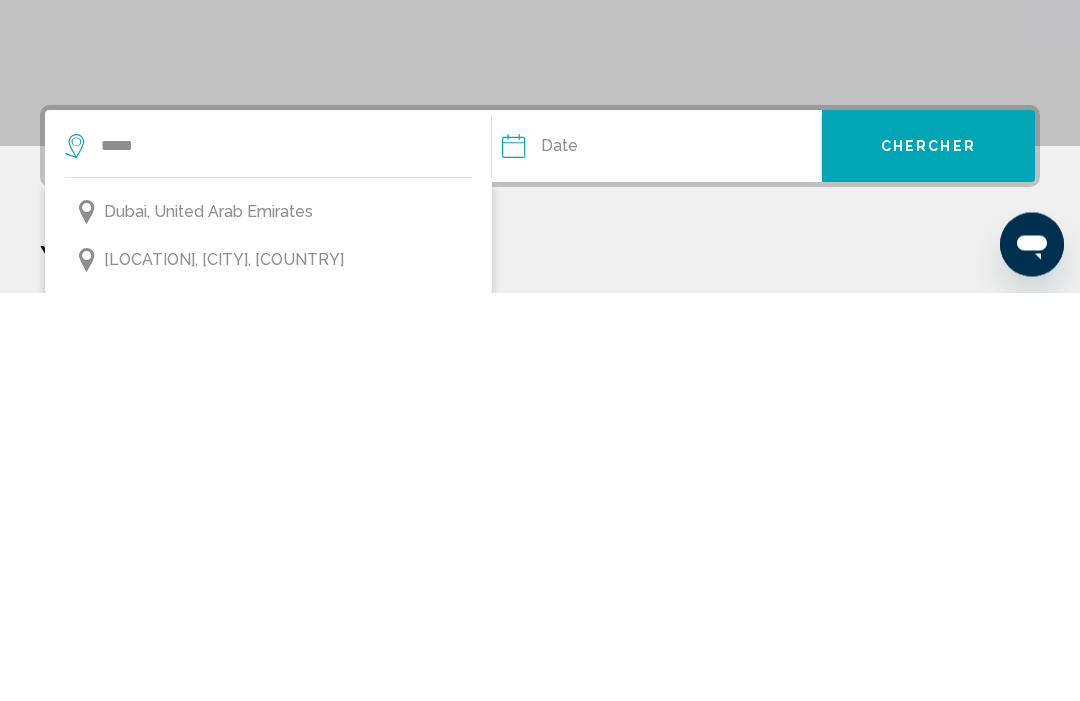 click on "Dubai, United Arab Emirates" at bounding box center (268, 621) 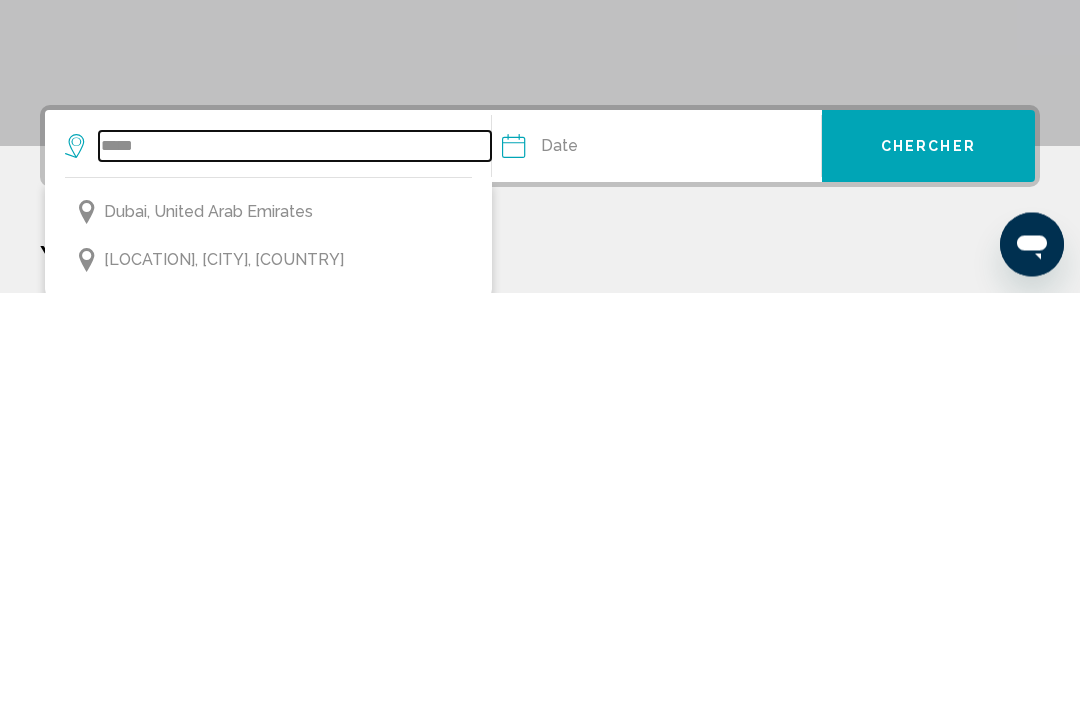 type on "**********" 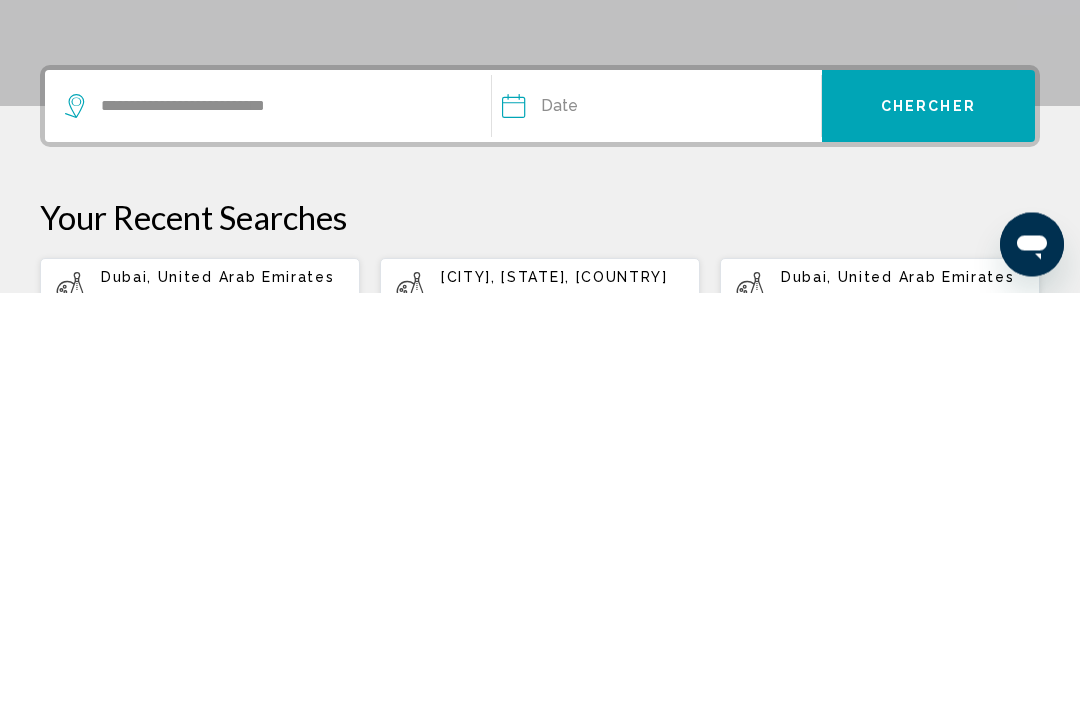 click at bounding box center (581, 518) 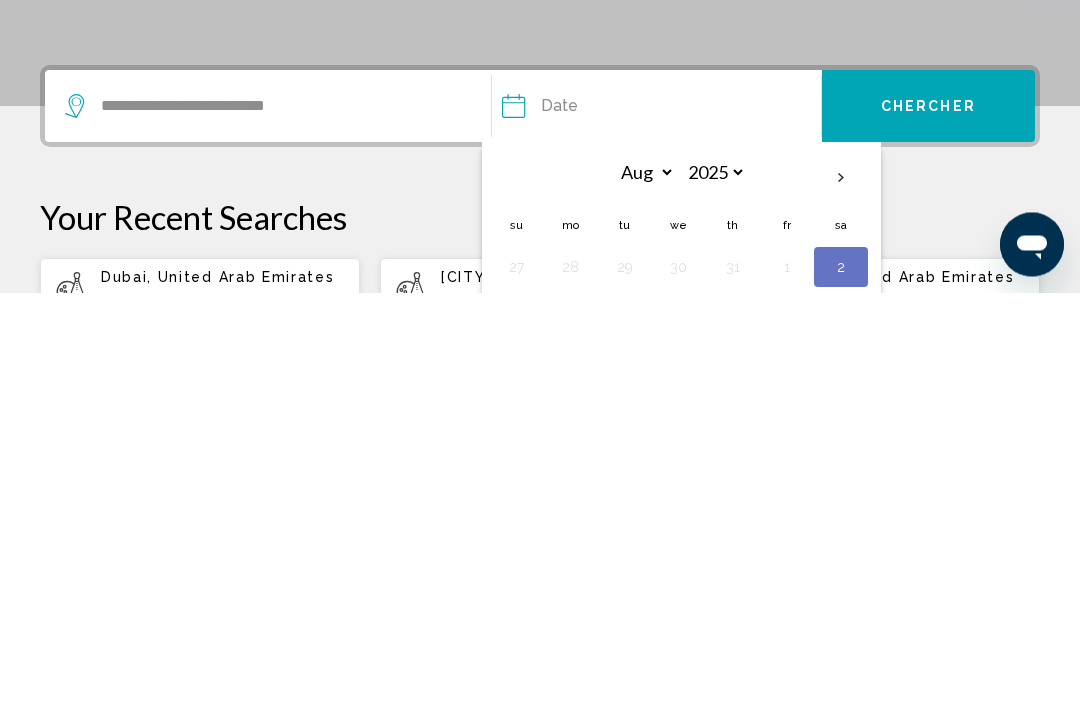 scroll, scrollTop: 412, scrollLeft: 0, axis: vertical 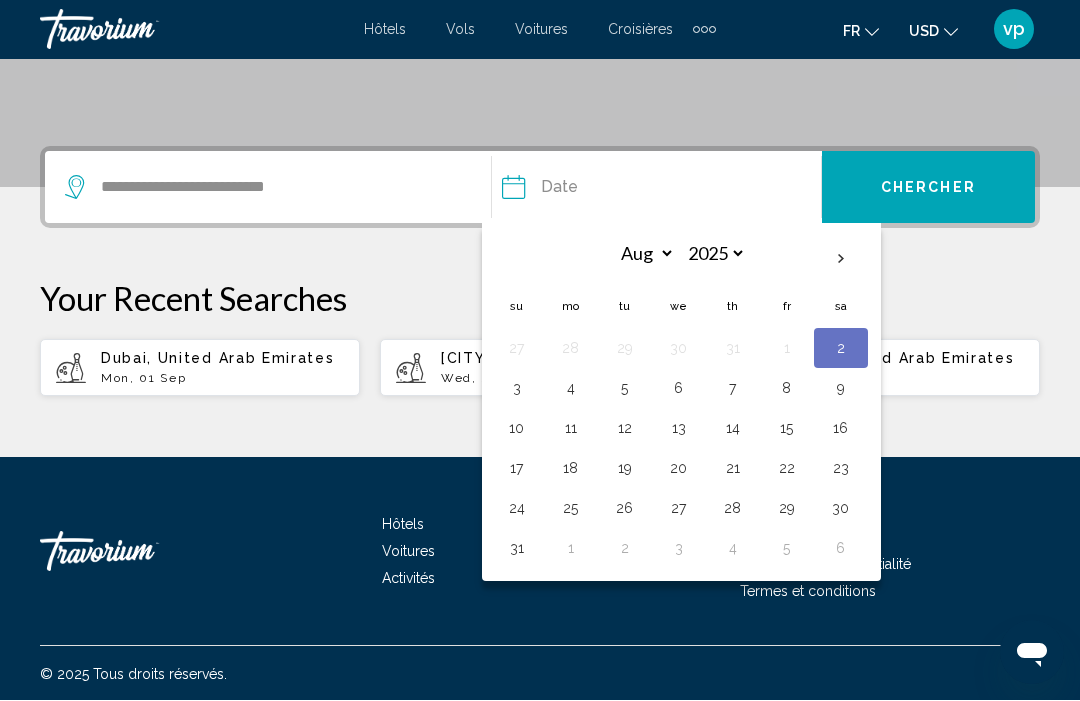 click at bounding box center (841, 260) 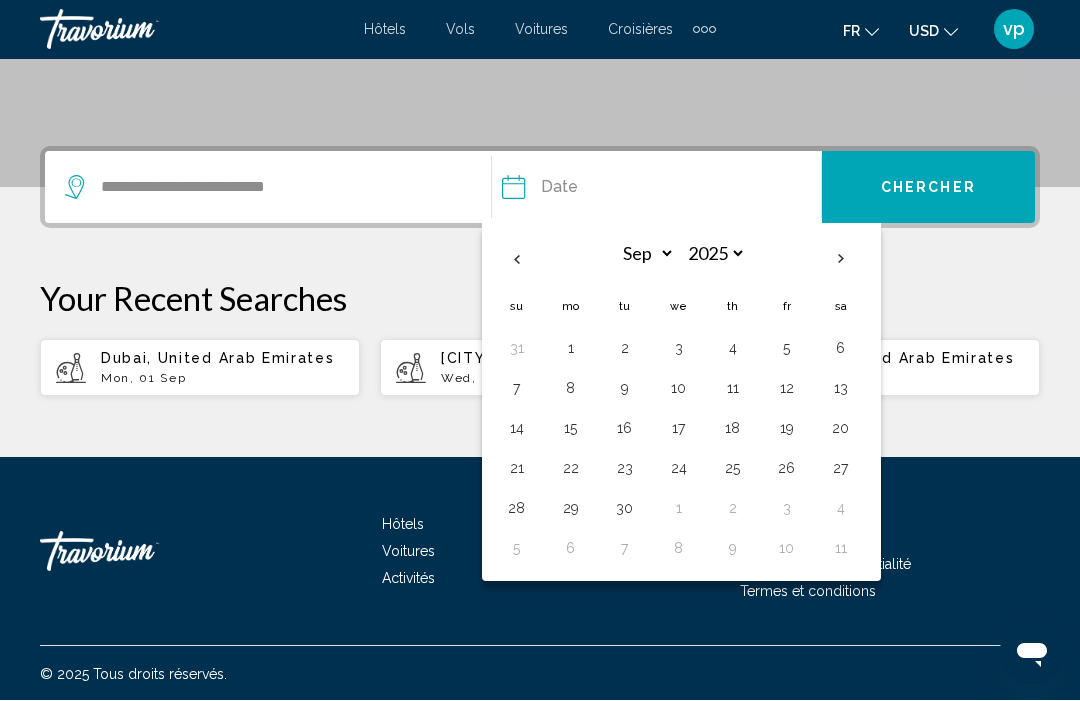 click on "2" at bounding box center (625, 349) 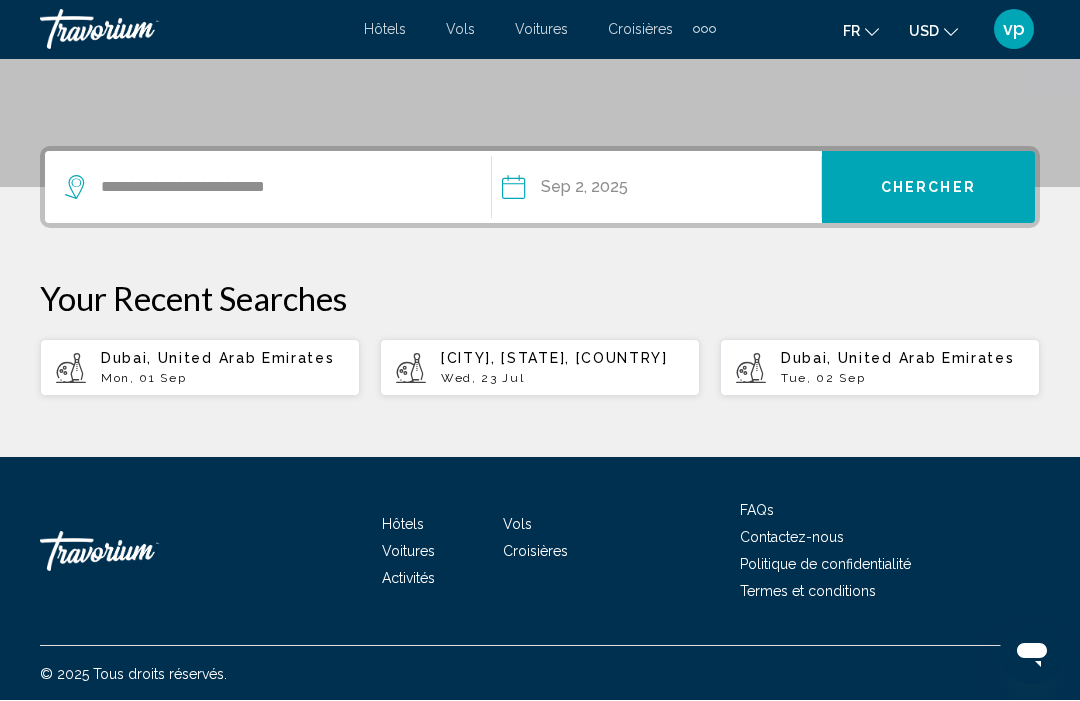 click on "Chercher" at bounding box center [928, 188] 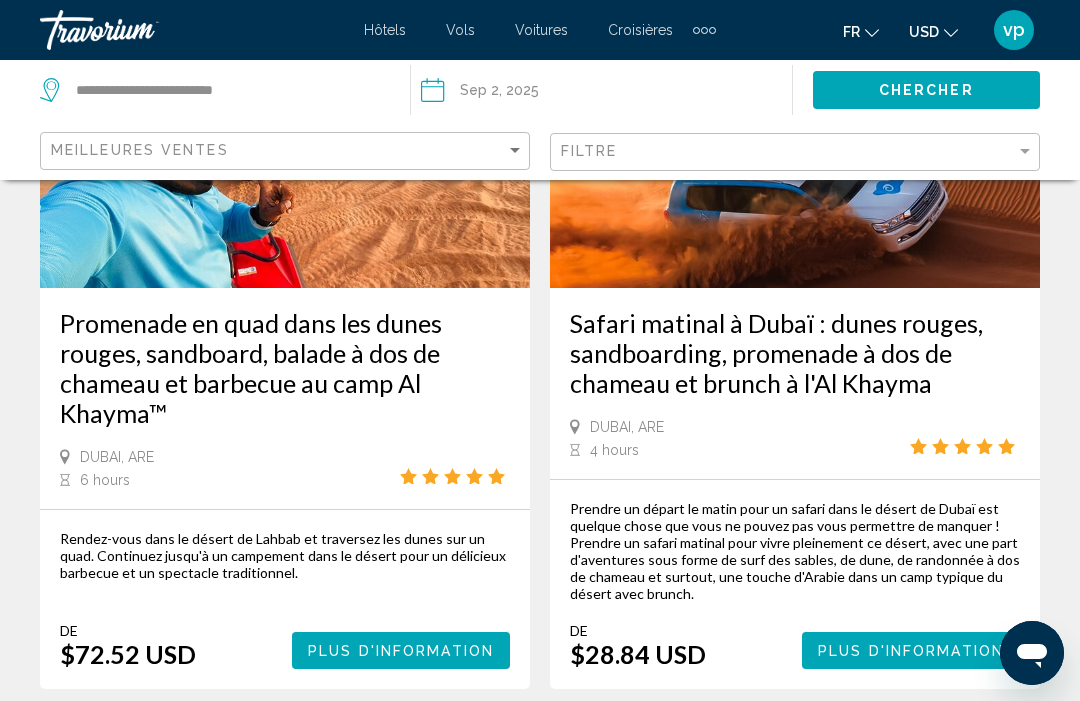 scroll, scrollTop: 284, scrollLeft: 0, axis: vertical 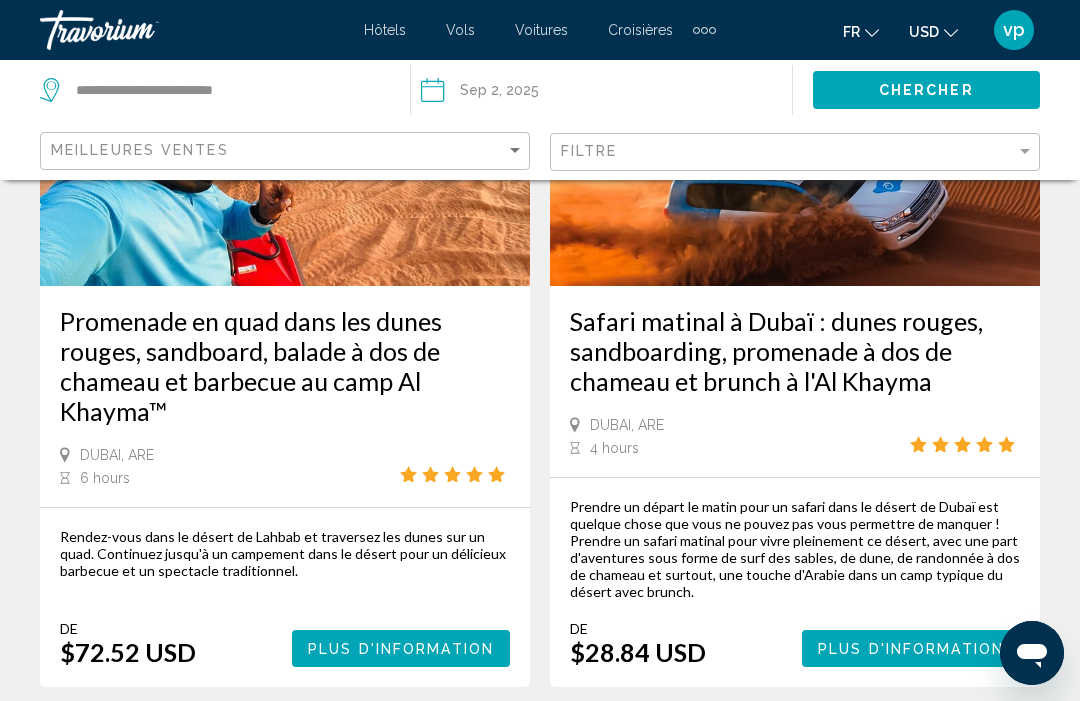 click on "Promenade en quad dans les dunes rouges, sandboard, balade à dos de chameau et barbecue au camp Al Khayma™" at bounding box center (285, 366) 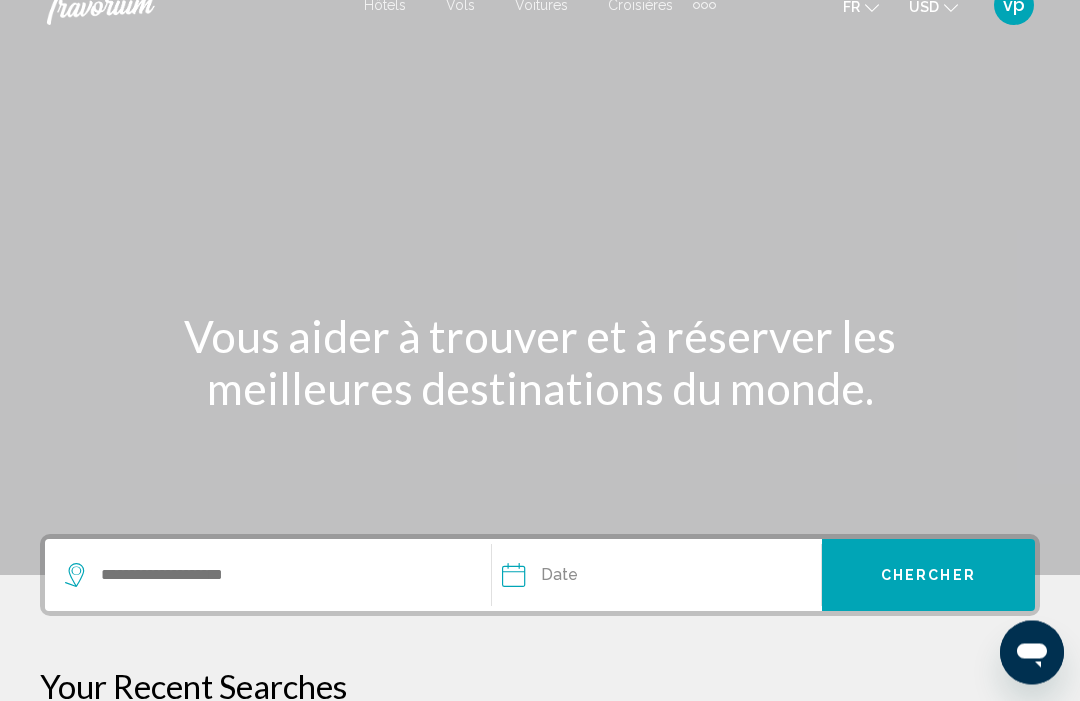 scroll, scrollTop: 0, scrollLeft: 0, axis: both 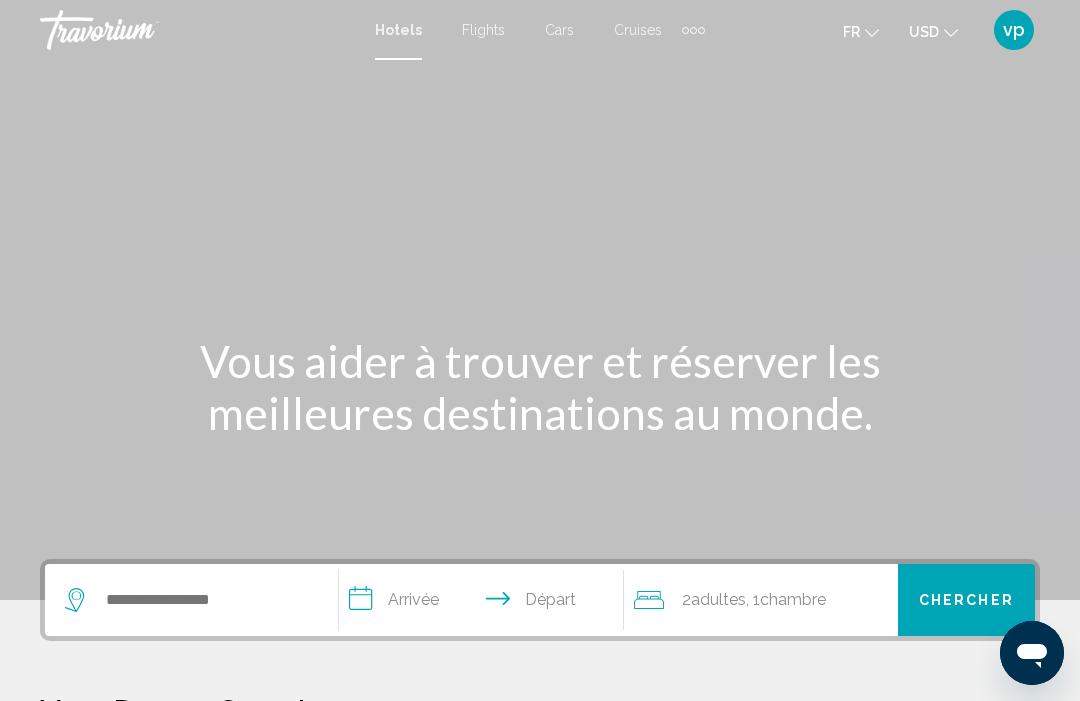 click at bounding box center (693, 30) 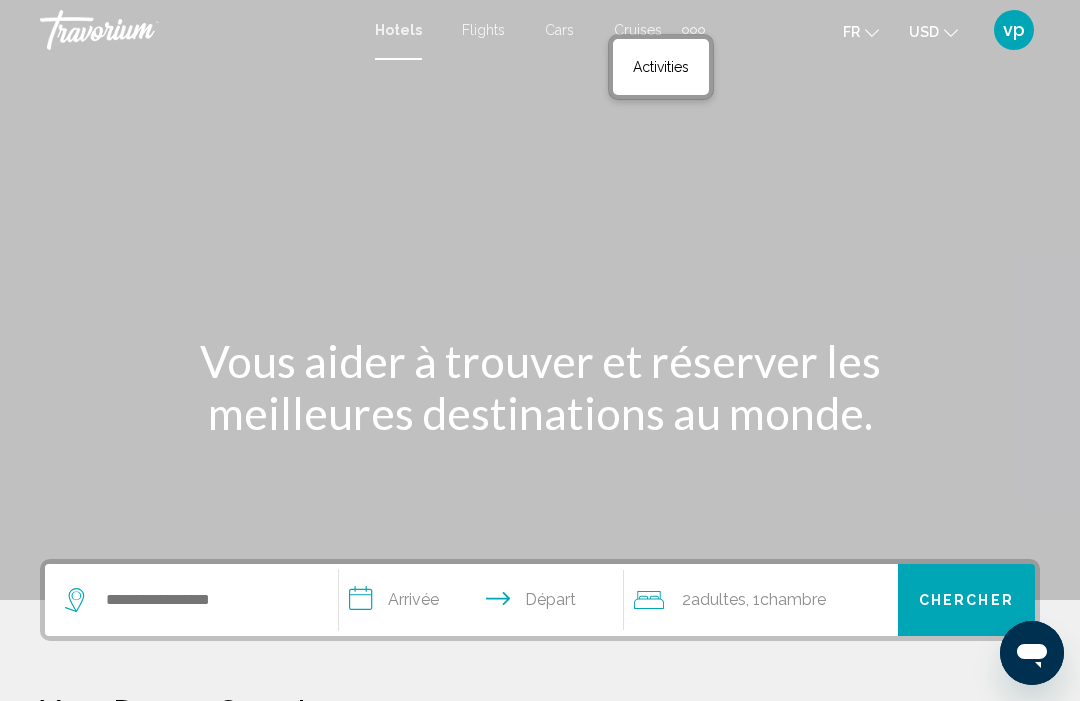click on "Activities" at bounding box center (661, 67) 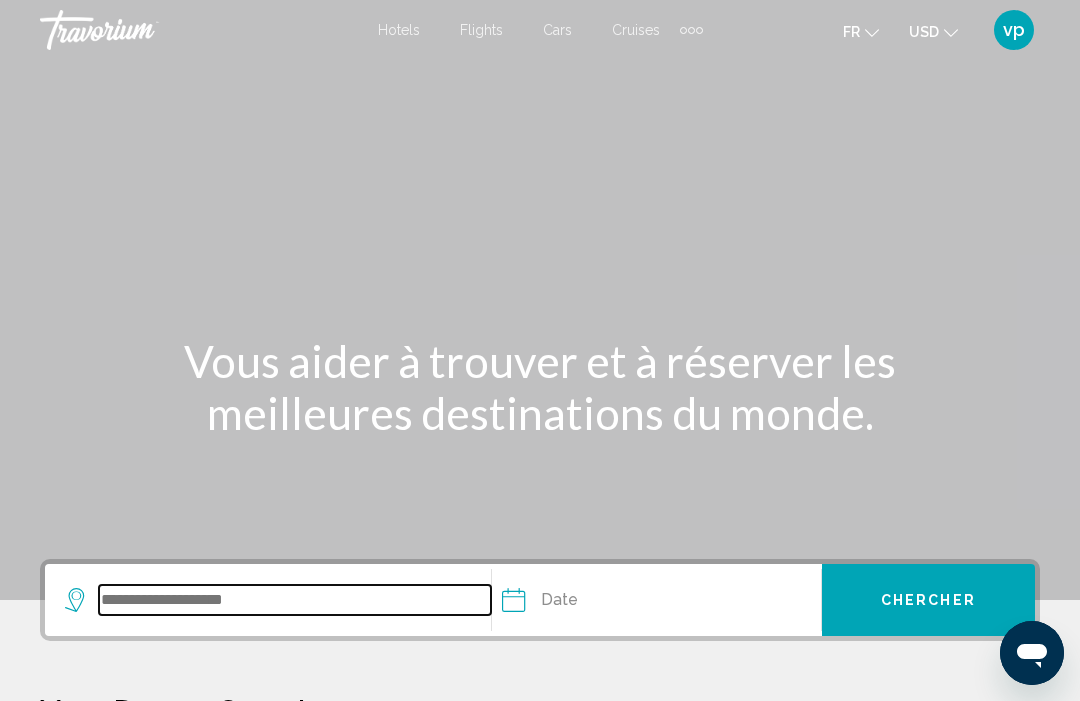 click at bounding box center [295, 600] 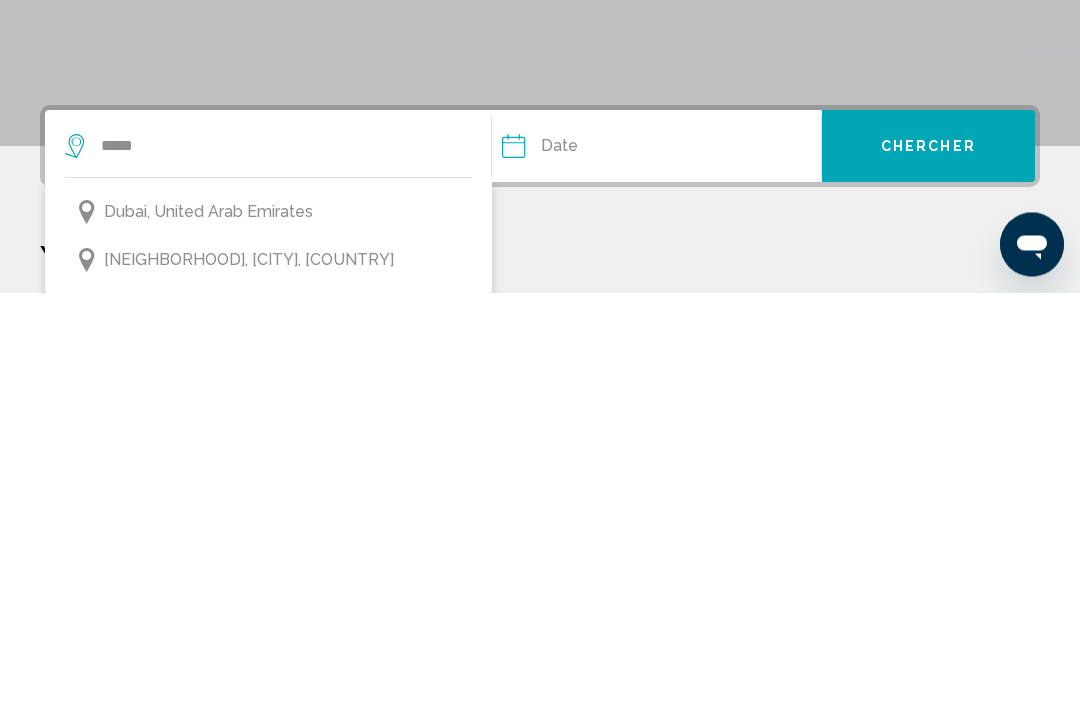 click on "Dubai, United Arab Emirates" at bounding box center [268, 621] 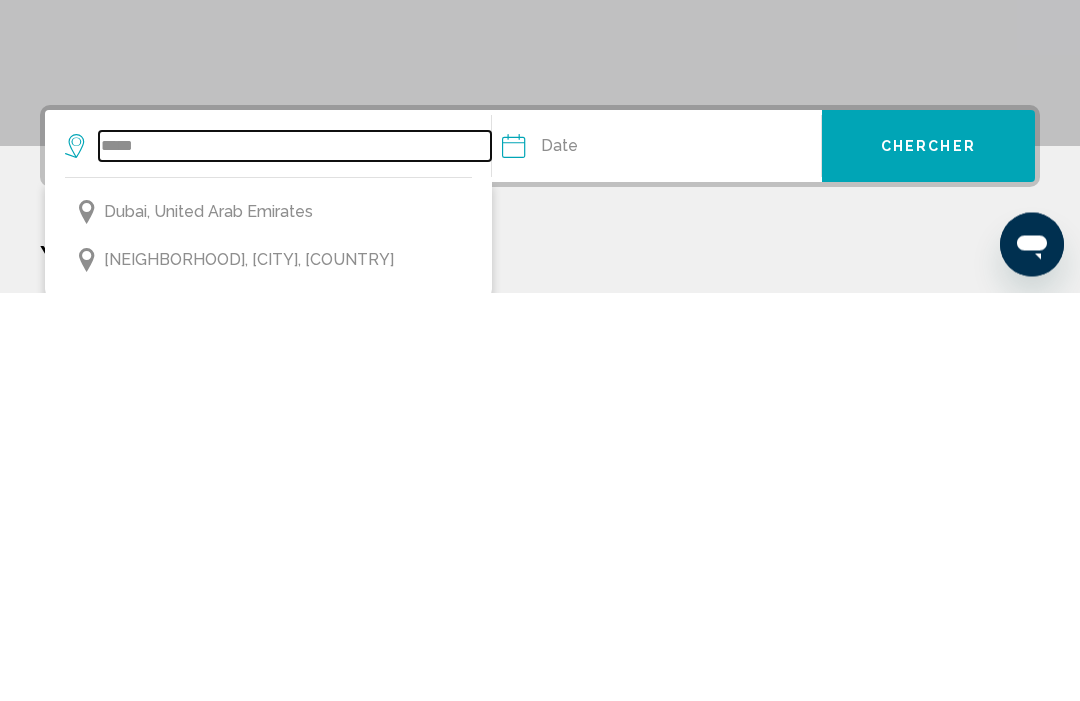 type on "**********" 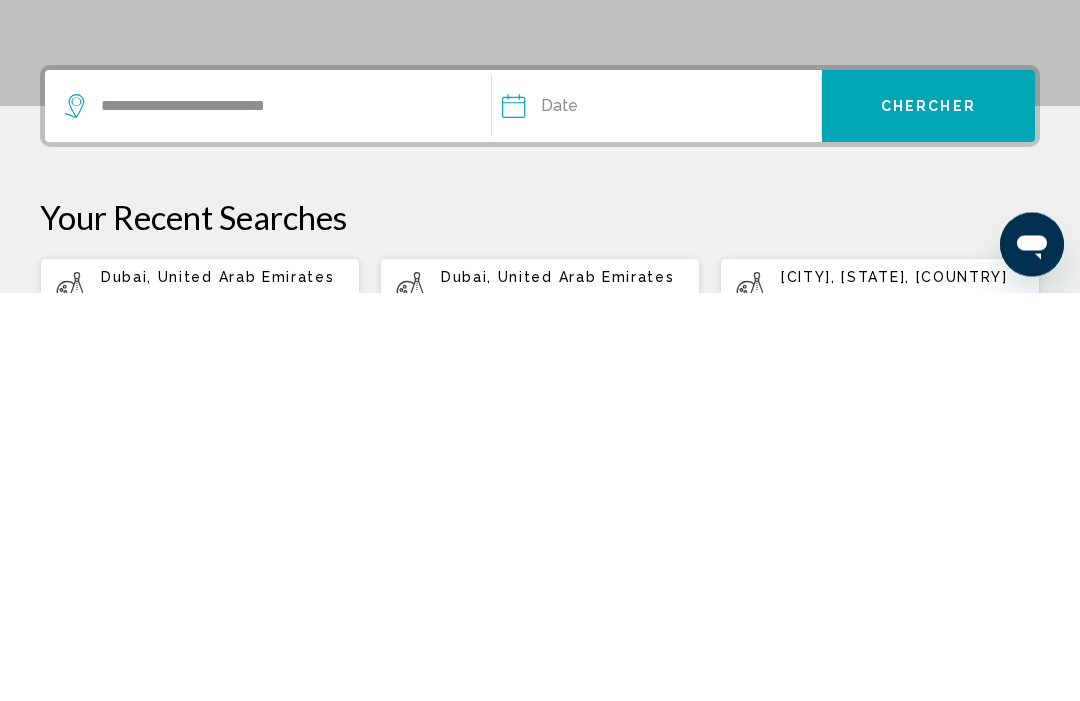 click at bounding box center [581, 518] 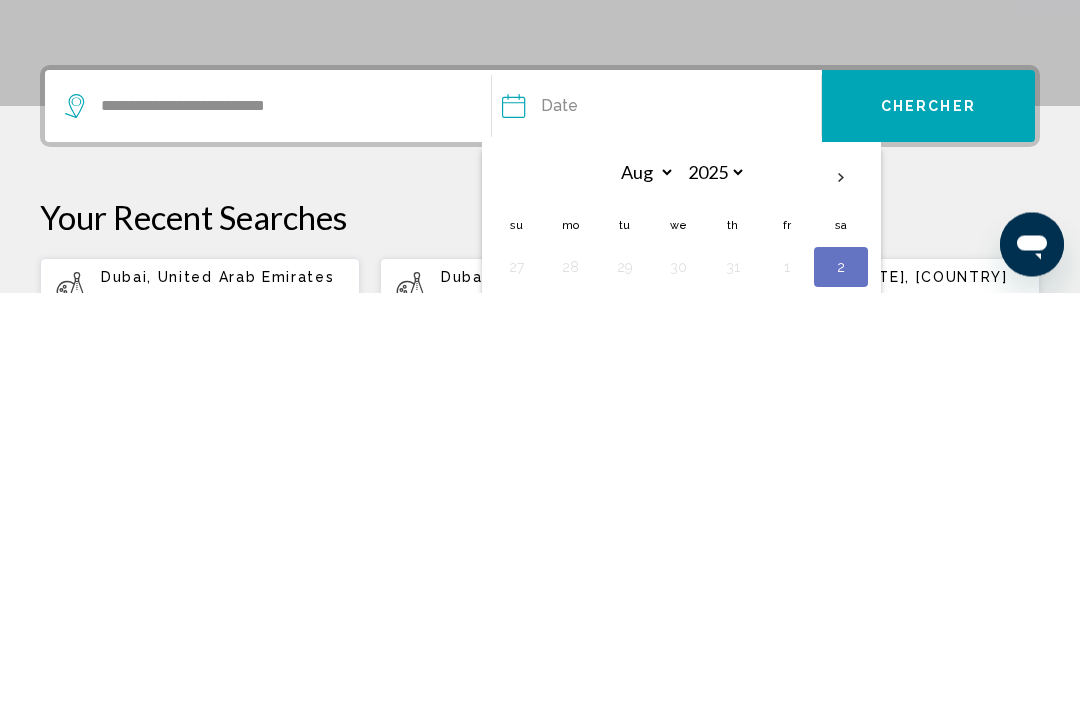 scroll, scrollTop: 412, scrollLeft: 0, axis: vertical 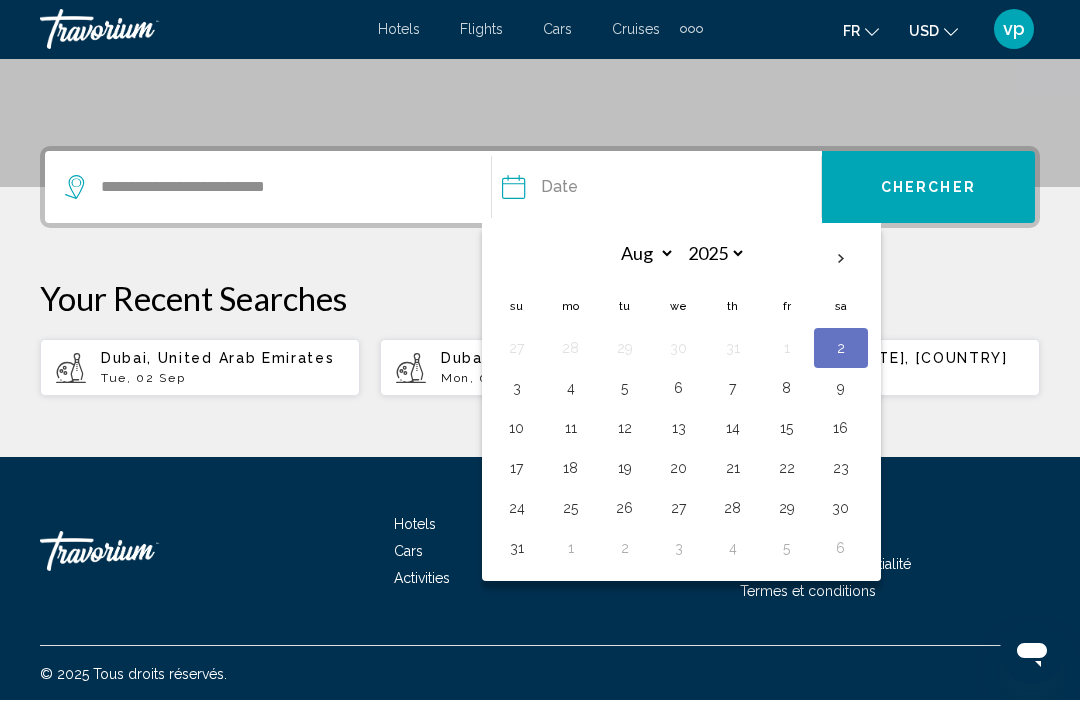 click at bounding box center [841, 260] 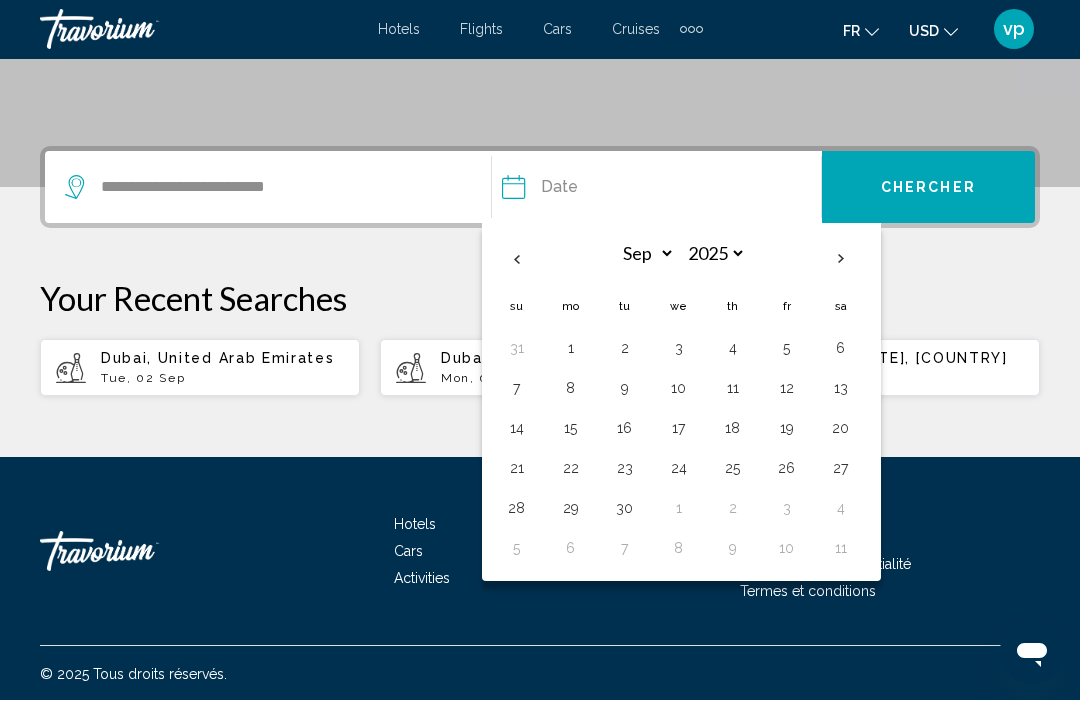 click on "2" at bounding box center (625, 349) 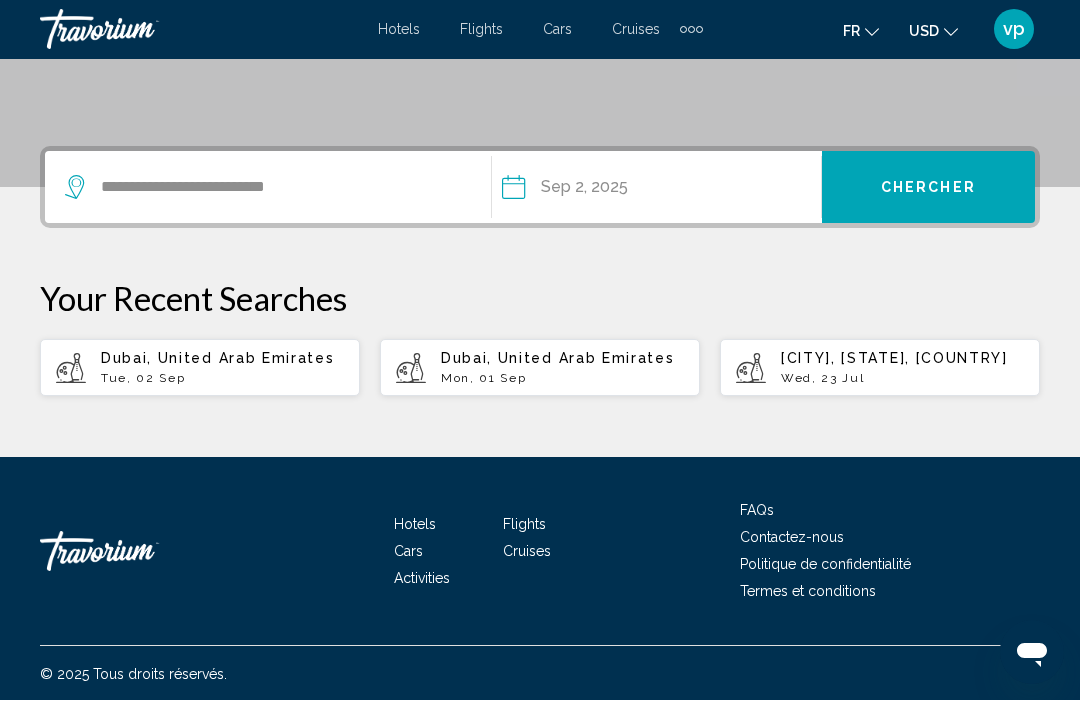 click on "Chercher" at bounding box center (928, 189) 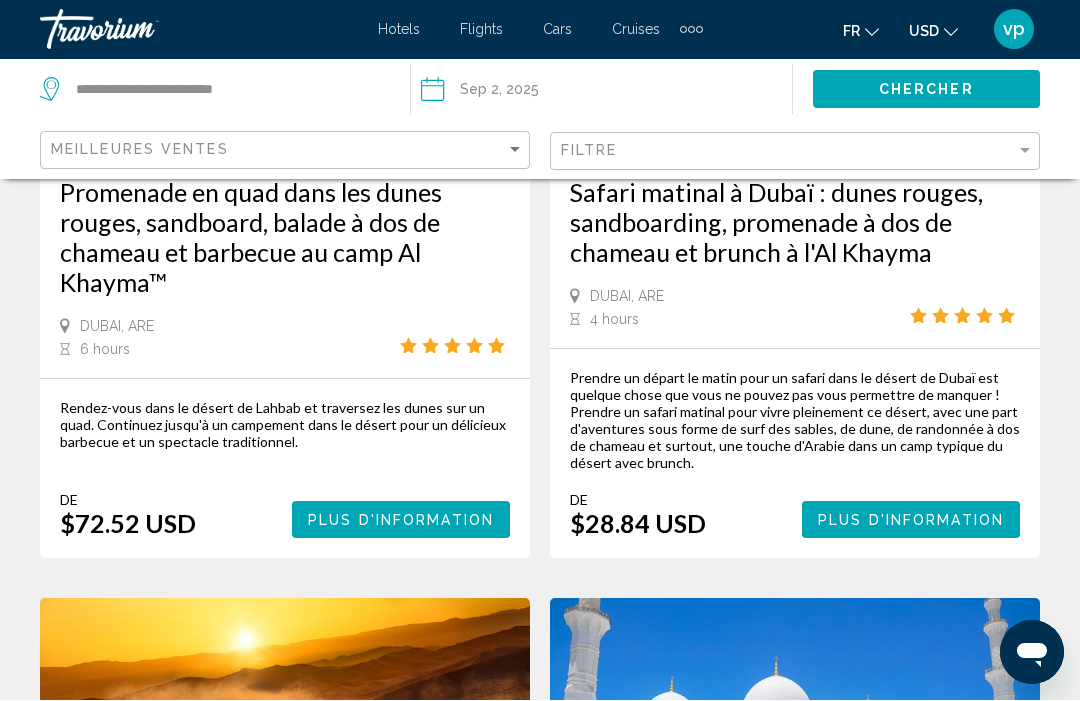 scroll, scrollTop: 0, scrollLeft: 0, axis: both 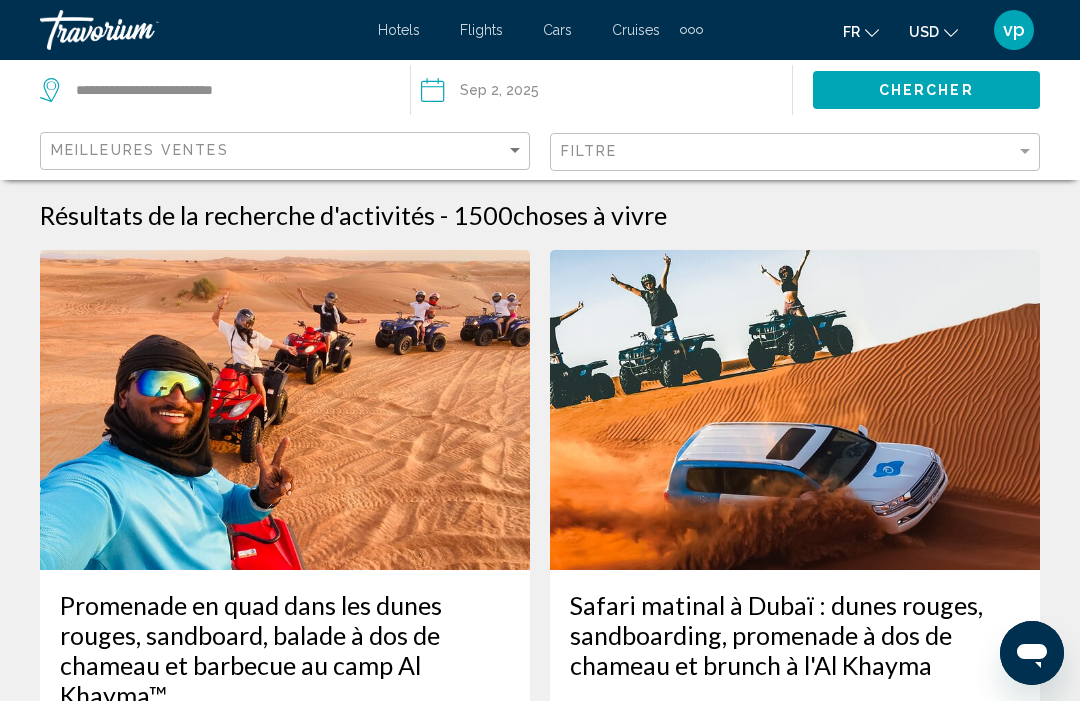 click on "Promenade en quad dans les dunes rouges, sandboard, balade à dos de chameau et barbecue au camp Al Khayma™" at bounding box center (285, 650) 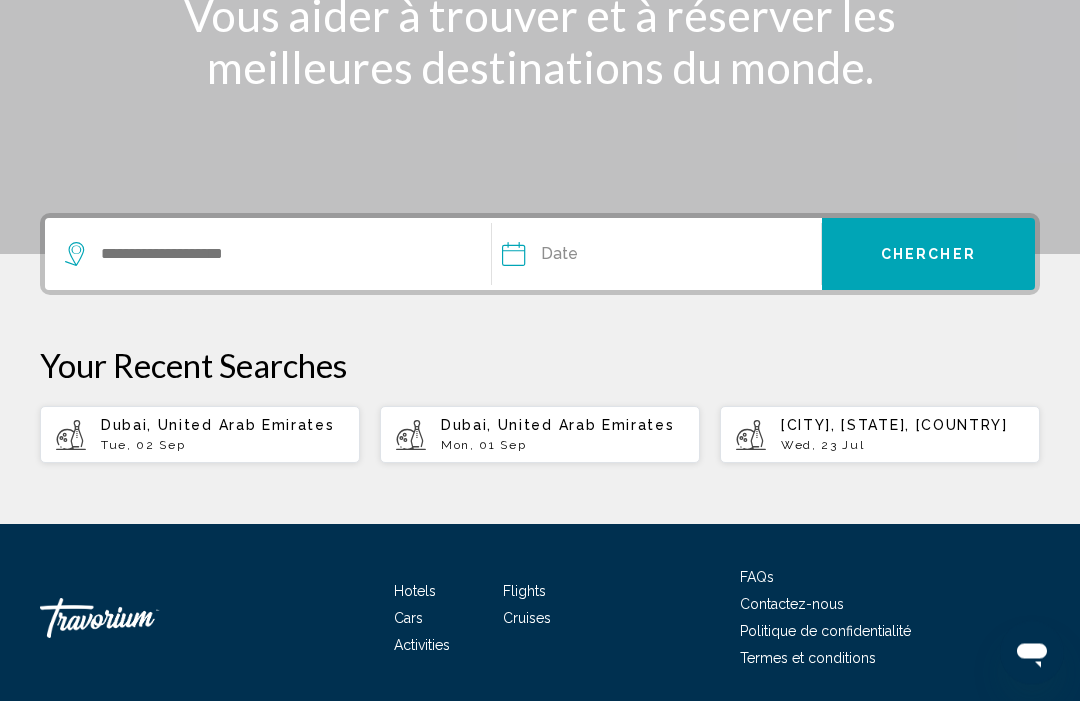 scroll, scrollTop: 346, scrollLeft: 0, axis: vertical 